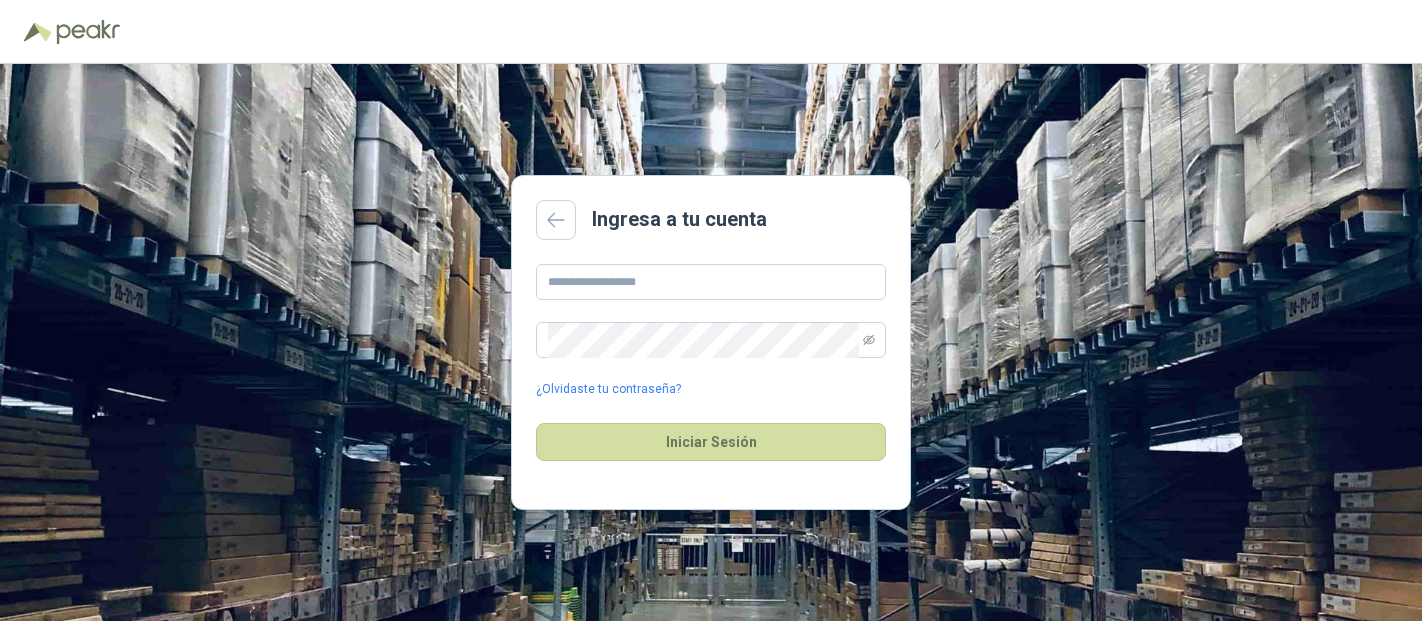 scroll, scrollTop: 0, scrollLeft: 0, axis: both 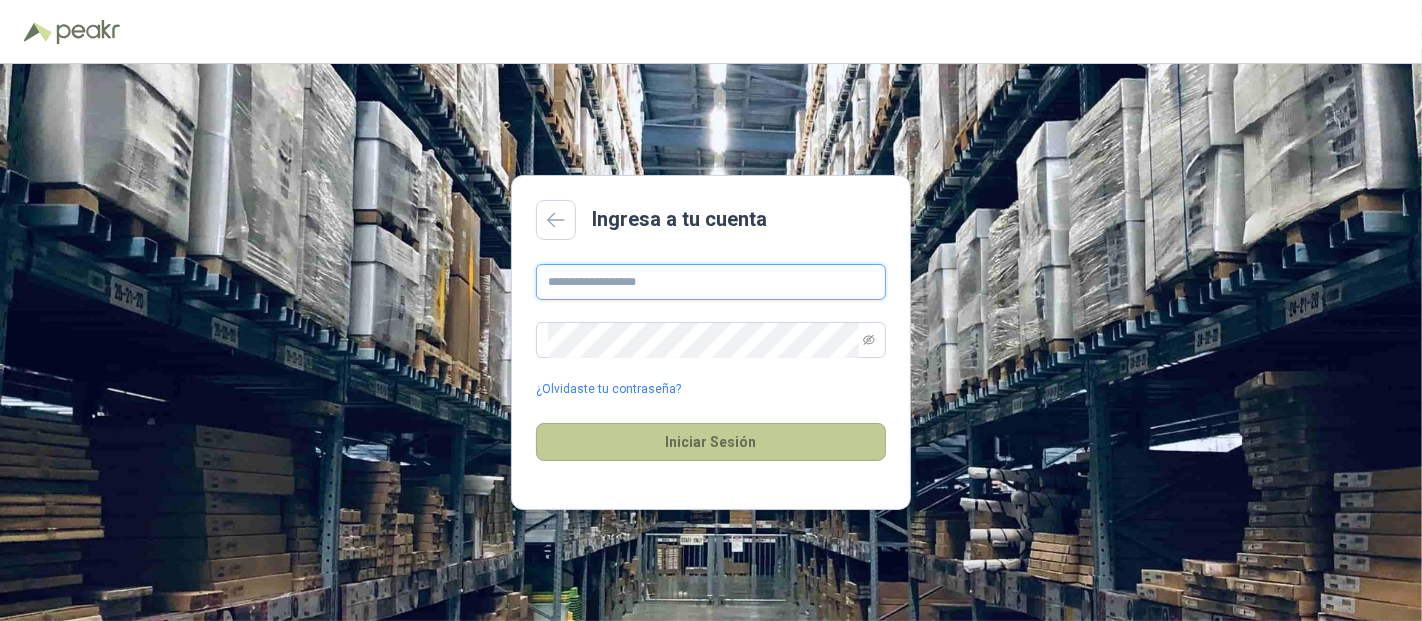 type on "**********" 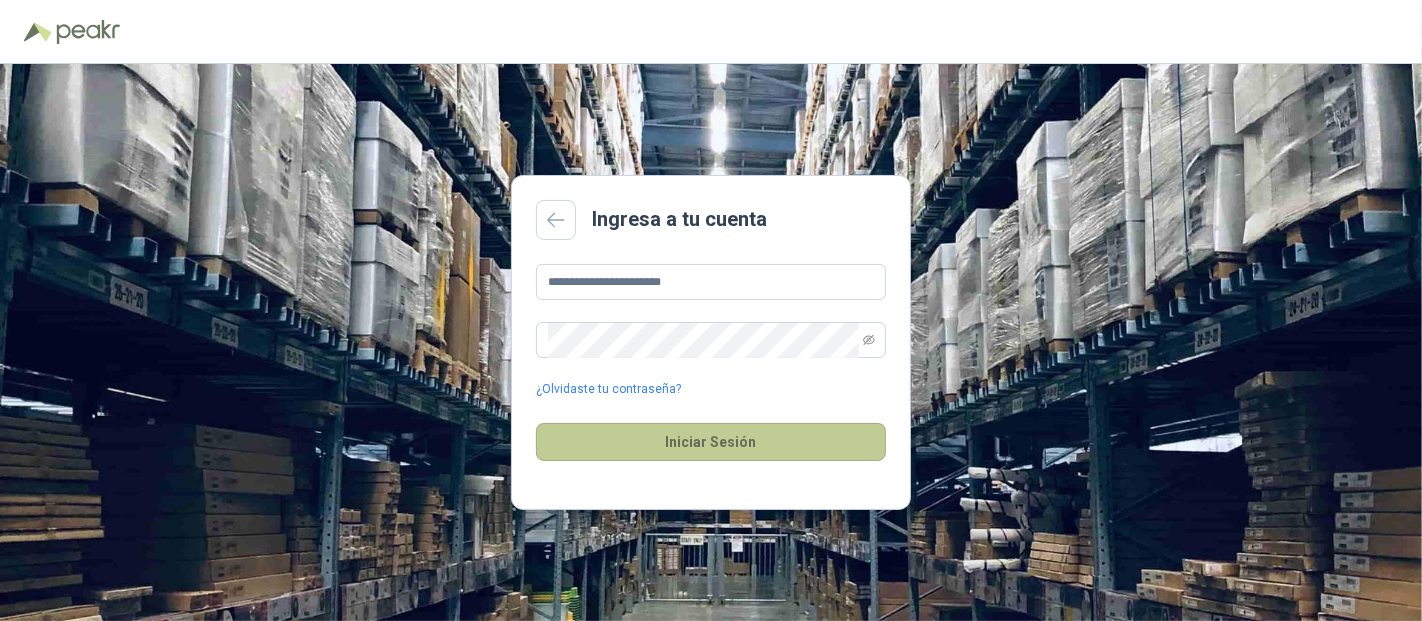 click on "Iniciar Sesión" at bounding box center [711, 442] 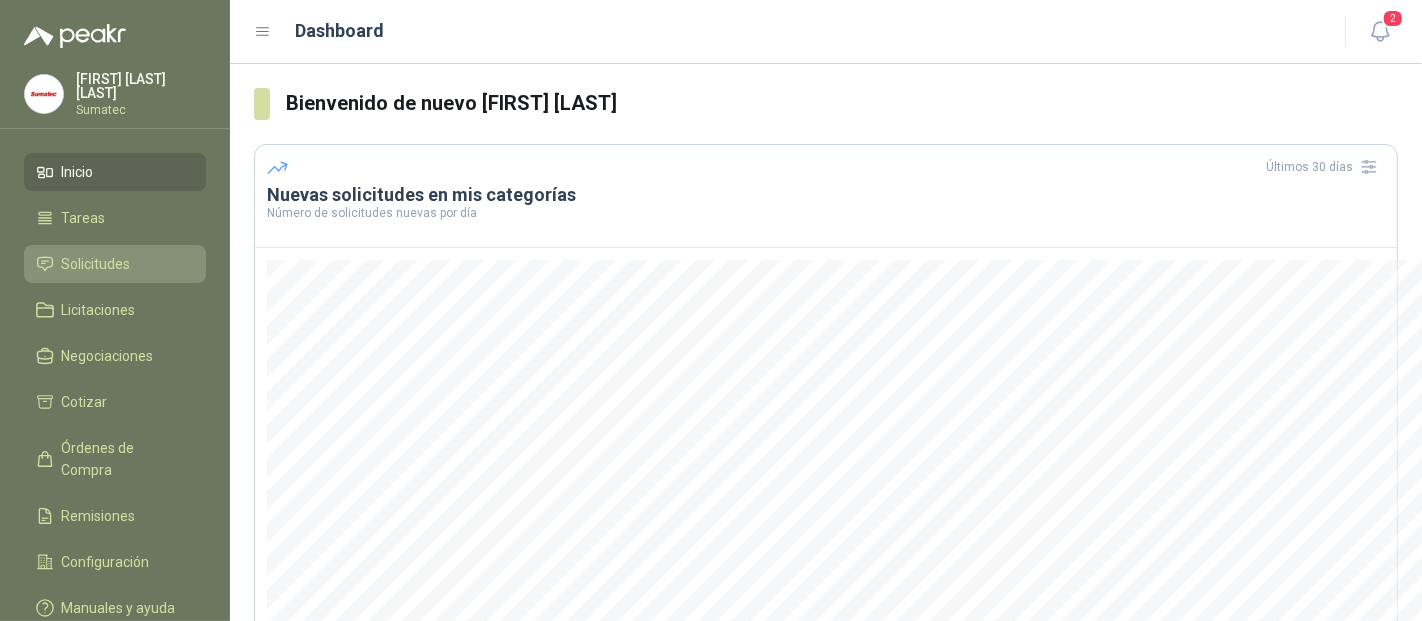 click on "Solicitudes" at bounding box center [96, 264] 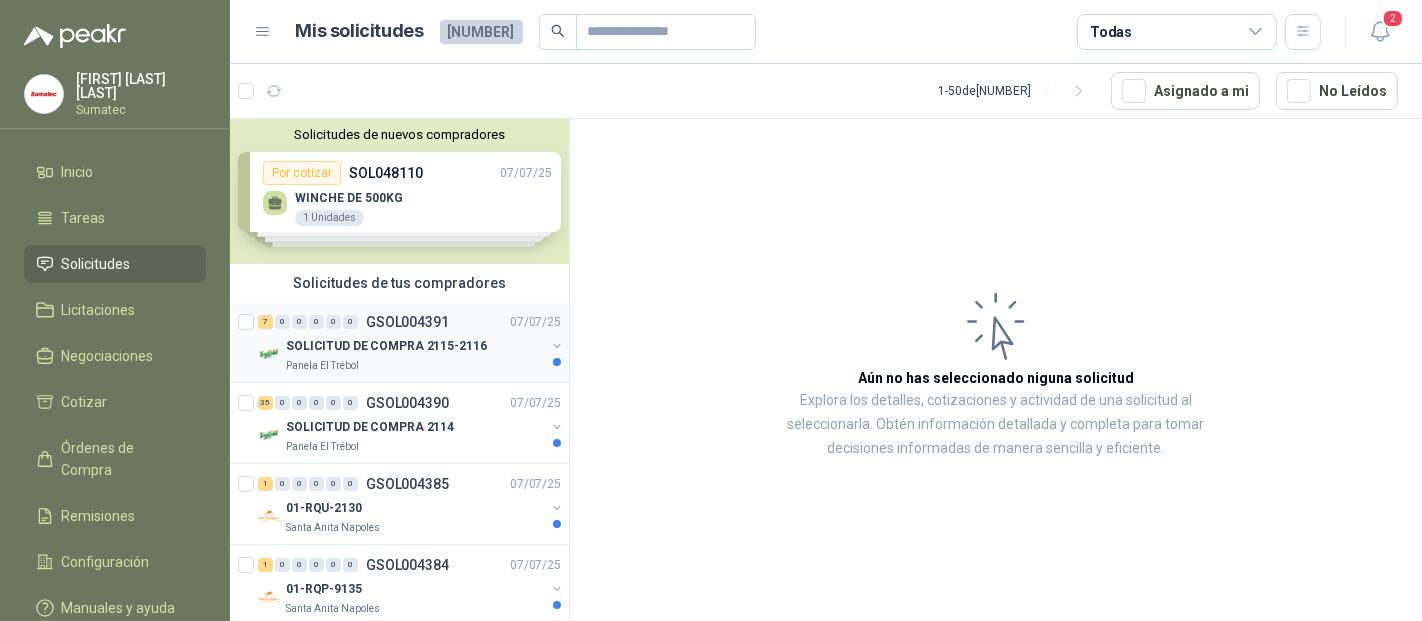 click on "SOLICITUD DE COMPRA 2115-2116" at bounding box center (415, 346) 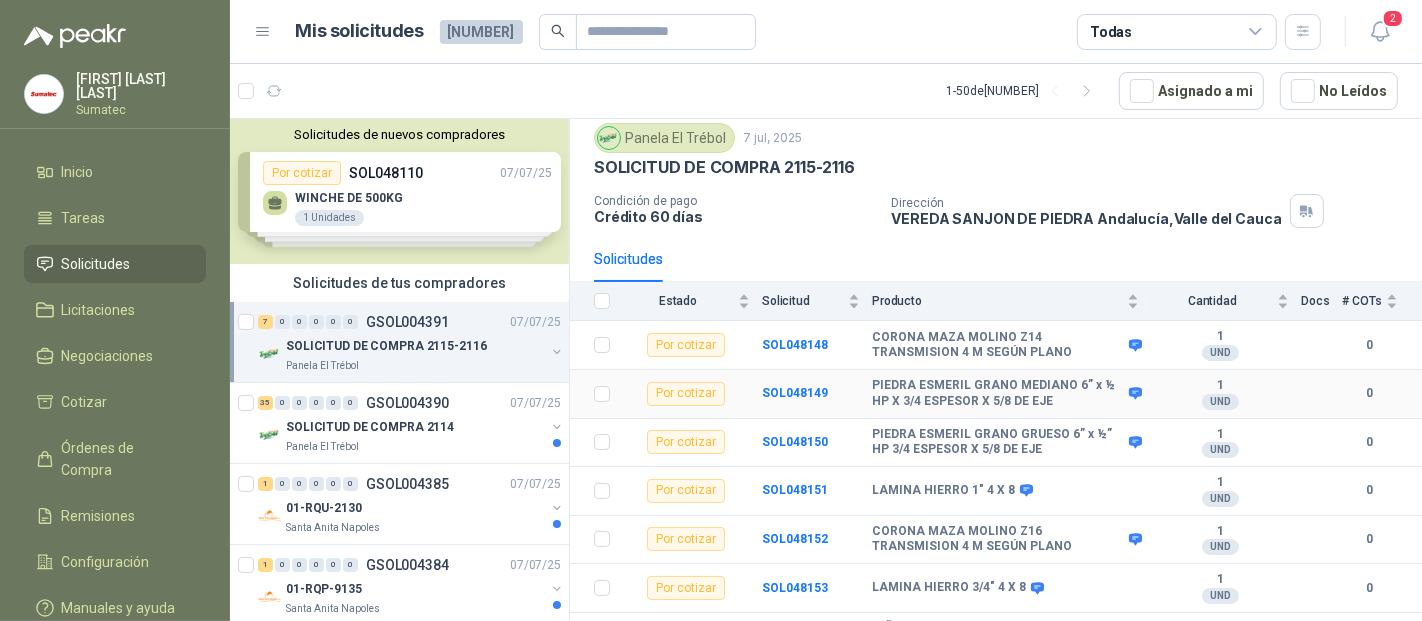 scroll, scrollTop: 98, scrollLeft: 0, axis: vertical 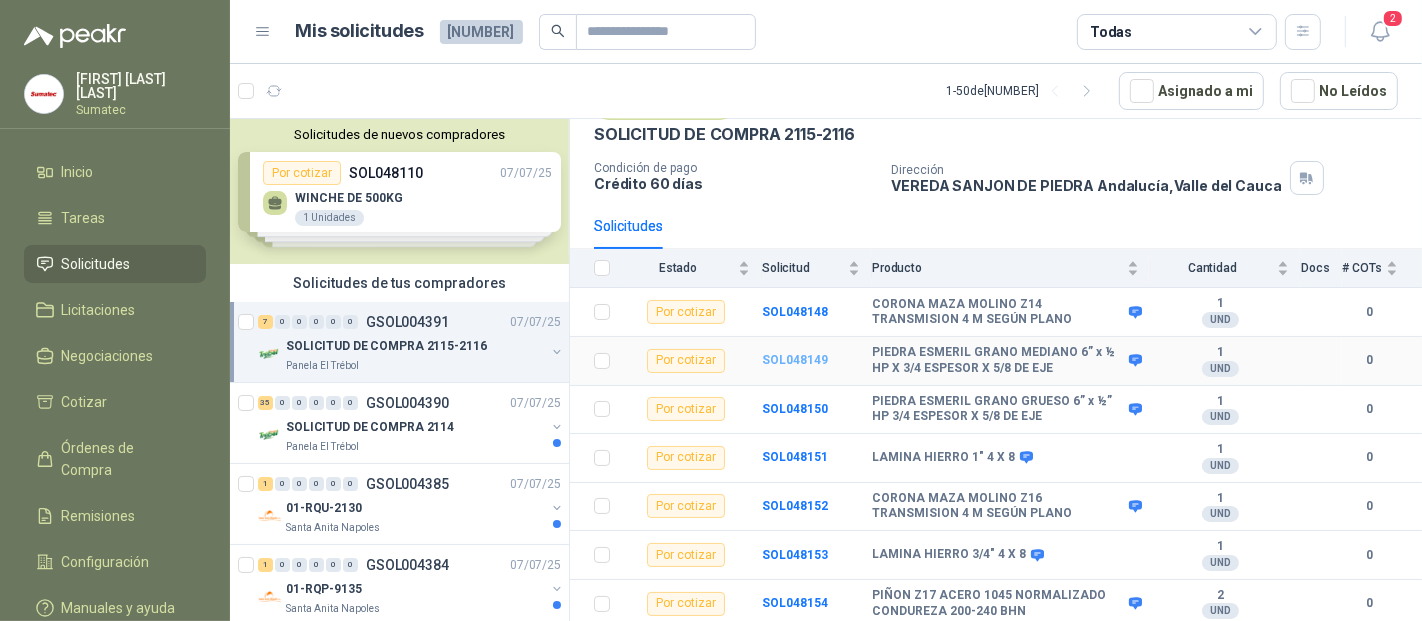 click on "SOL048149" at bounding box center [795, 360] 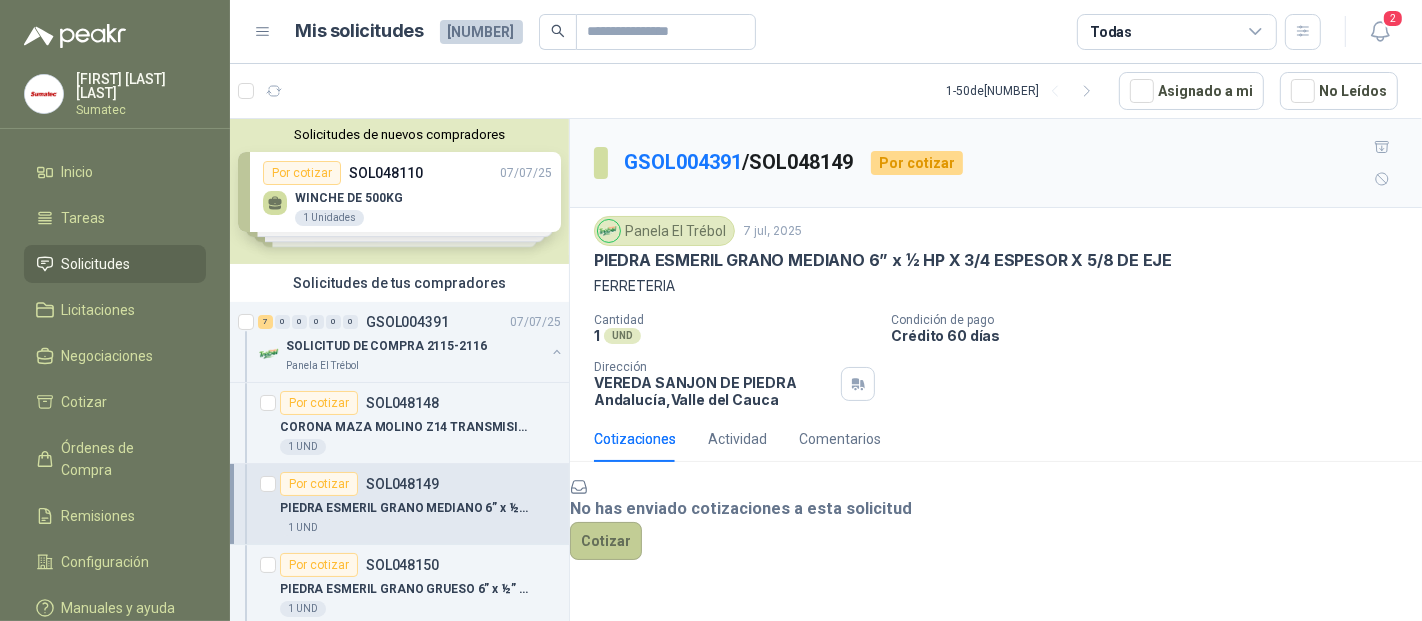 click on "Cotizar" at bounding box center (606, 541) 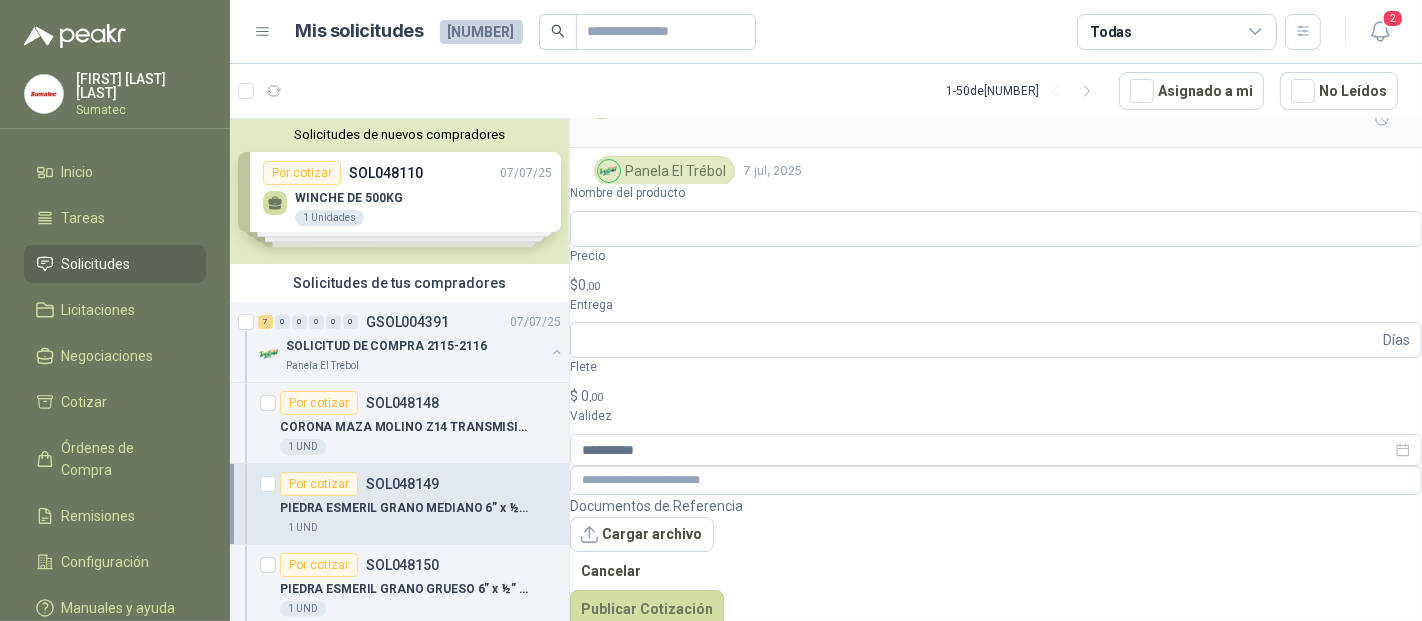 scroll, scrollTop: 58, scrollLeft: 0, axis: vertical 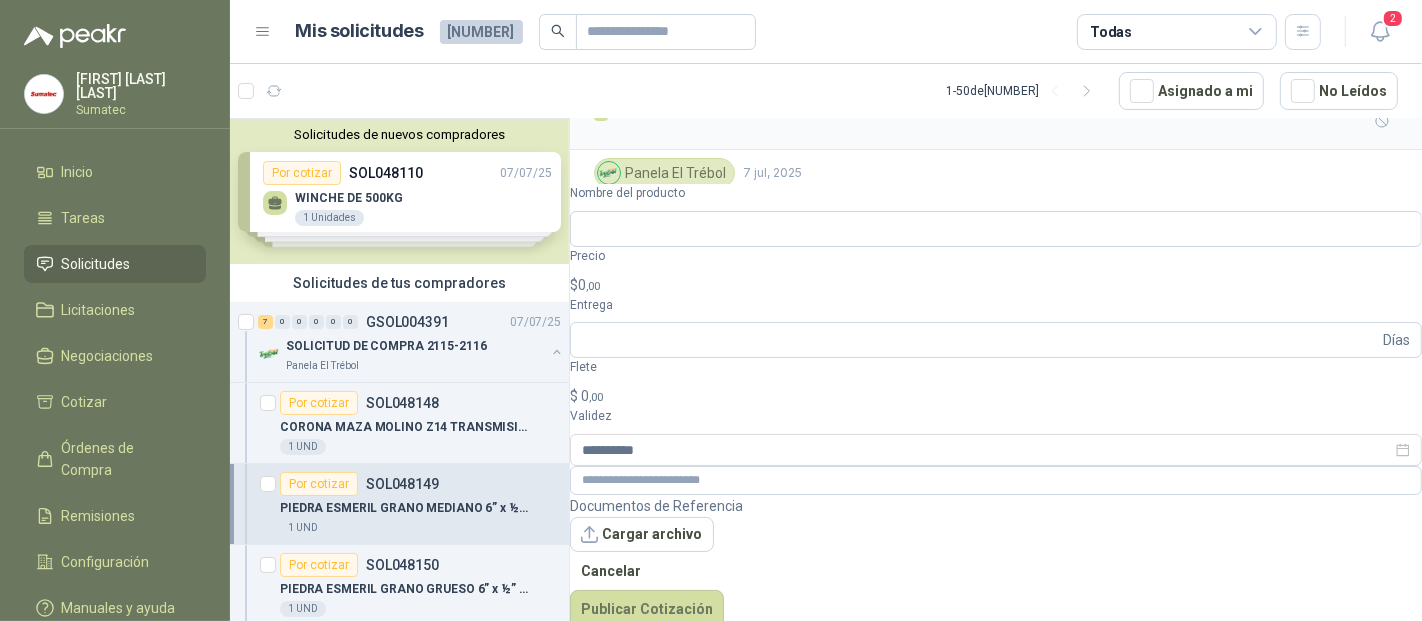 click on "**********" at bounding box center [996, 406] 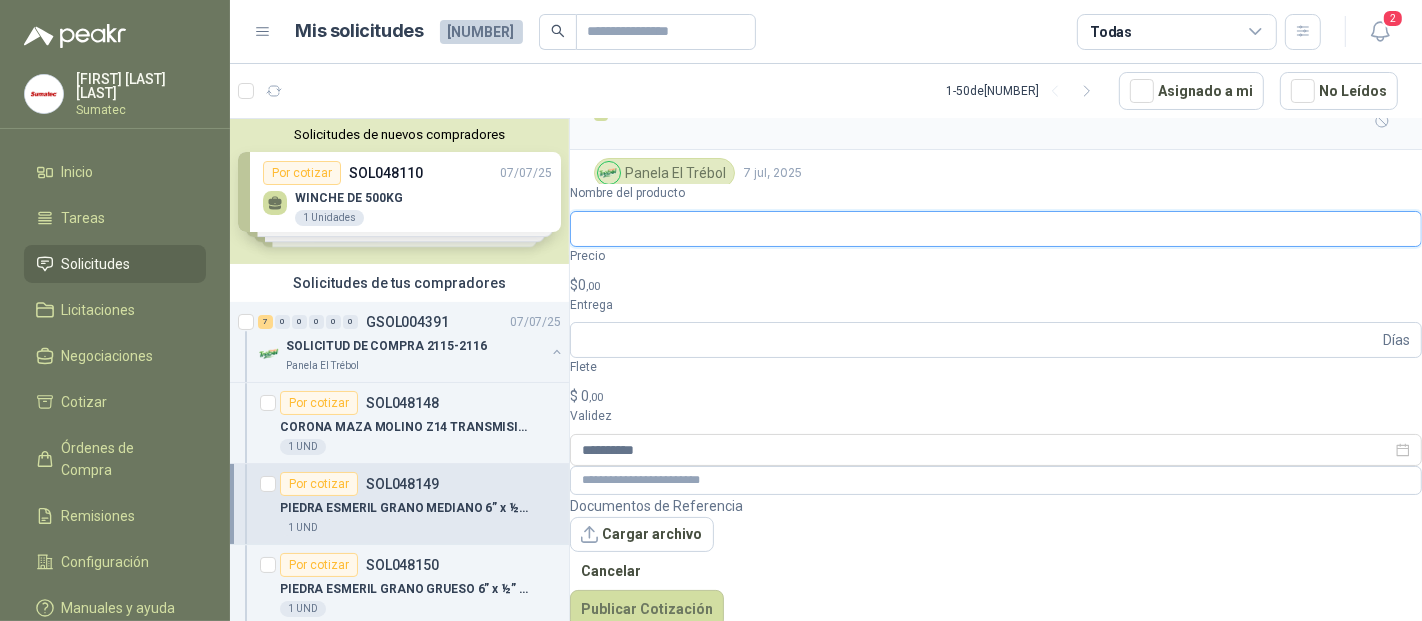 click on "Nombre del producto" at bounding box center (996, 229) 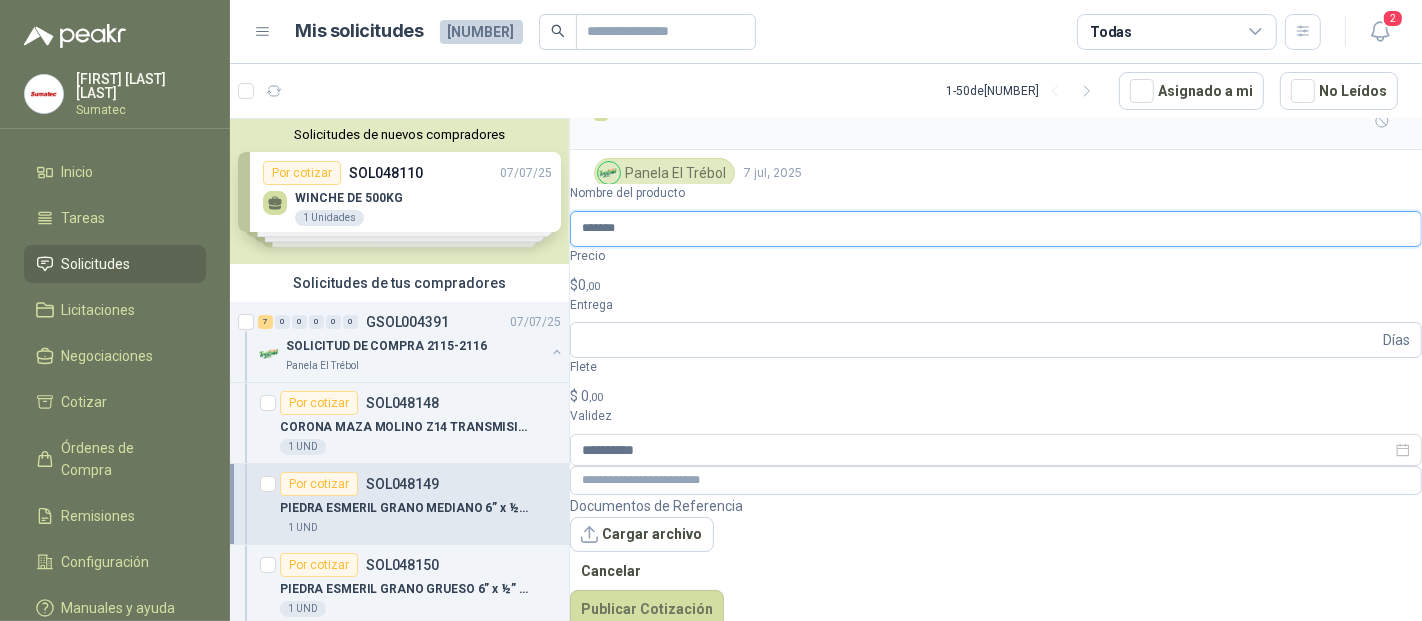 type on "*******" 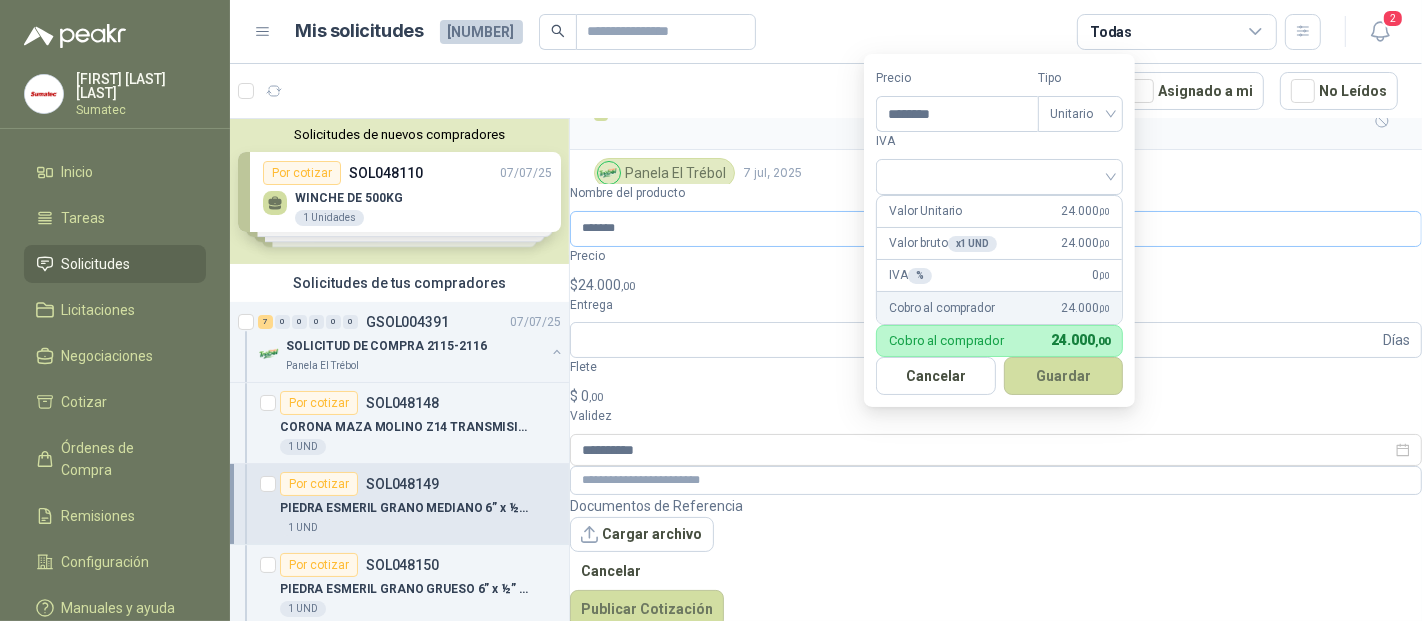 type on "********" 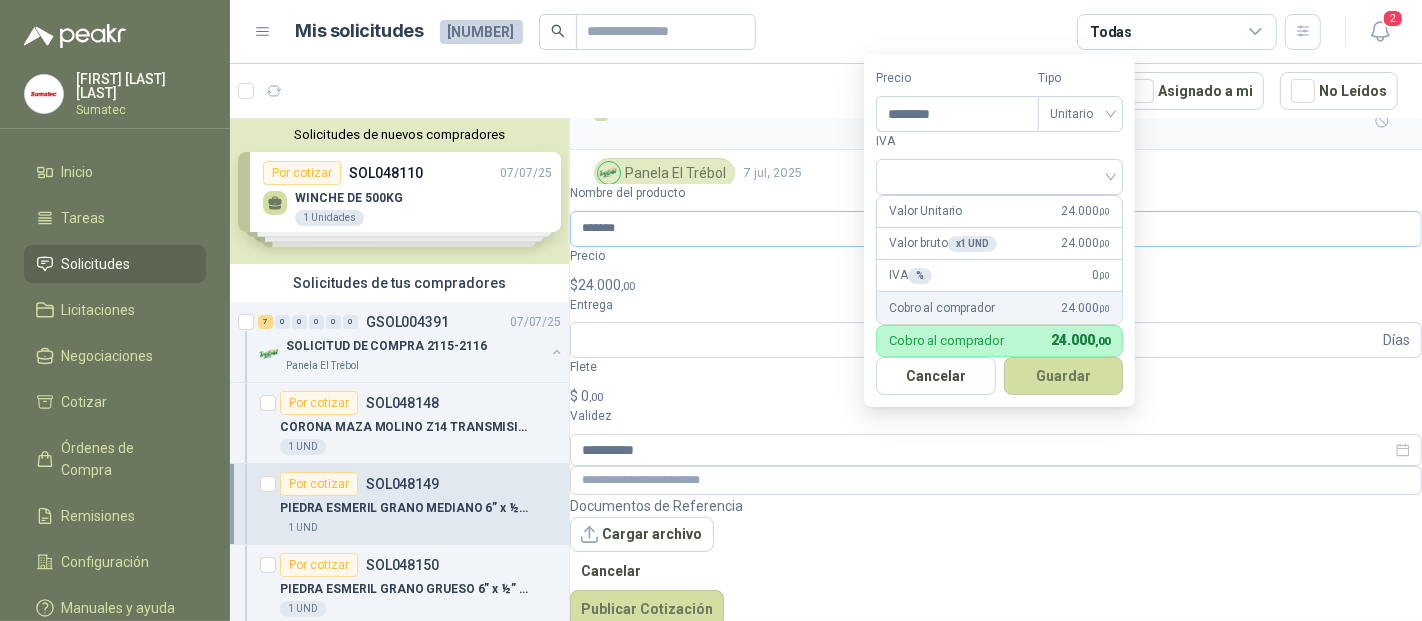 type 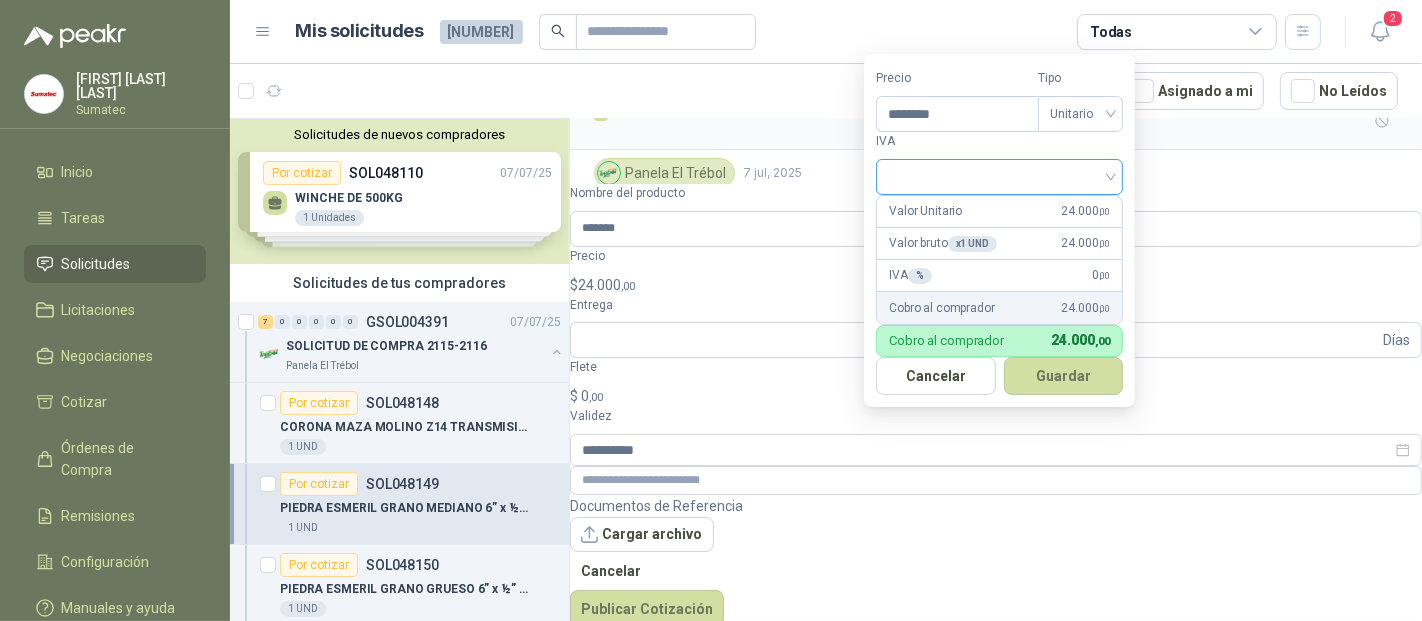 click at bounding box center [999, 175] 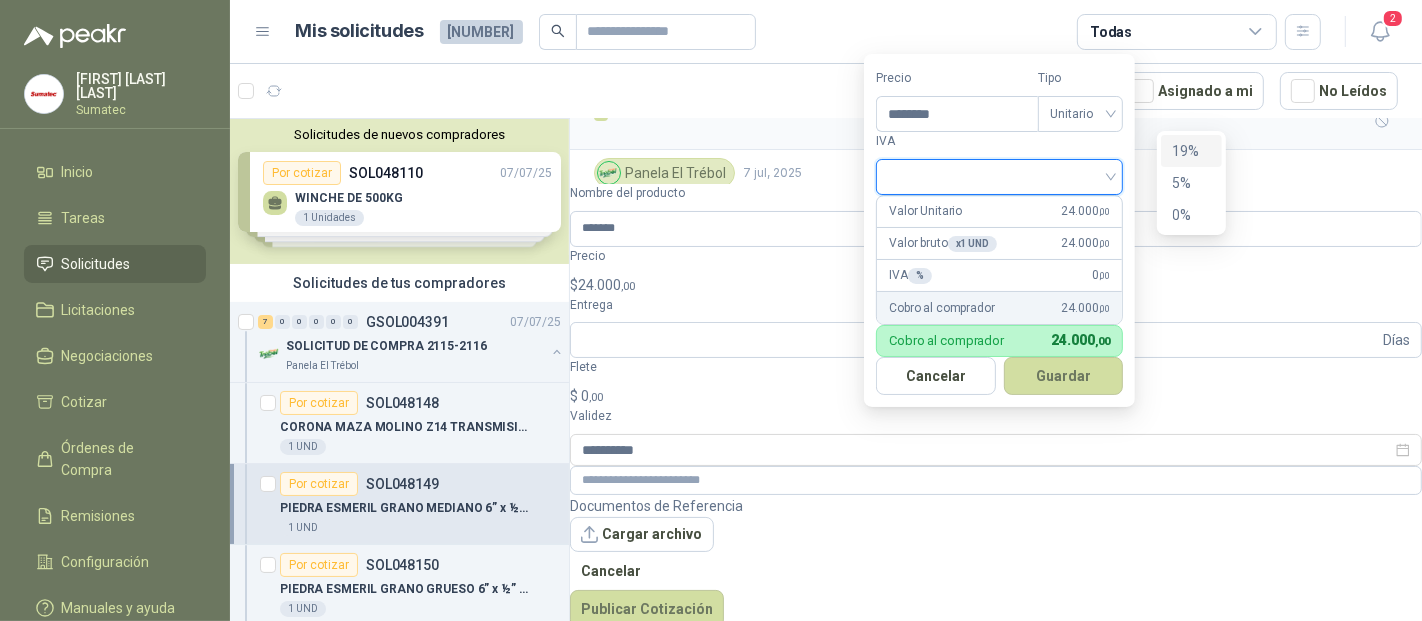 click on "19%" at bounding box center [1191, 151] 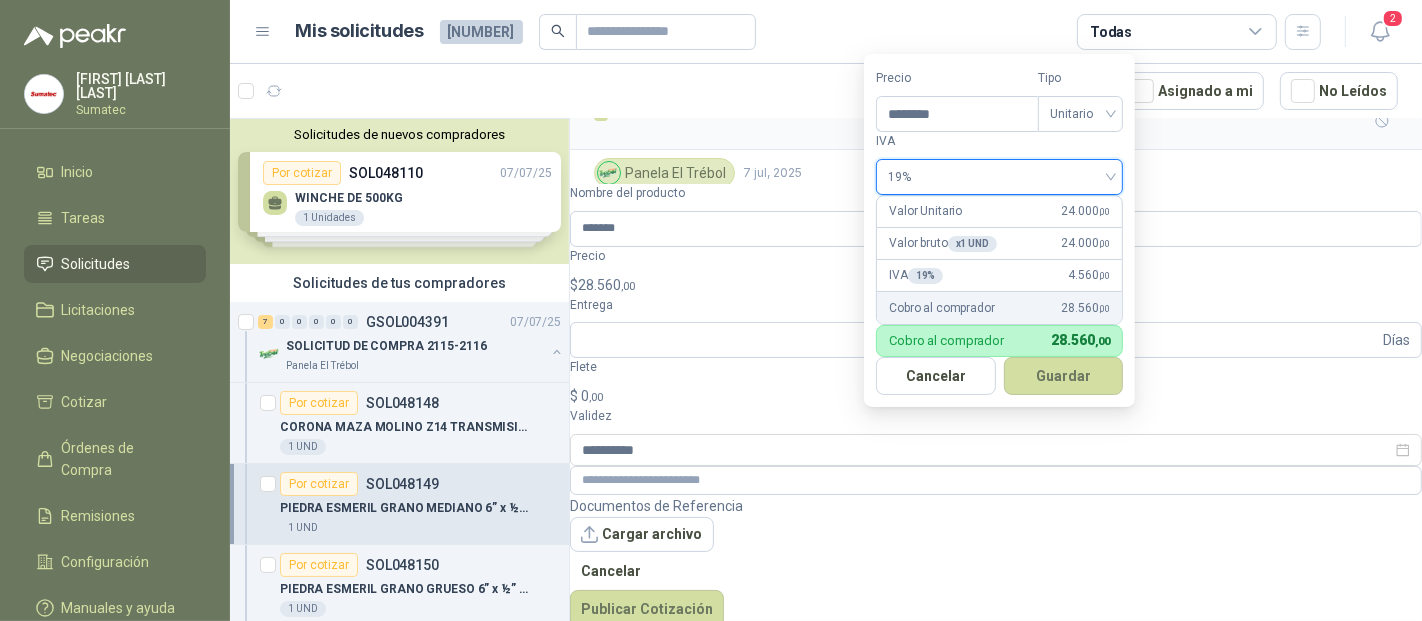 click on "Guardar" at bounding box center [1064, 376] 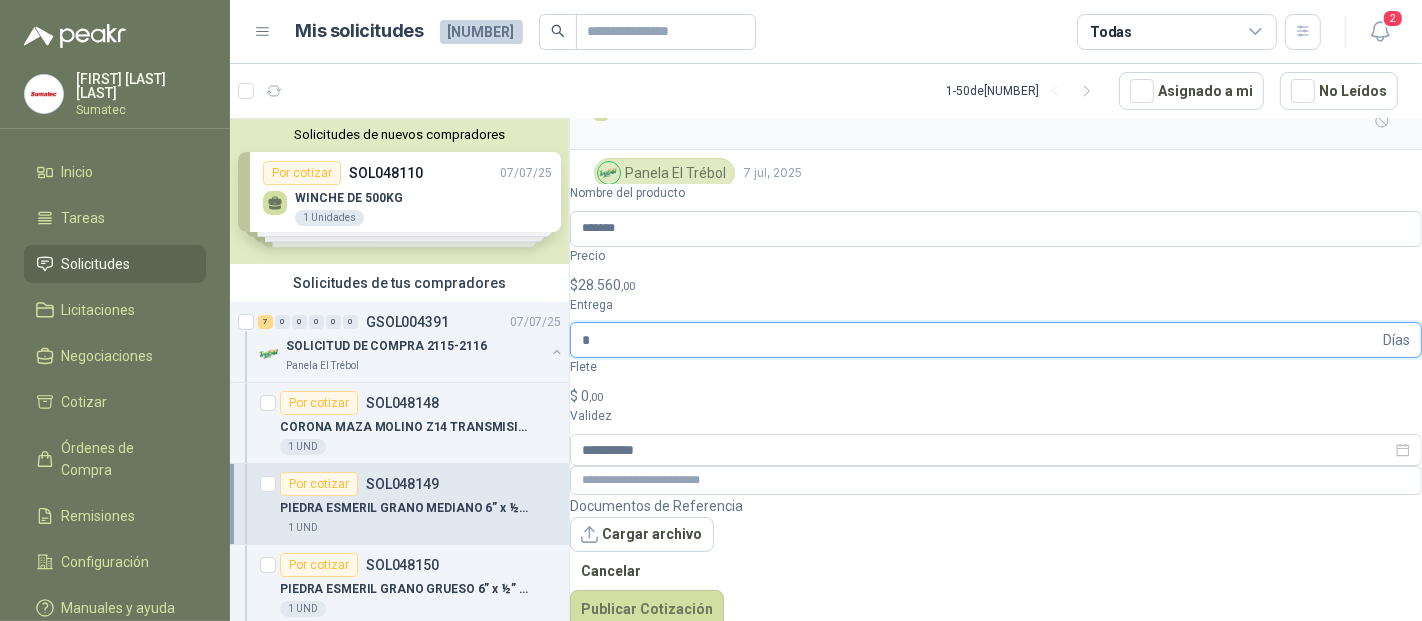 type on "*" 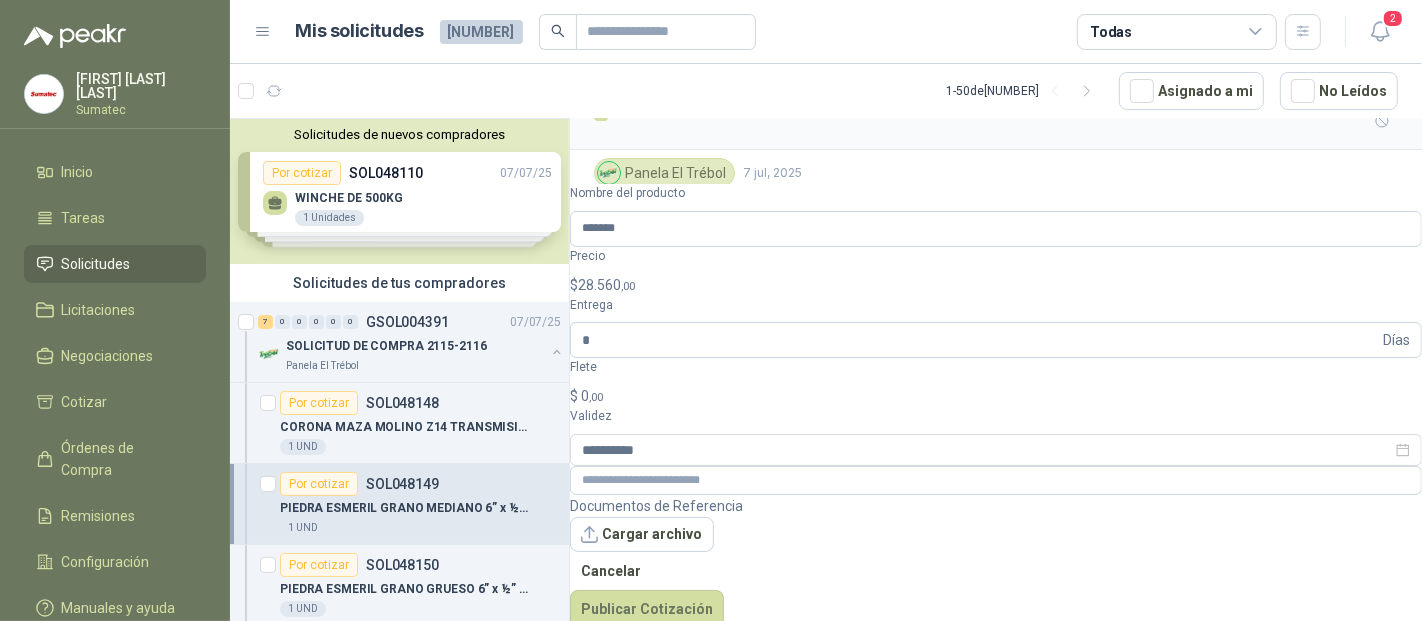 click on "**********" at bounding box center (996, 406) 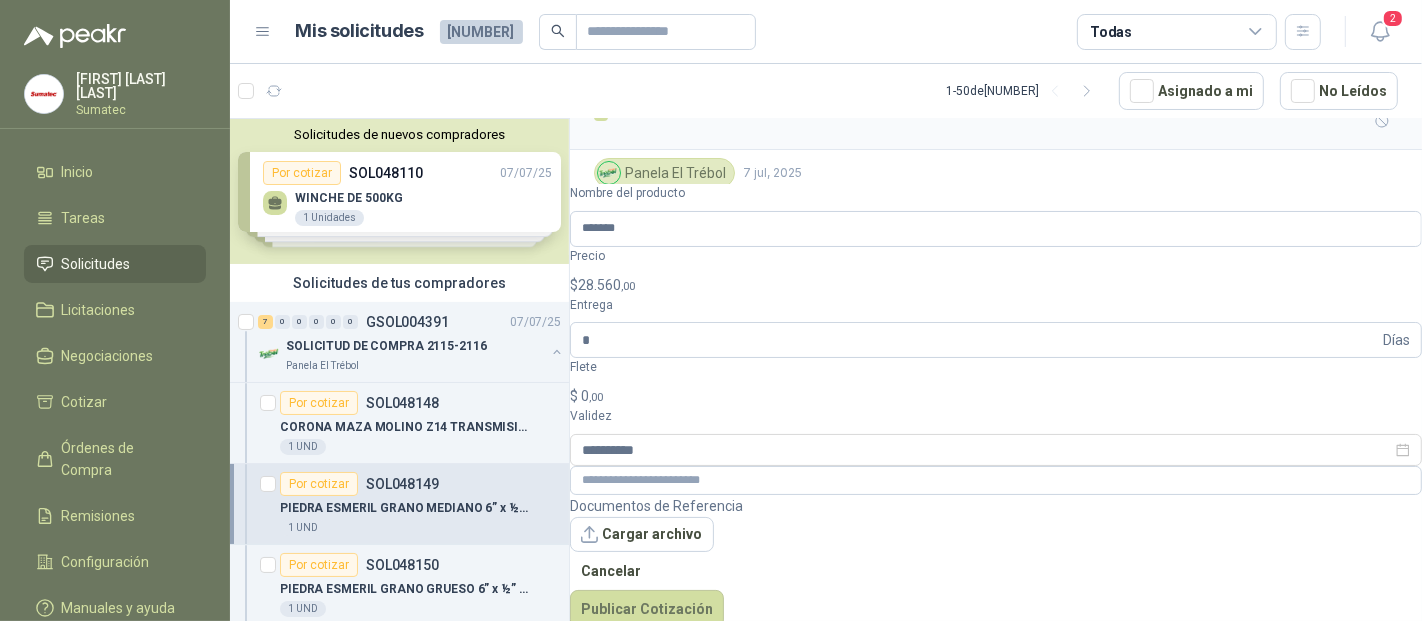 click on "$    0 ,00" at bounding box center [996, 396] 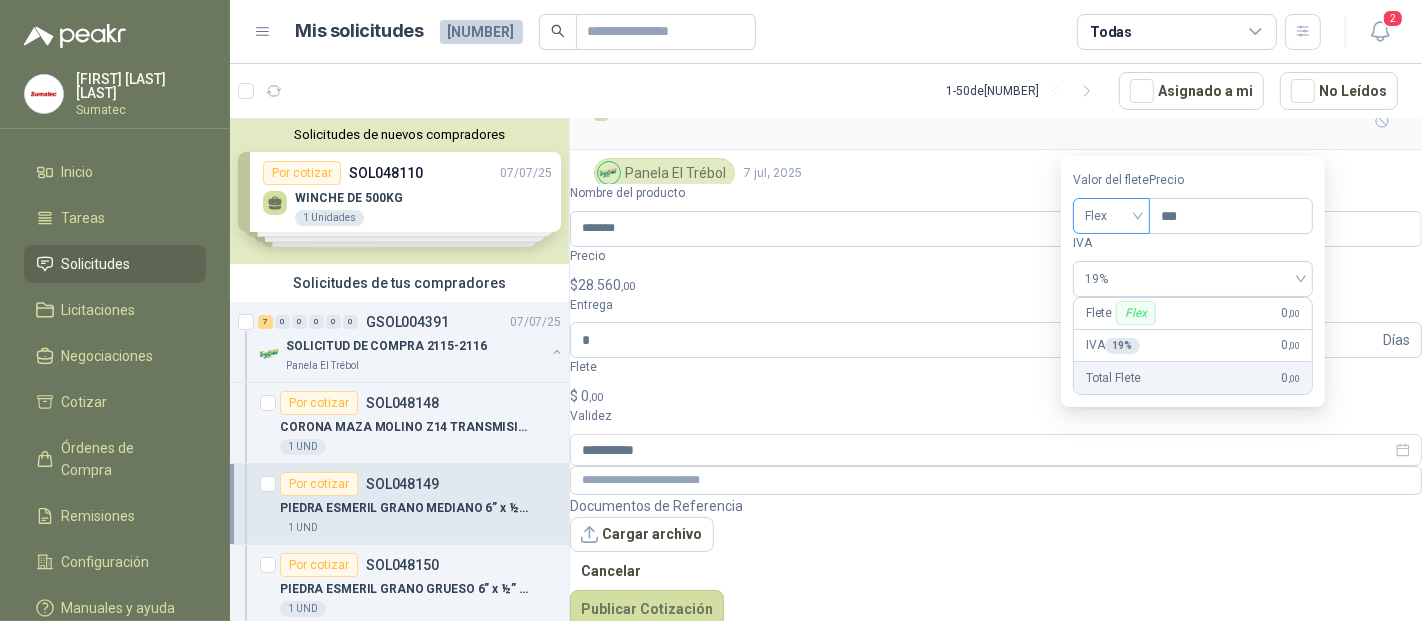 click on "Flex" at bounding box center [1111, 216] 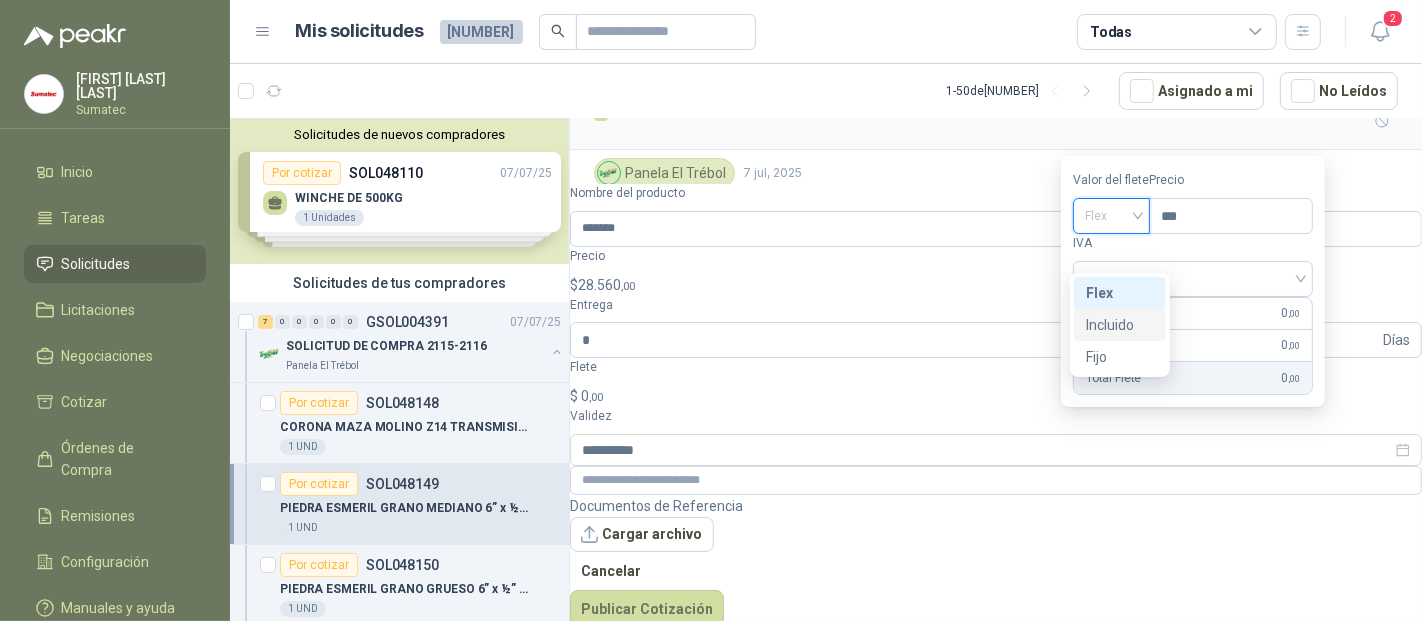 click on "Incluido" at bounding box center [0, 0] 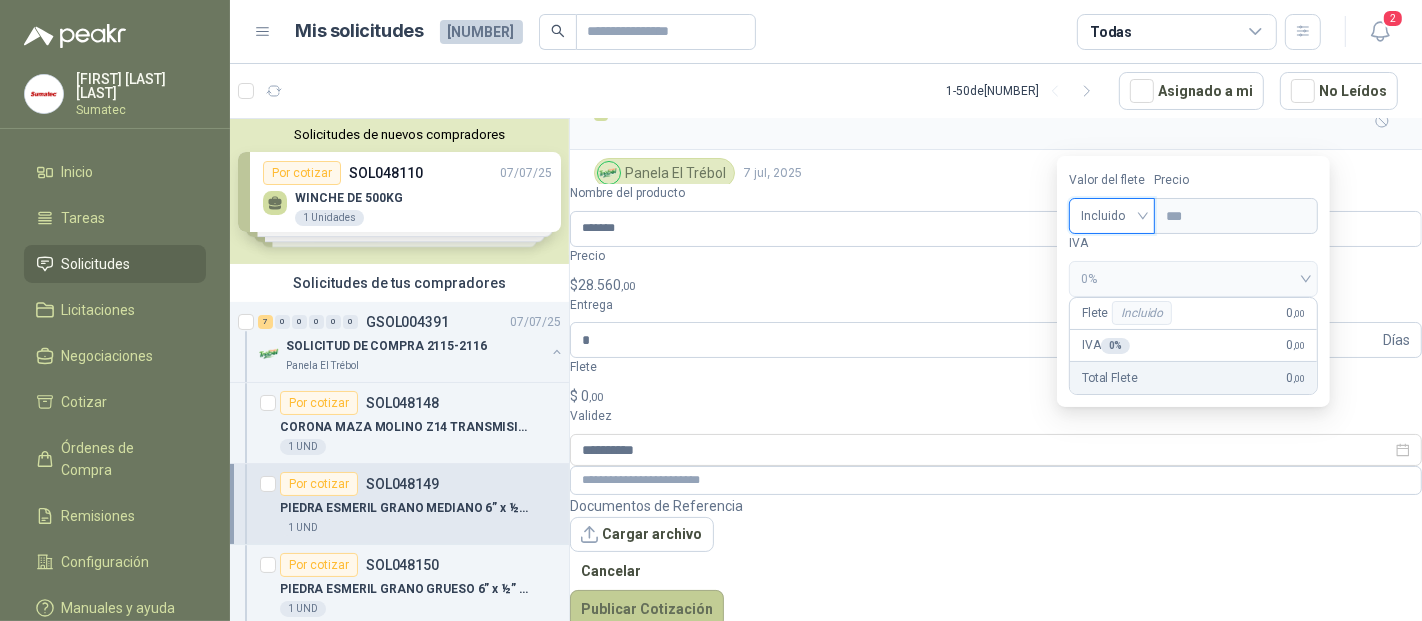 click on "Publicar Cotización" at bounding box center [647, 609] 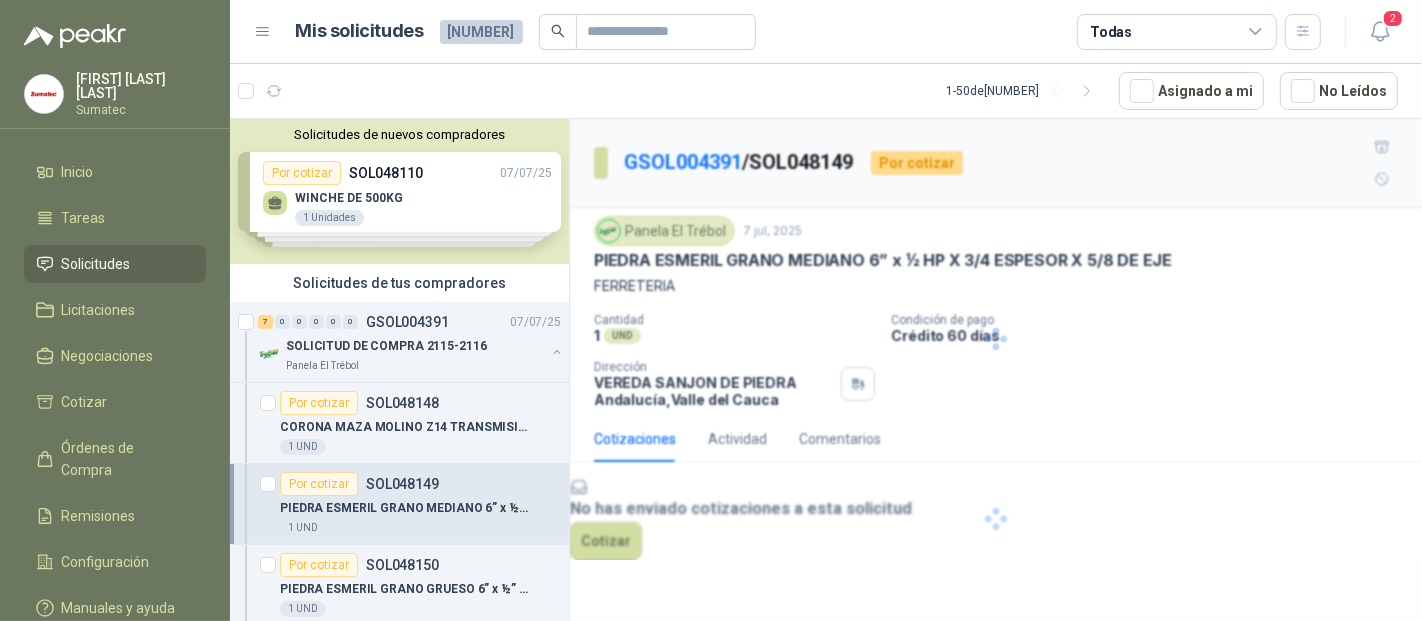 scroll, scrollTop: 0, scrollLeft: 0, axis: both 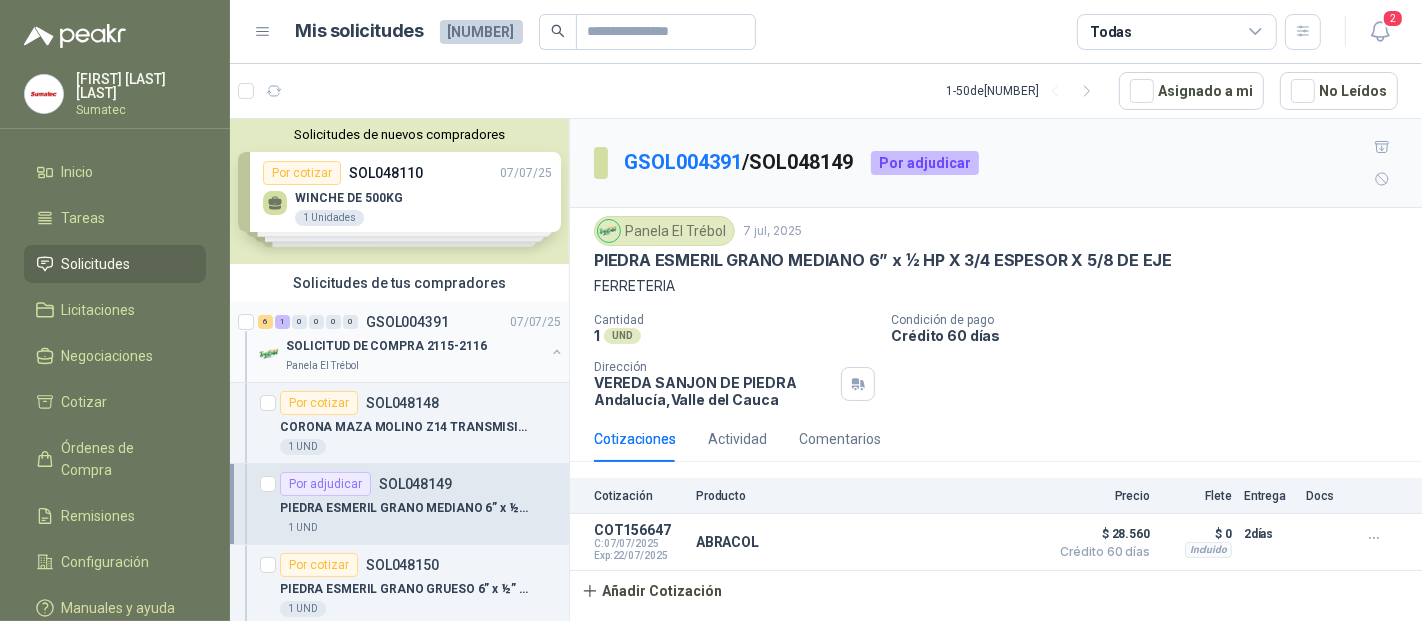 click on "Panela El Trébol" at bounding box center [415, 366] 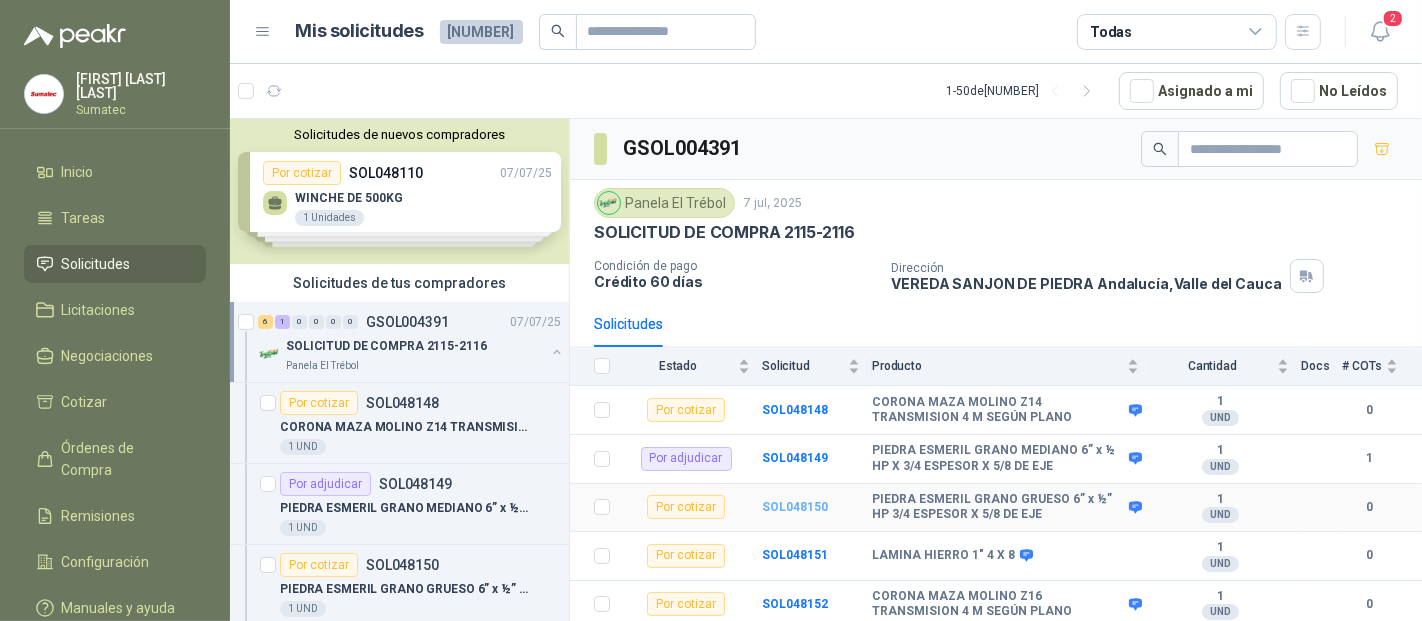 click on "SOL048150" at bounding box center [795, 507] 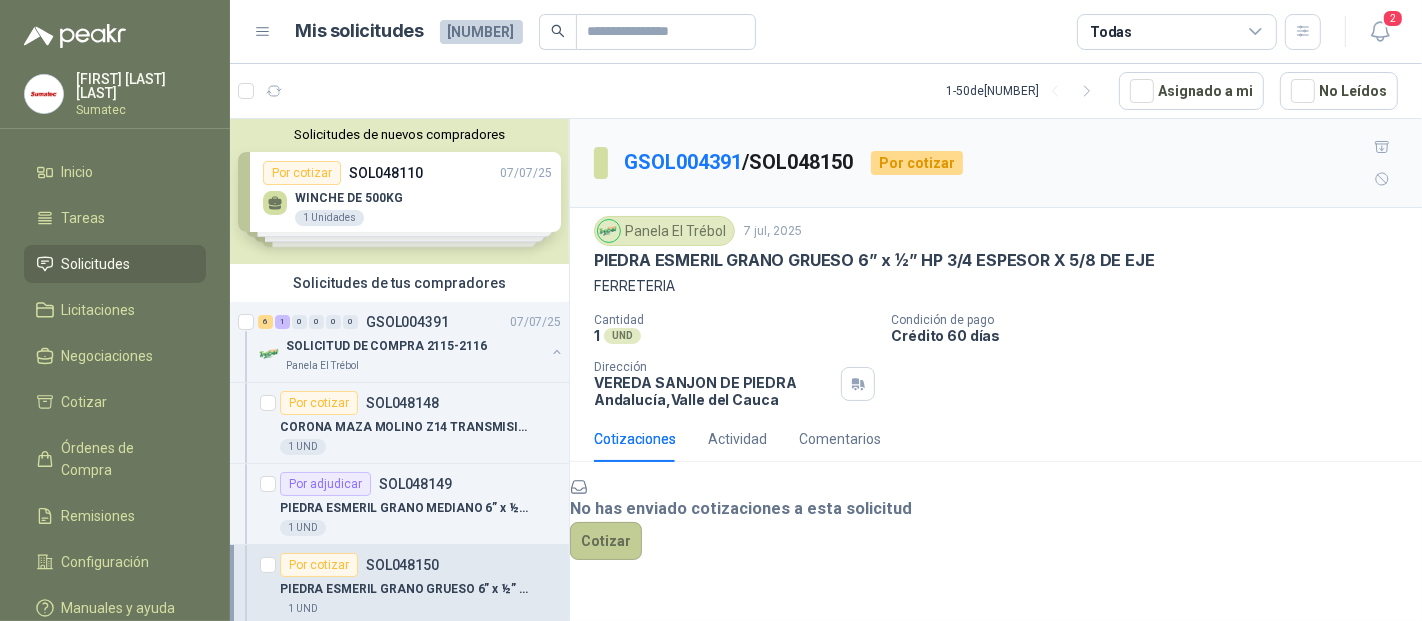 click on "Cotizar" at bounding box center (606, 541) 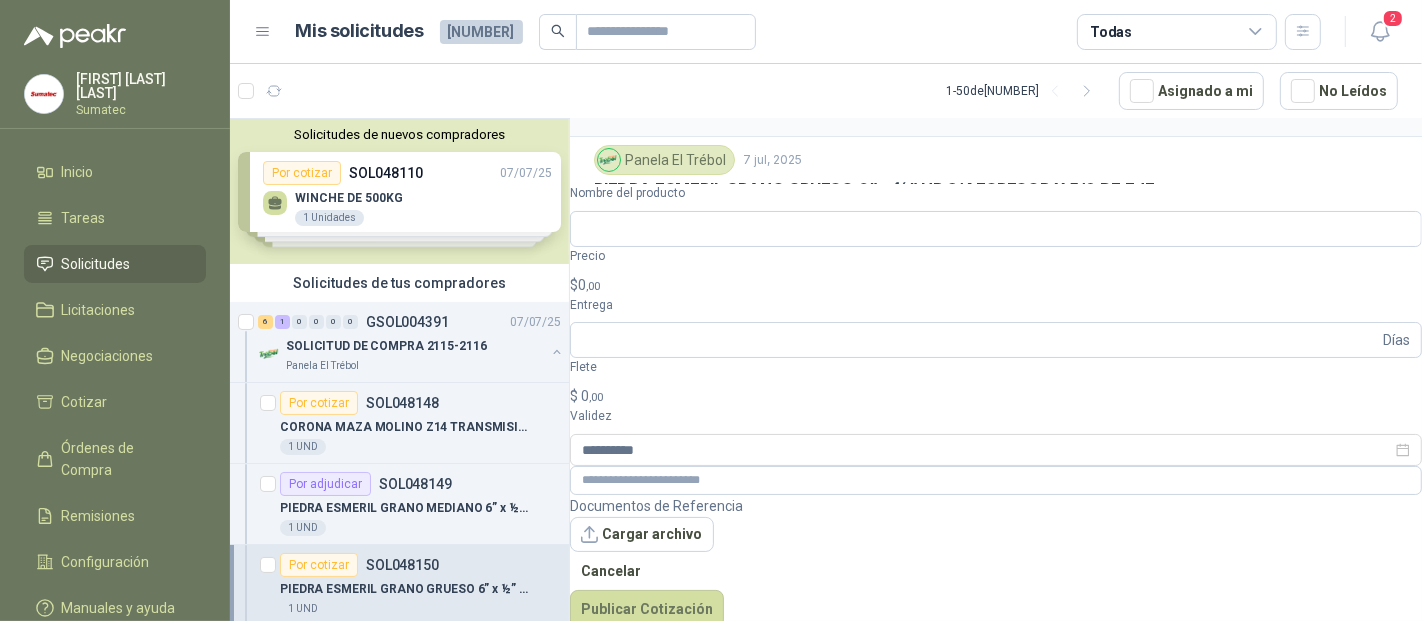 scroll, scrollTop: 58, scrollLeft: 0, axis: vertical 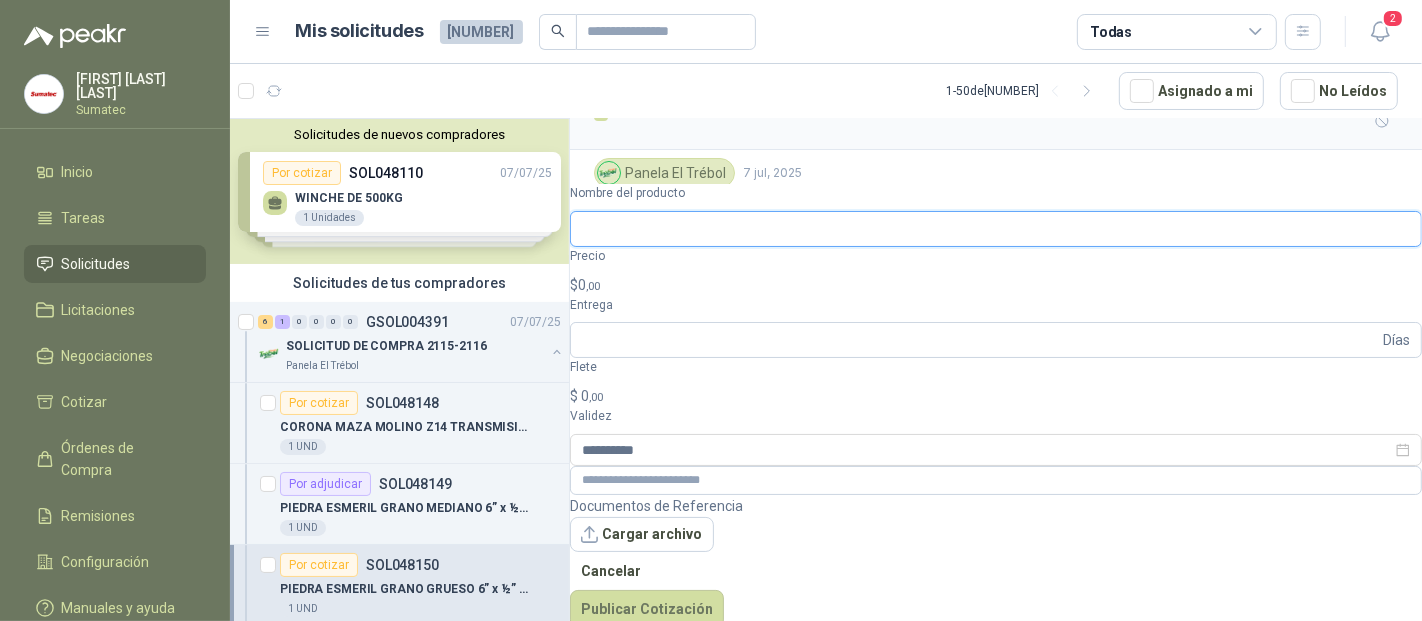 click on "Nombre del producto" at bounding box center [996, 229] 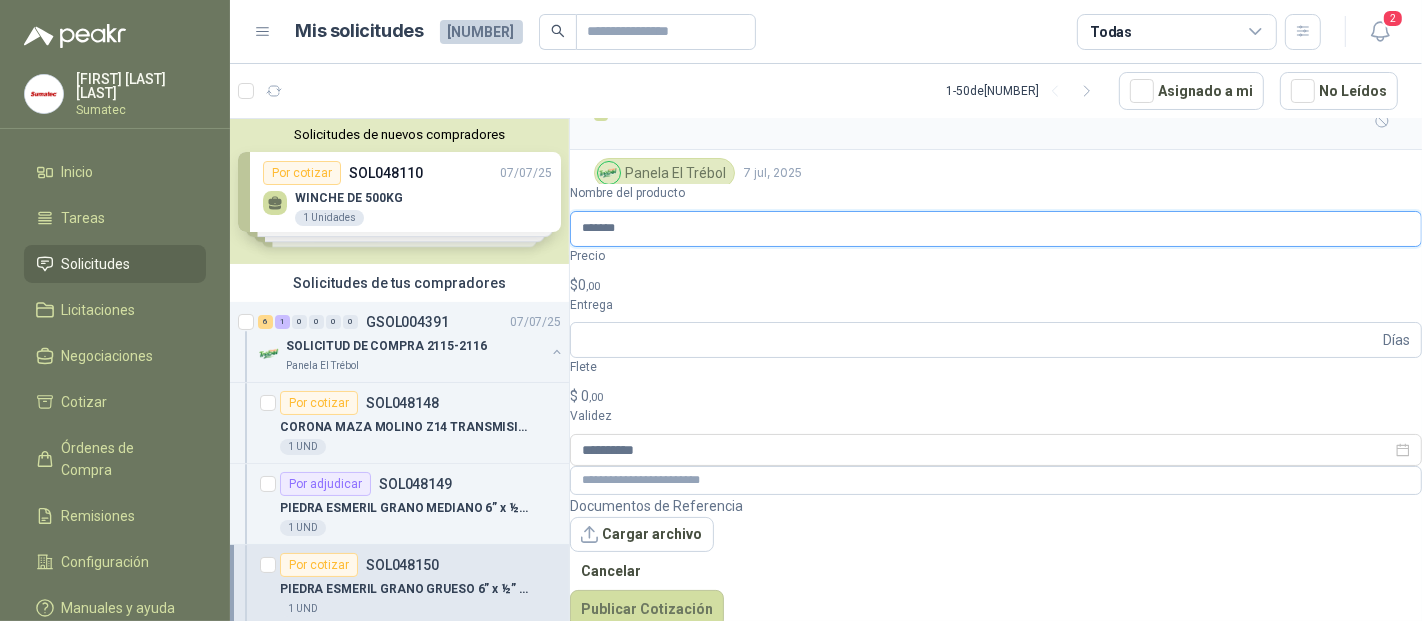 type on "*******" 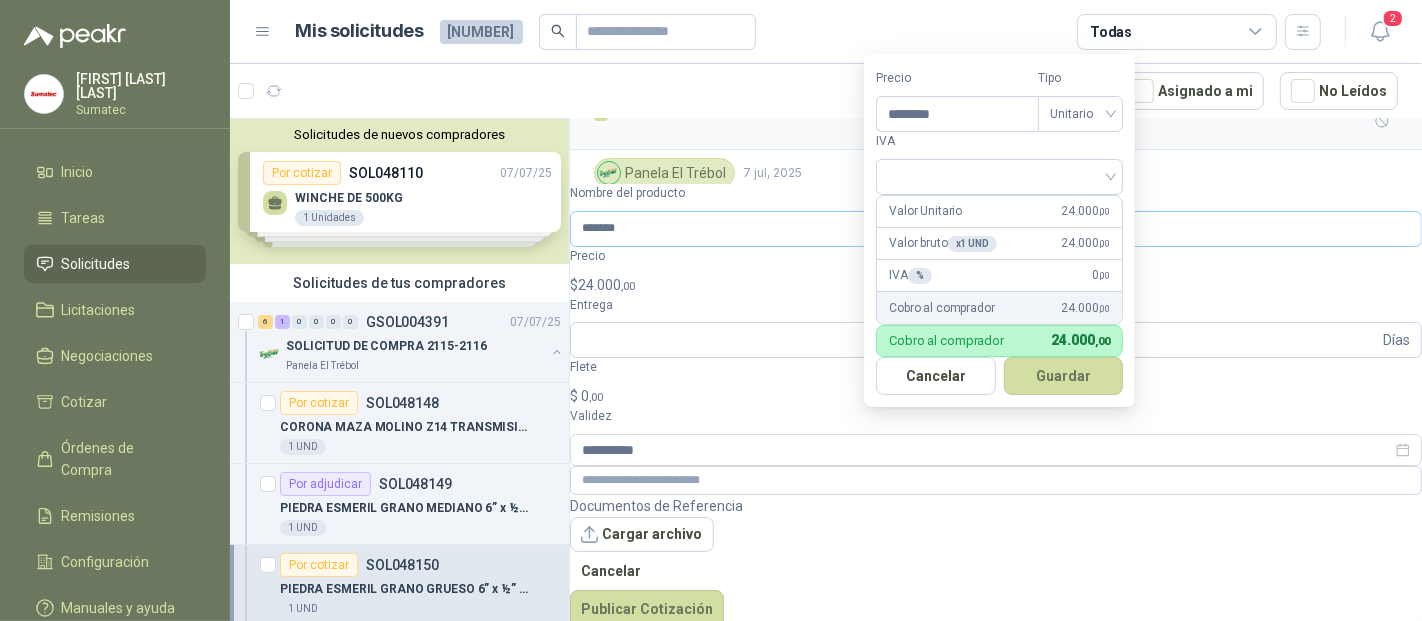 type on "********" 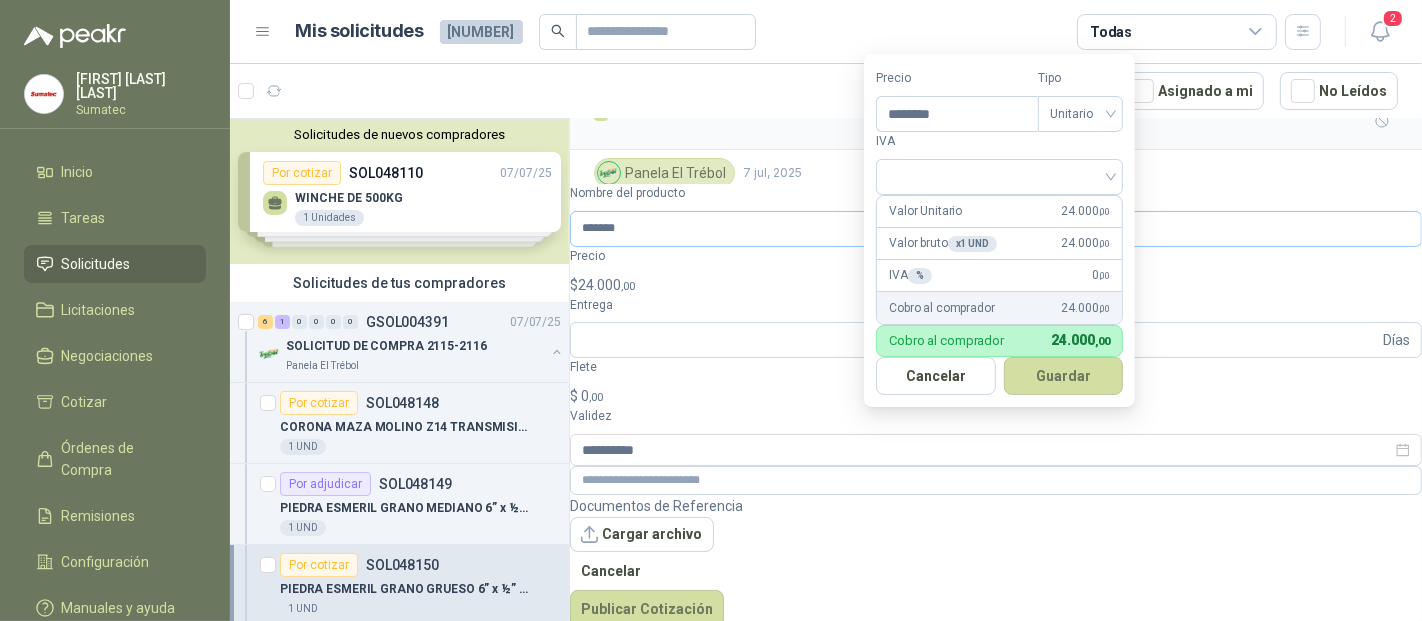 type 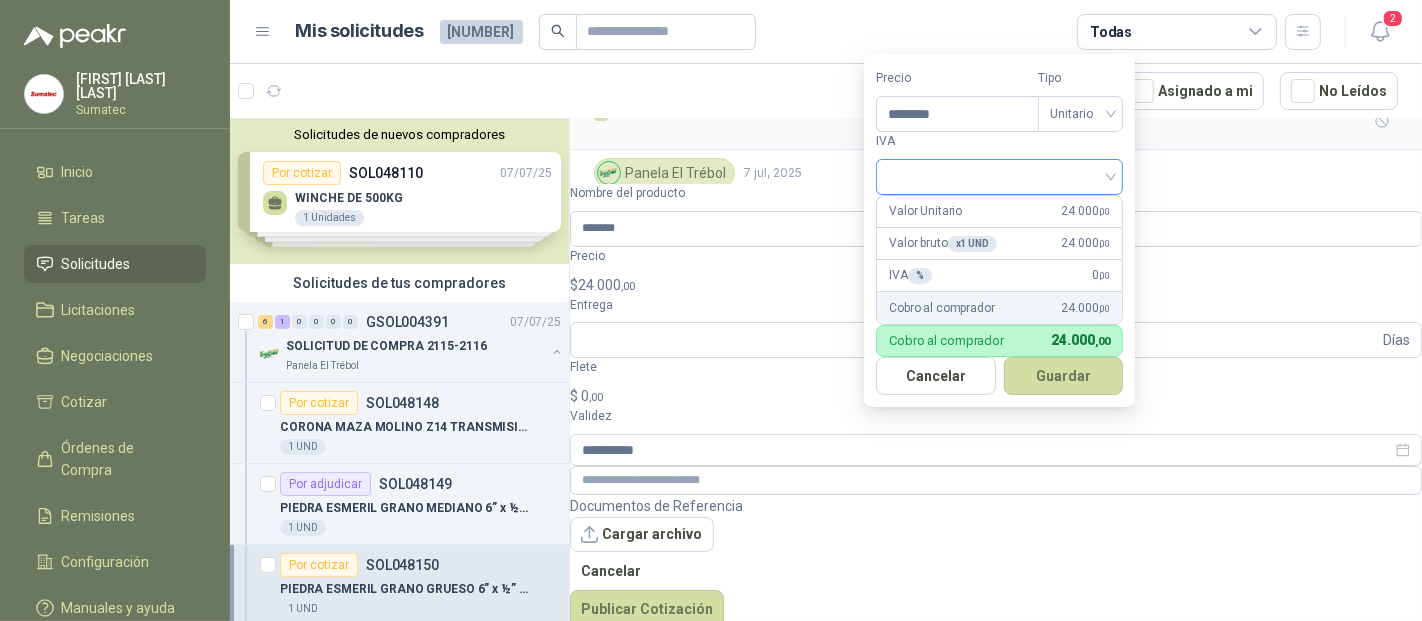click at bounding box center (999, 175) 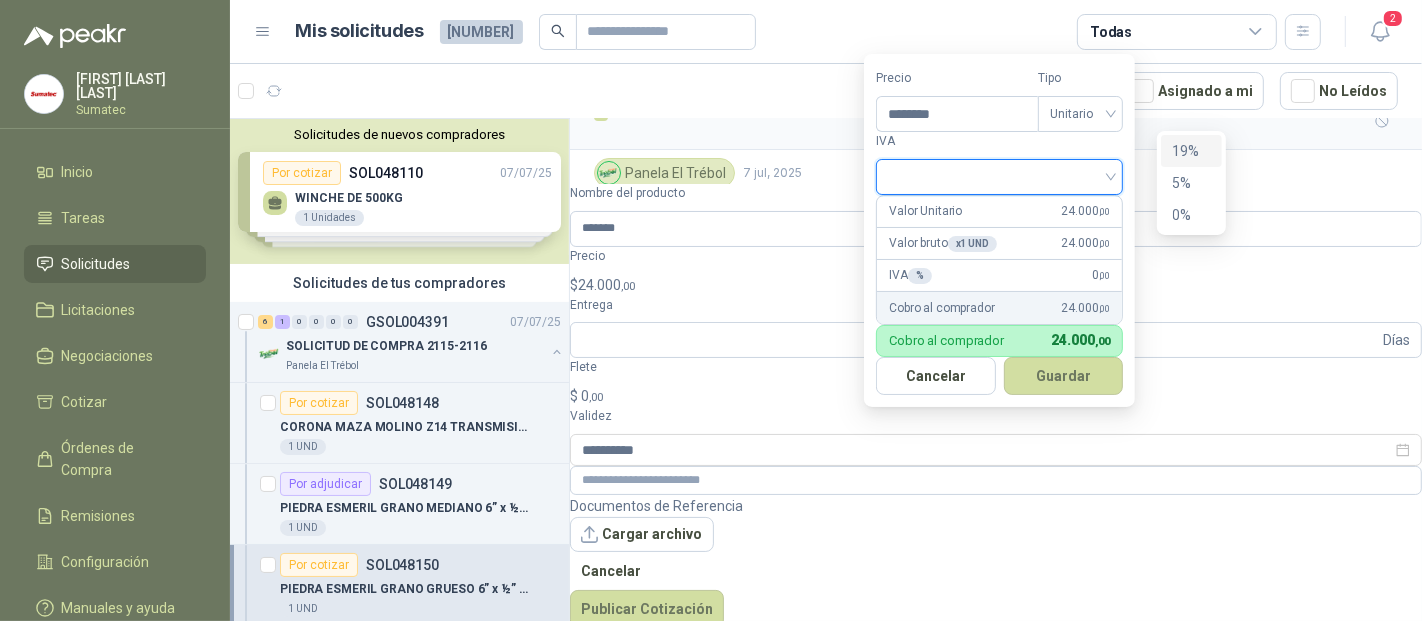 click on "19%" at bounding box center (1191, 151) 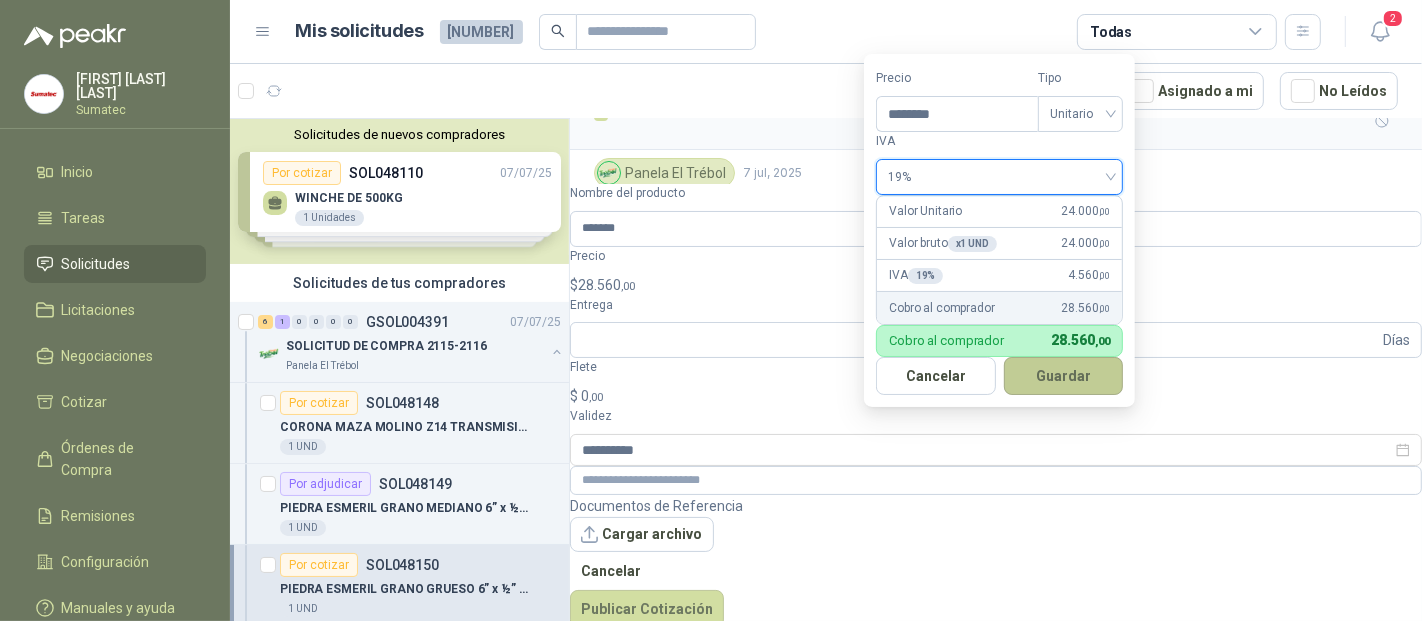 click on "Guardar" at bounding box center (1064, 376) 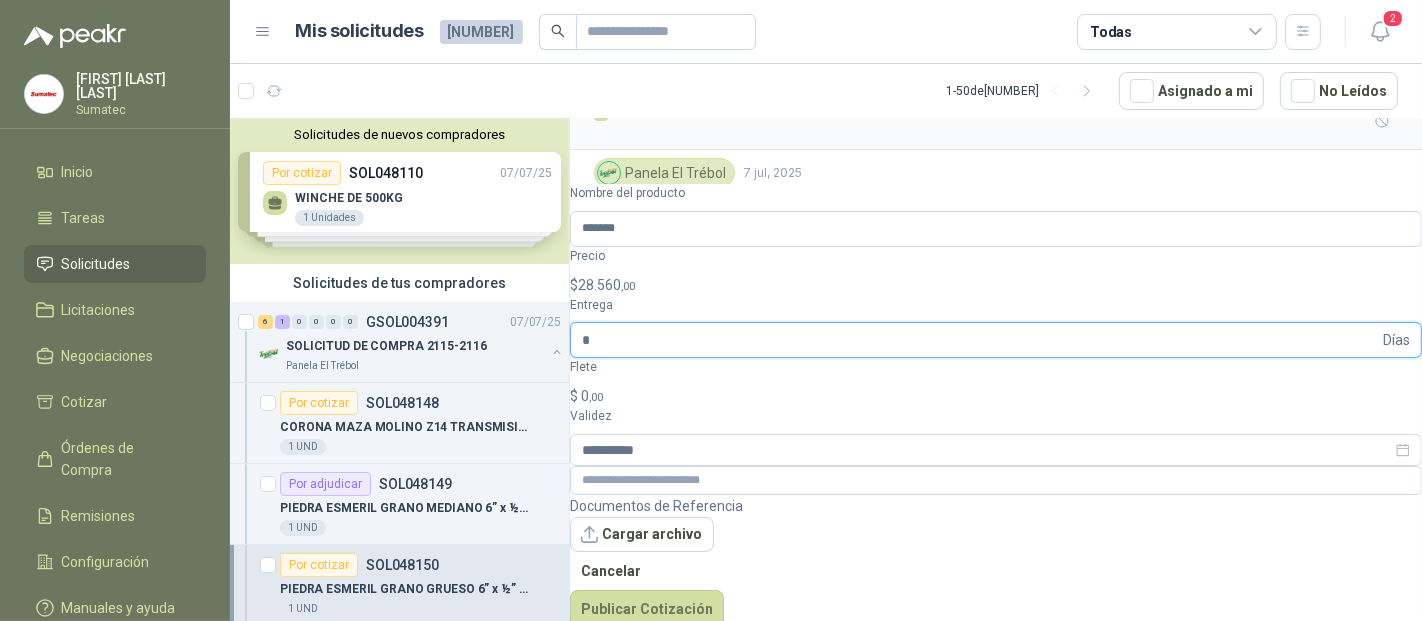 type on "*" 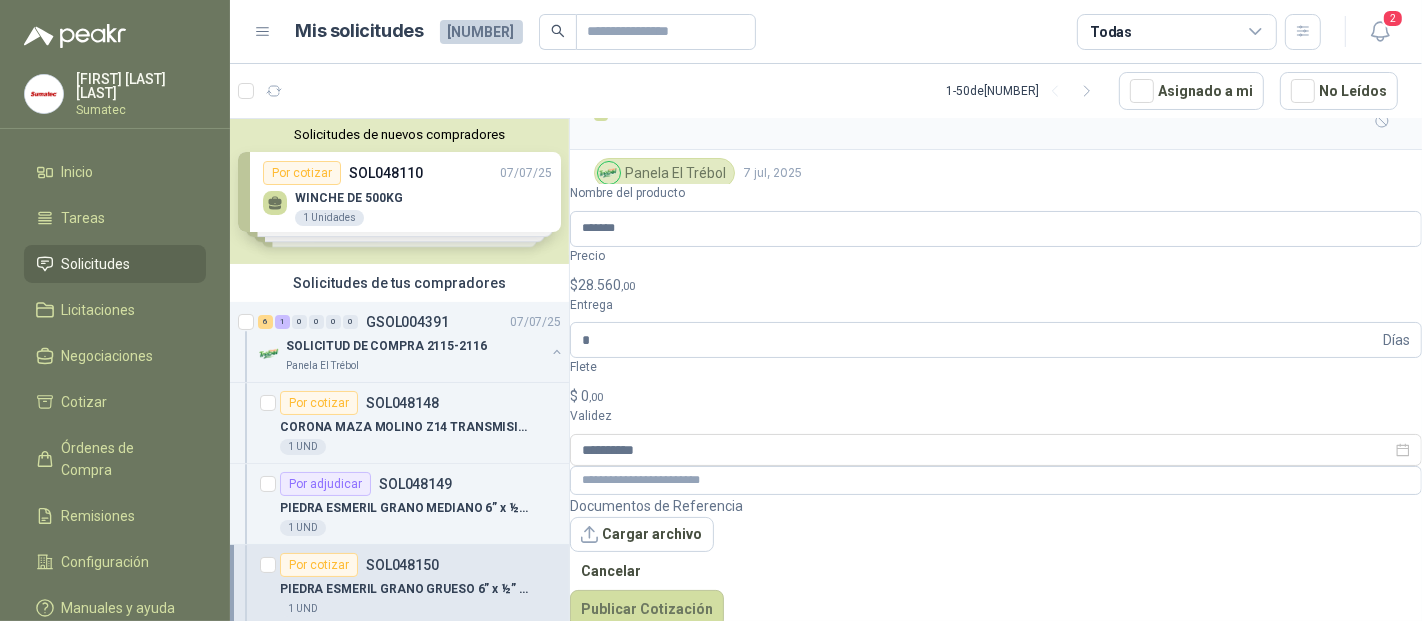 click on "**********" at bounding box center (996, 406) 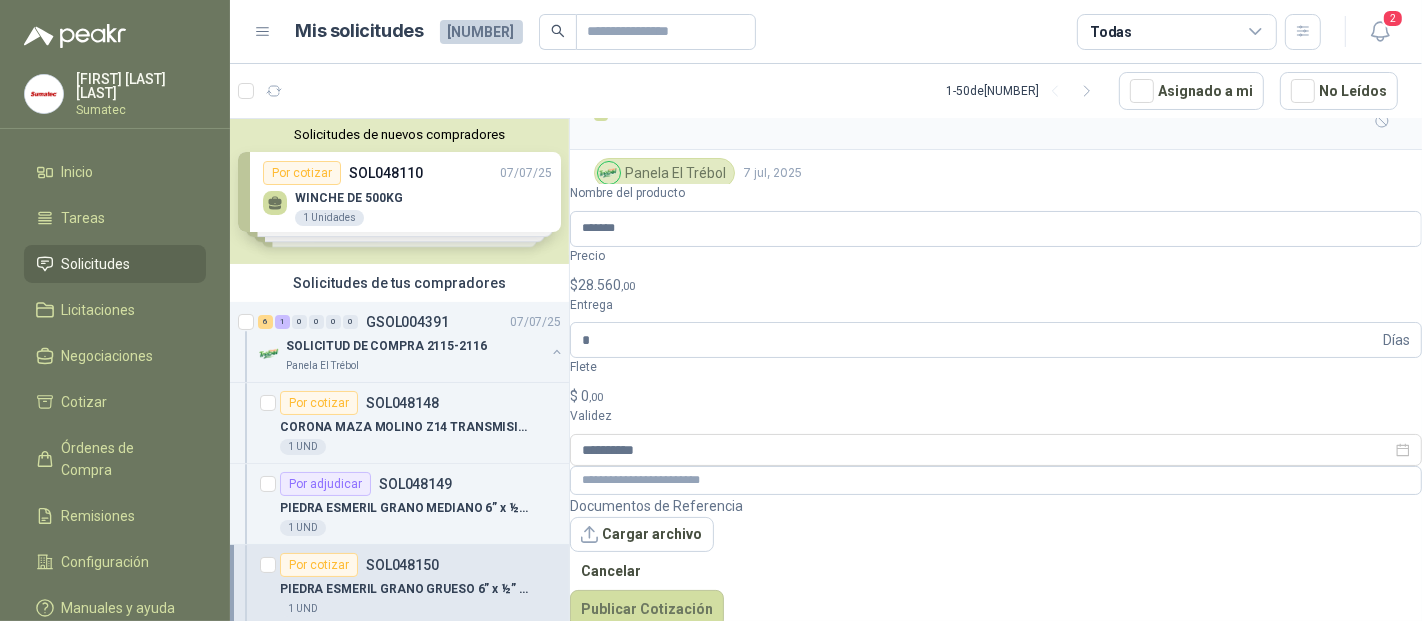 click on "$    0 ,00" at bounding box center [996, 396] 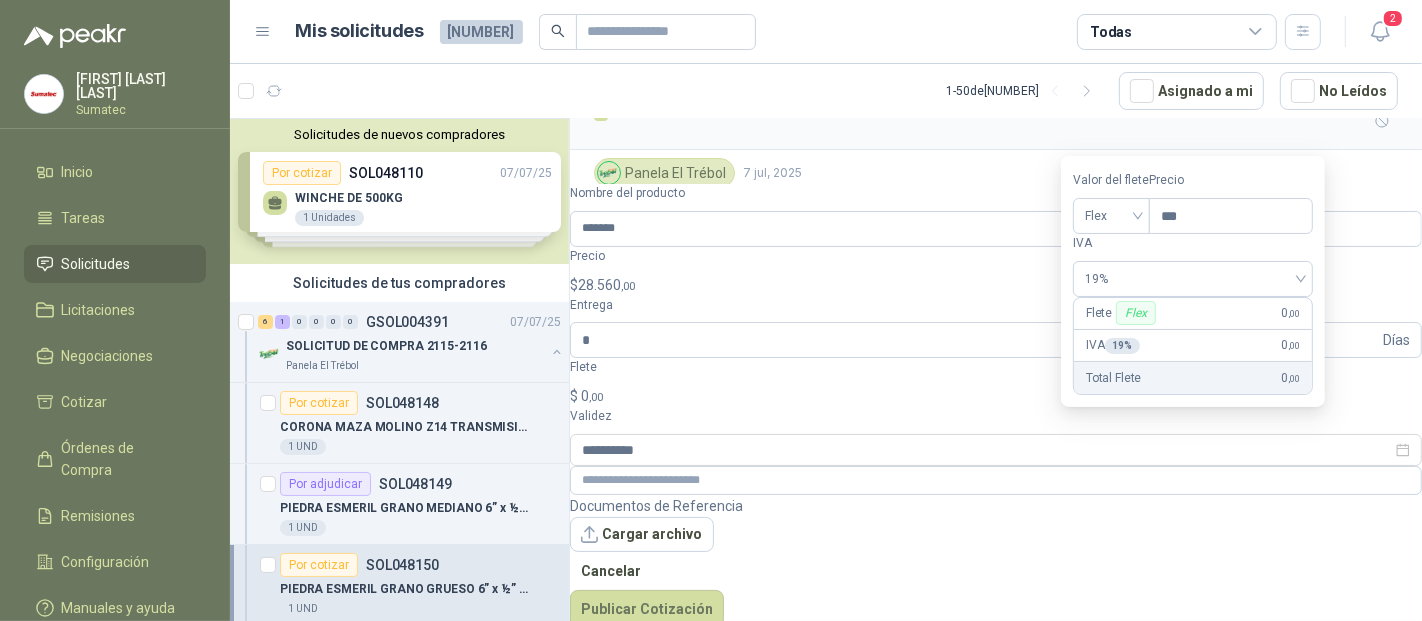 click on "Valor del flete Flex Precio *** IVA 19% Flete Flex   0 ,00 IVA 19 % 0 ,00 Total Flete 0 ,00" at bounding box center (1193, 281) 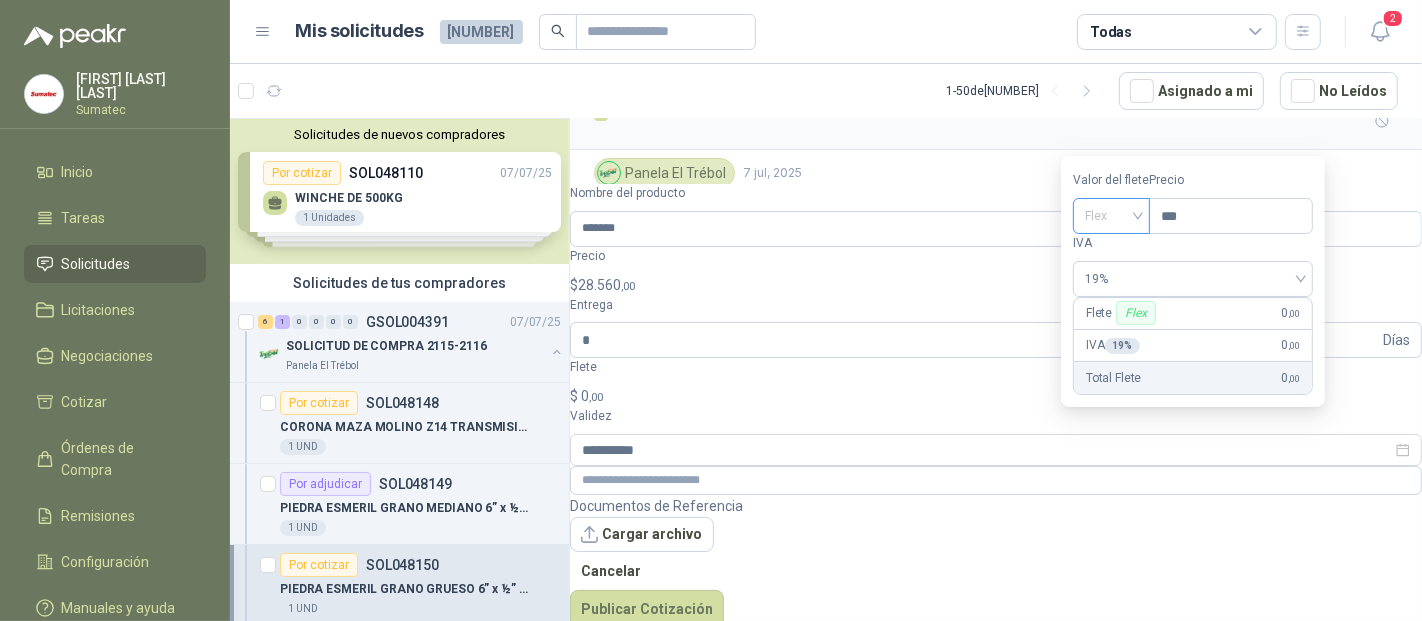 click on "Flex" at bounding box center [1111, 216] 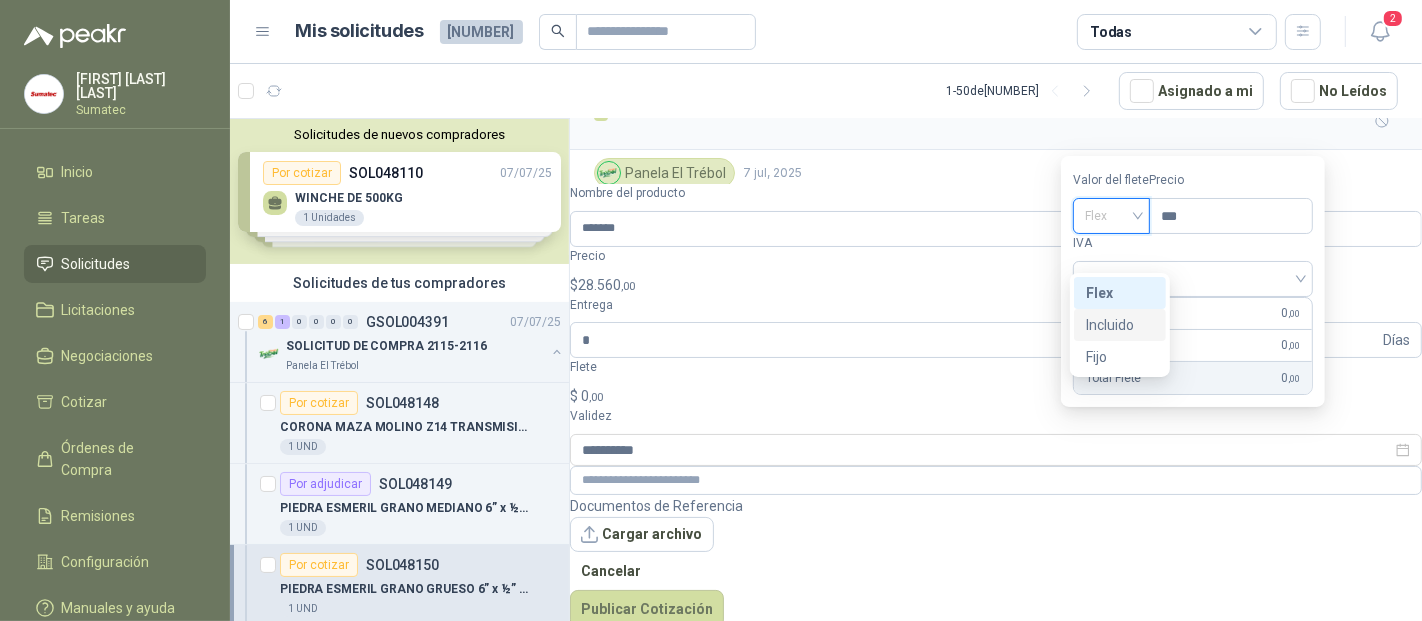 click on "Incluido" at bounding box center [0, 0] 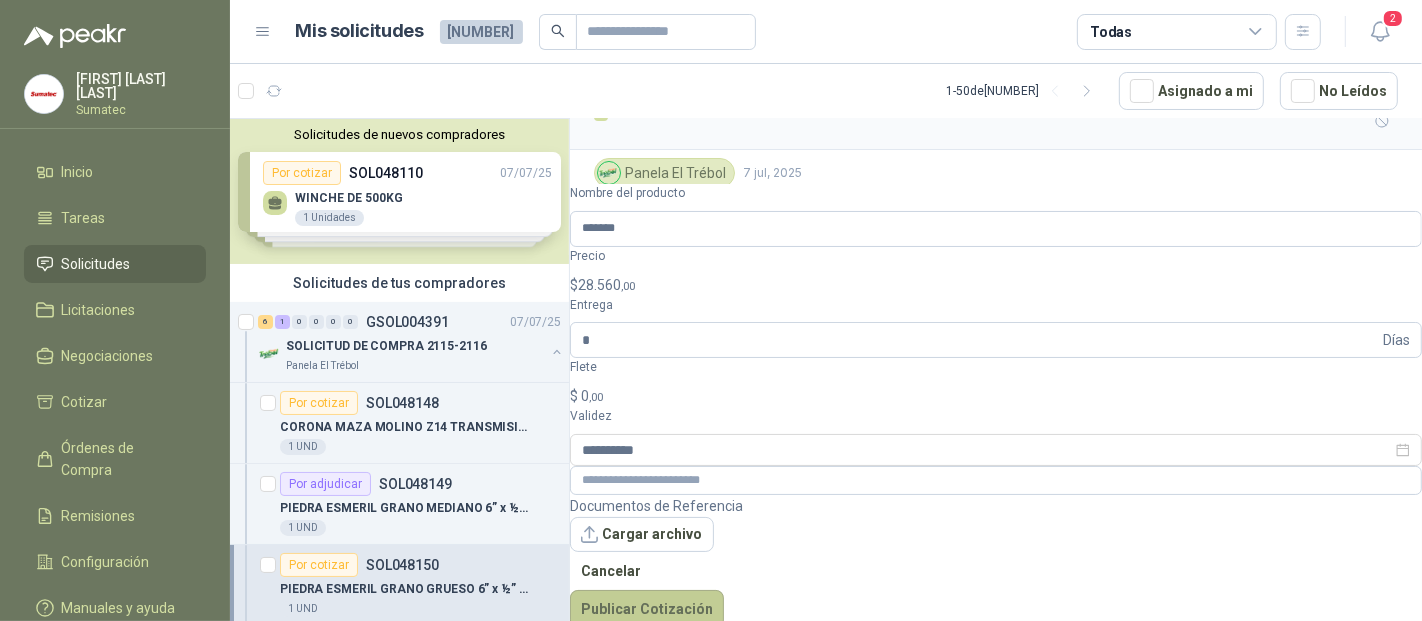 click on "Publicar Cotización" at bounding box center (647, 609) 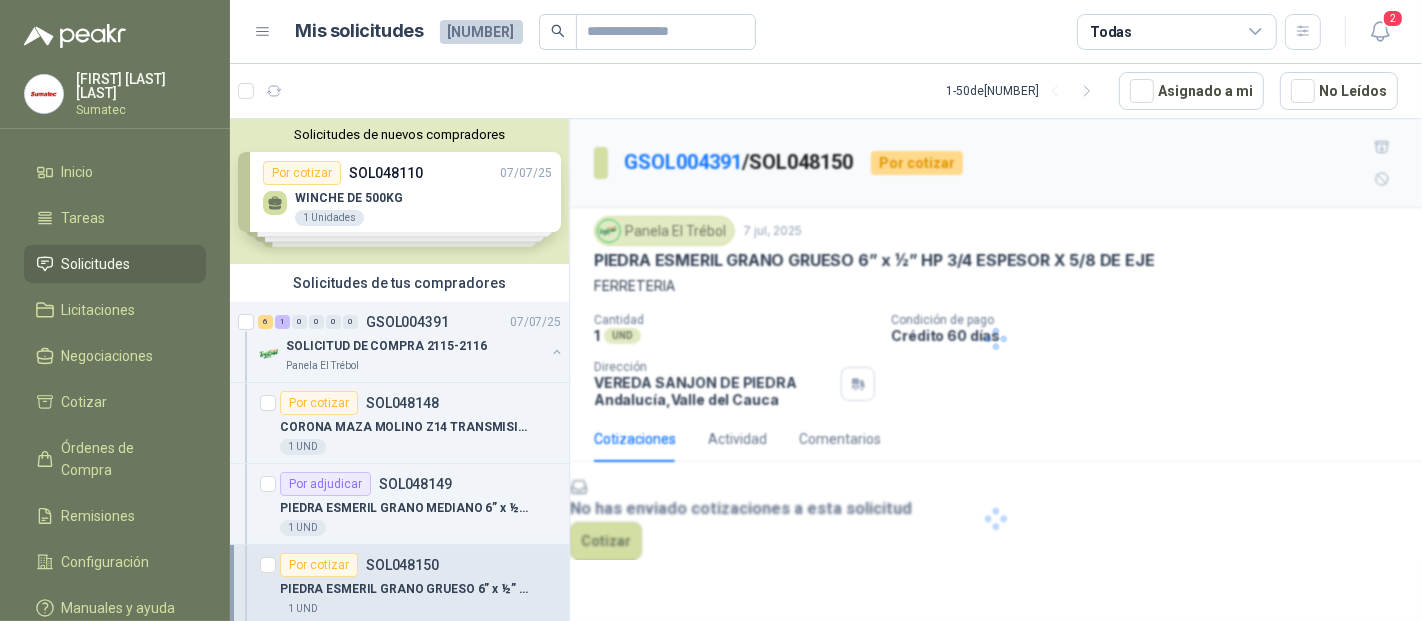 scroll, scrollTop: 0, scrollLeft: 0, axis: both 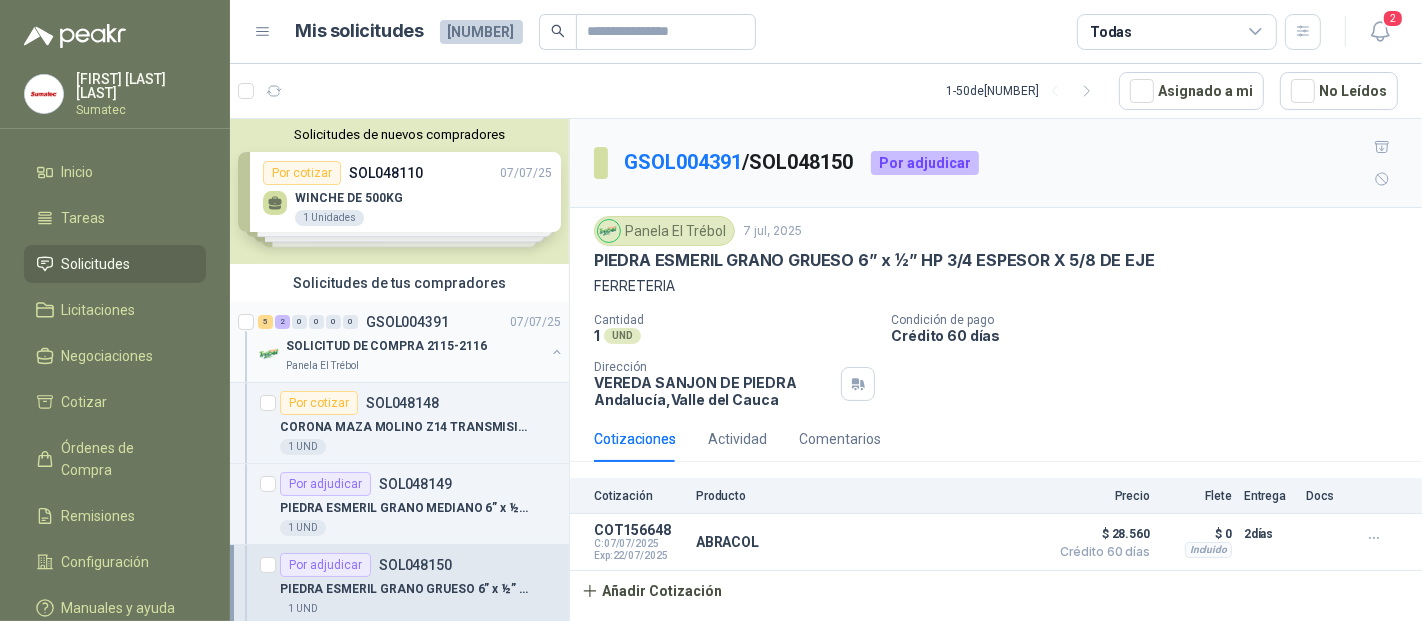 click on "SOLICITUD DE COMPRA 2115-2116" at bounding box center [386, 346] 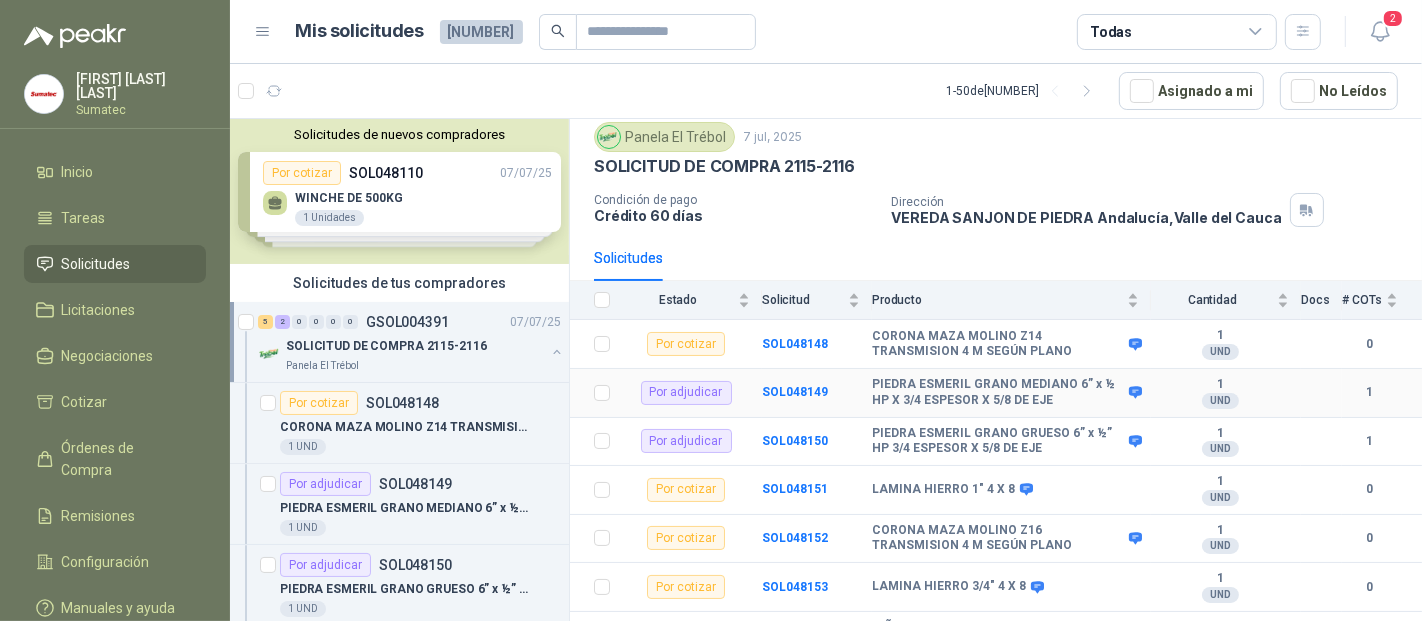 scroll, scrollTop: 98, scrollLeft: 0, axis: vertical 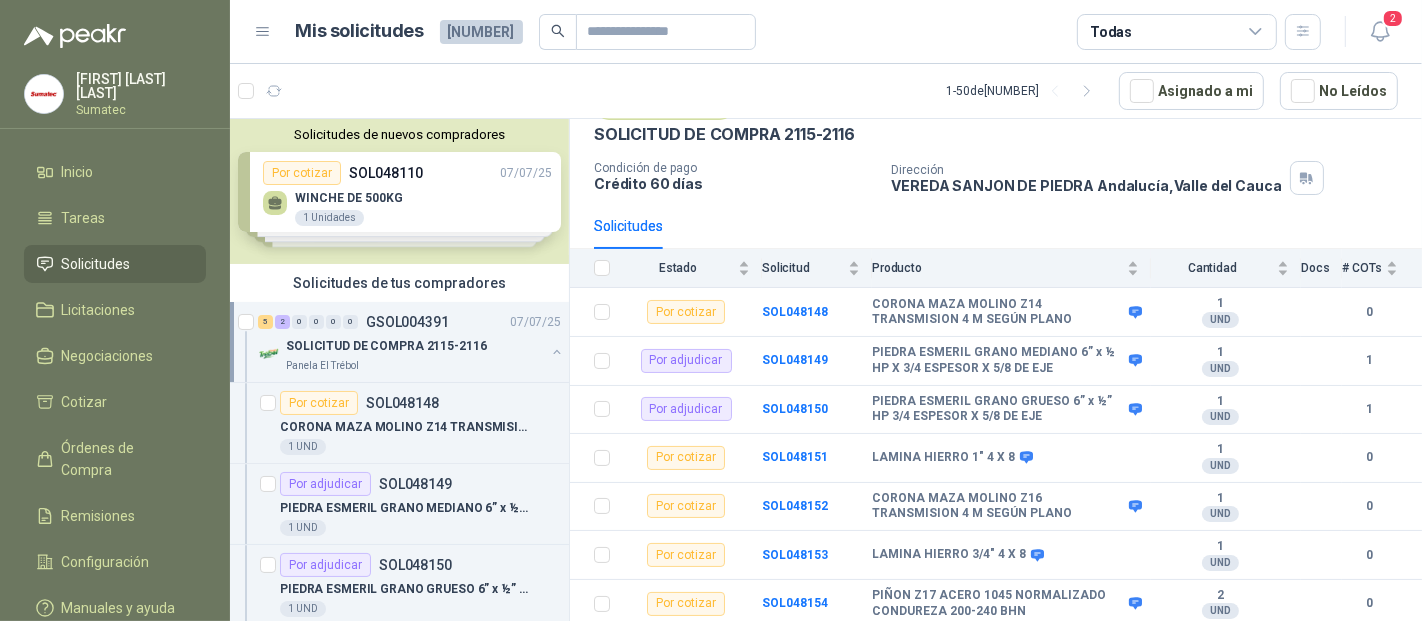 click on "SOLICITUD DE COMPRA 2115-2116" at bounding box center [386, 346] 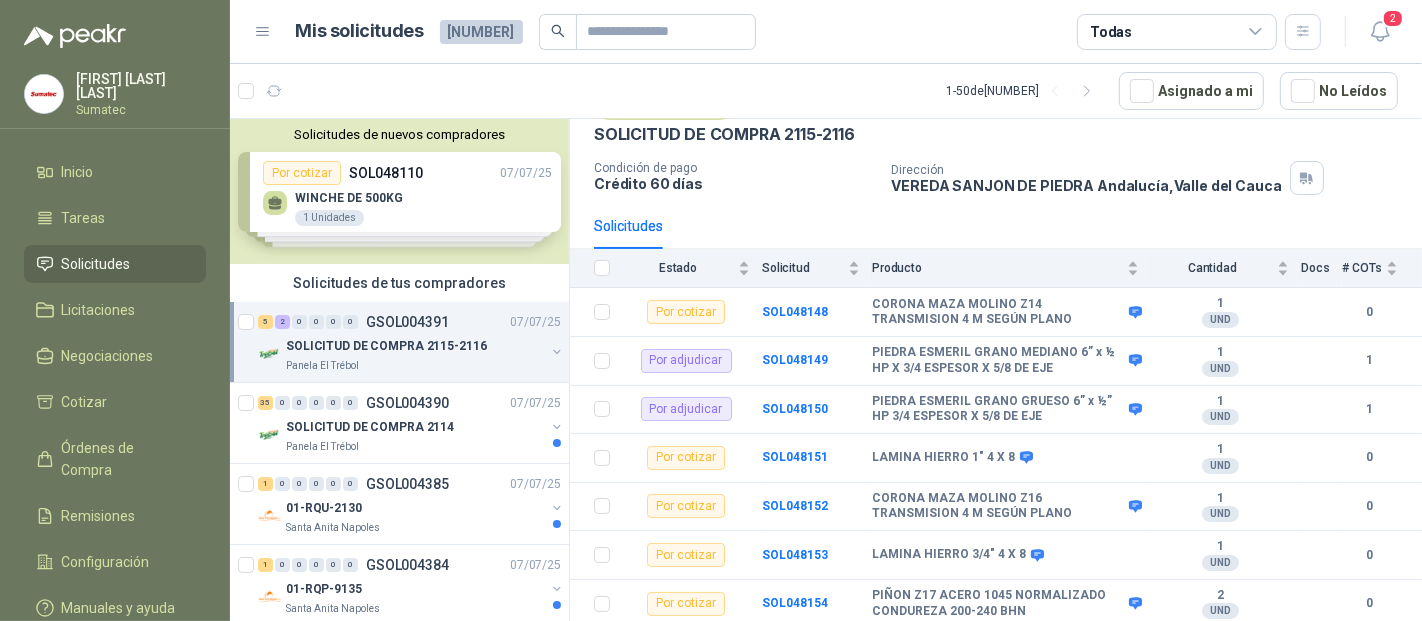 scroll, scrollTop: 5, scrollLeft: 0, axis: vertical 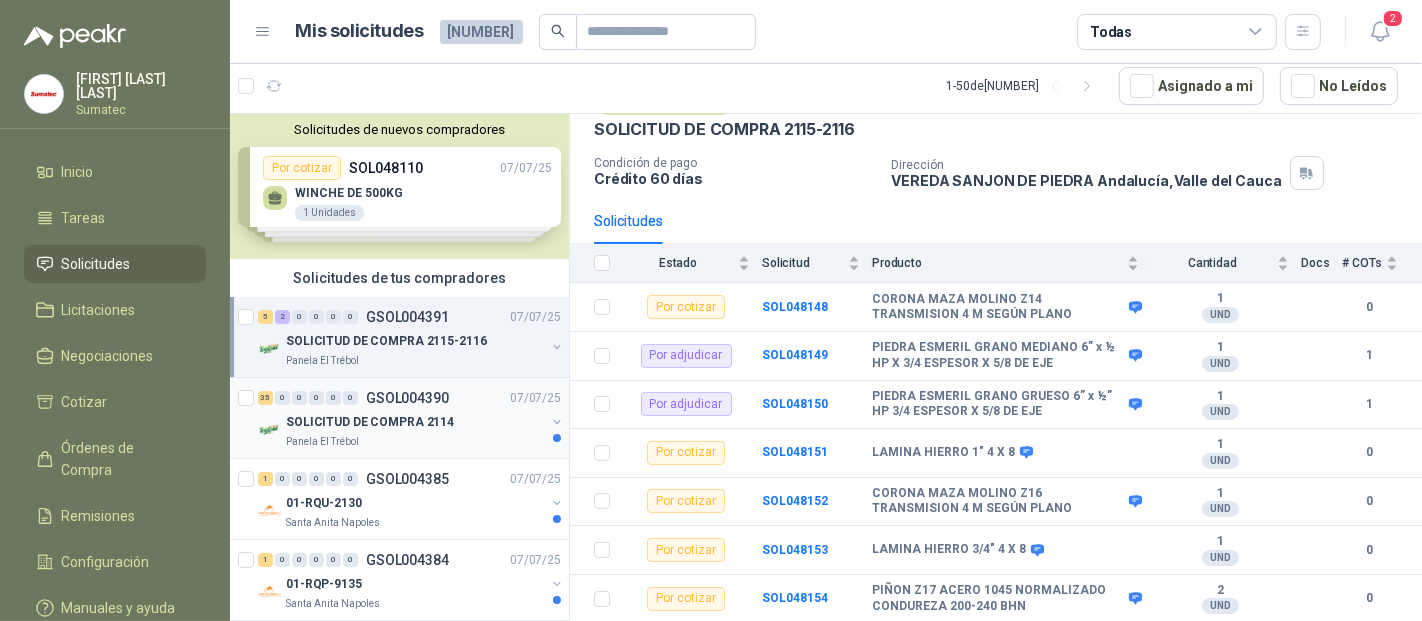 click on "SOLICITUD DE COMPRA 2114" at bounding box center [370, 422] 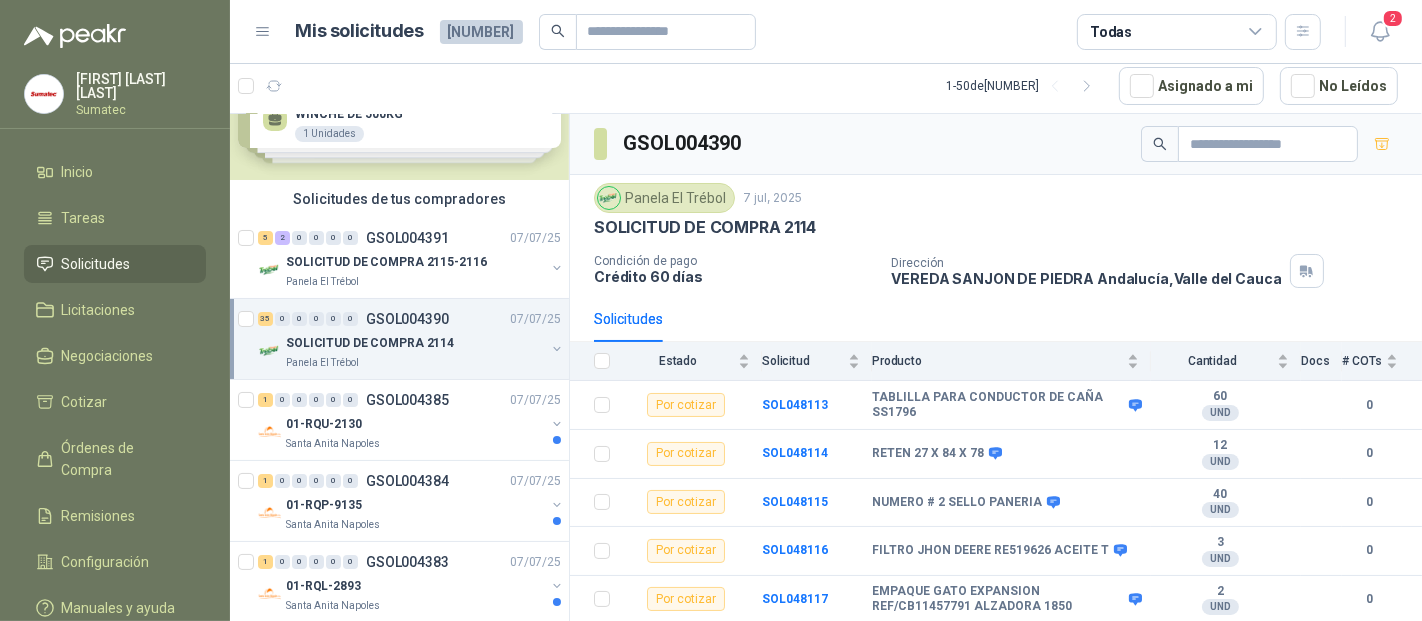 scroll, scrollTop: 0, scrollLeft: 0, axis: both 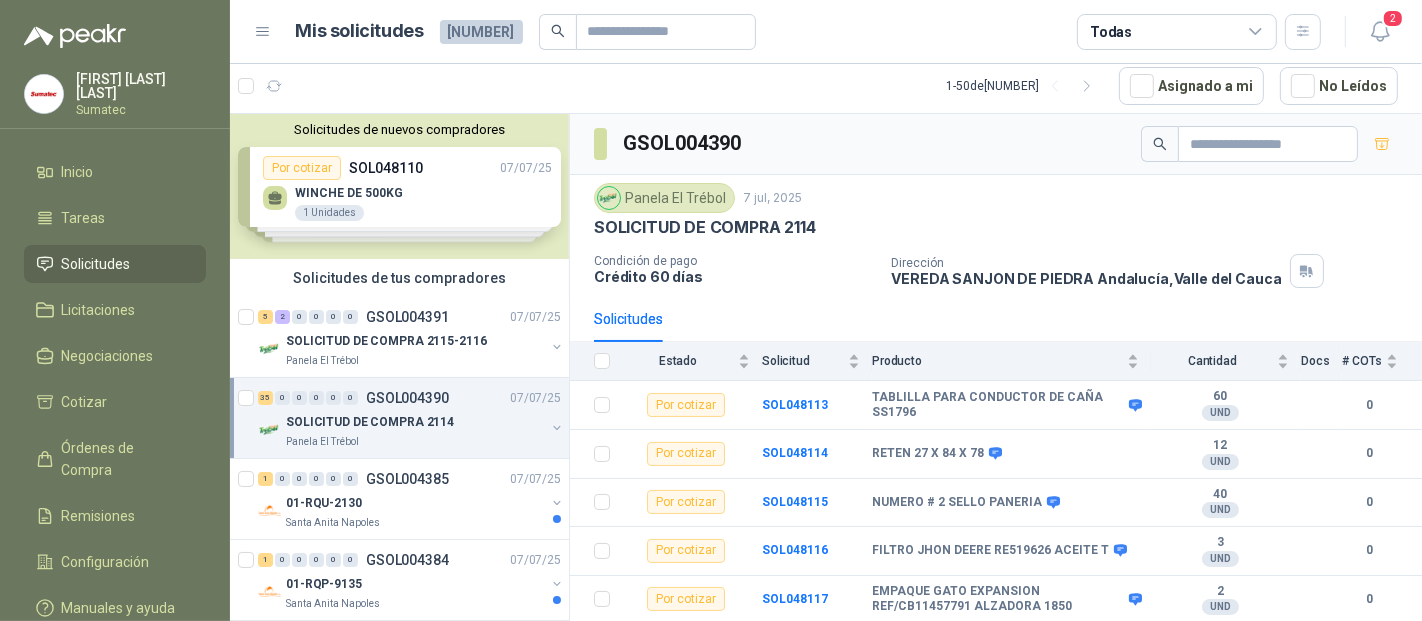 click on "SOLICITUD DE COMPRA 2114" at bounding box center (415, 422) 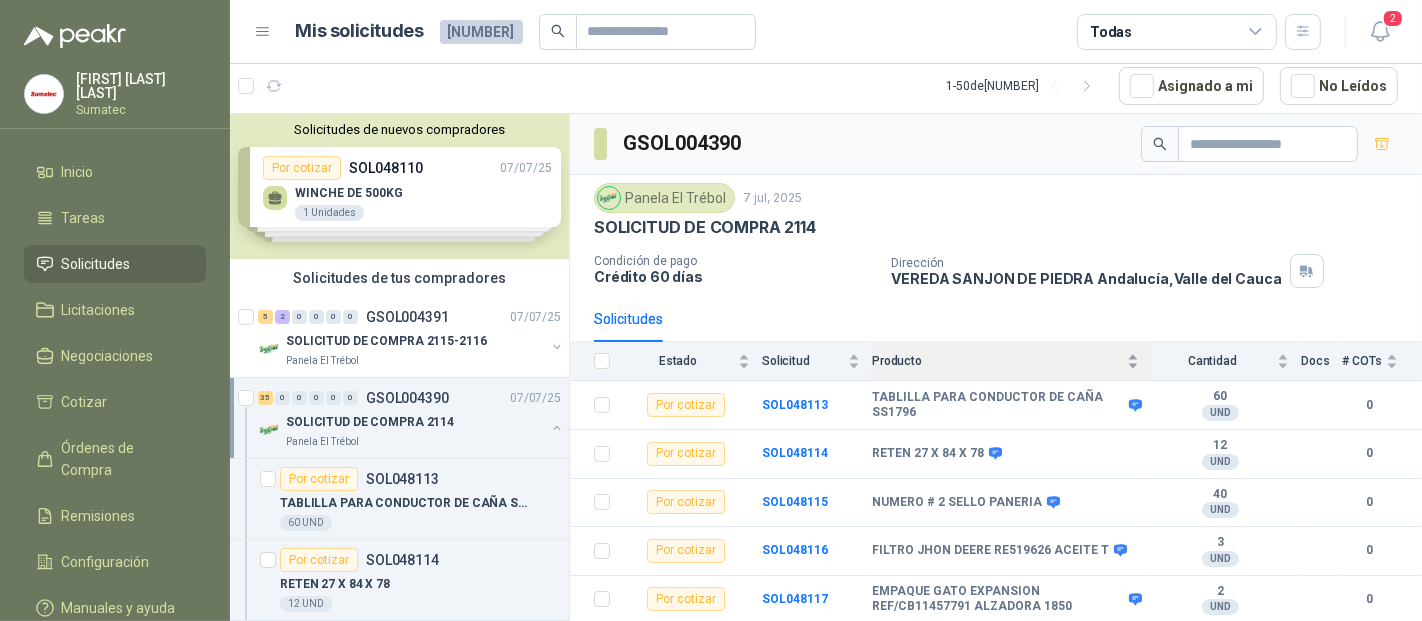 click on "Producto" at bounding box center [1005, 361] 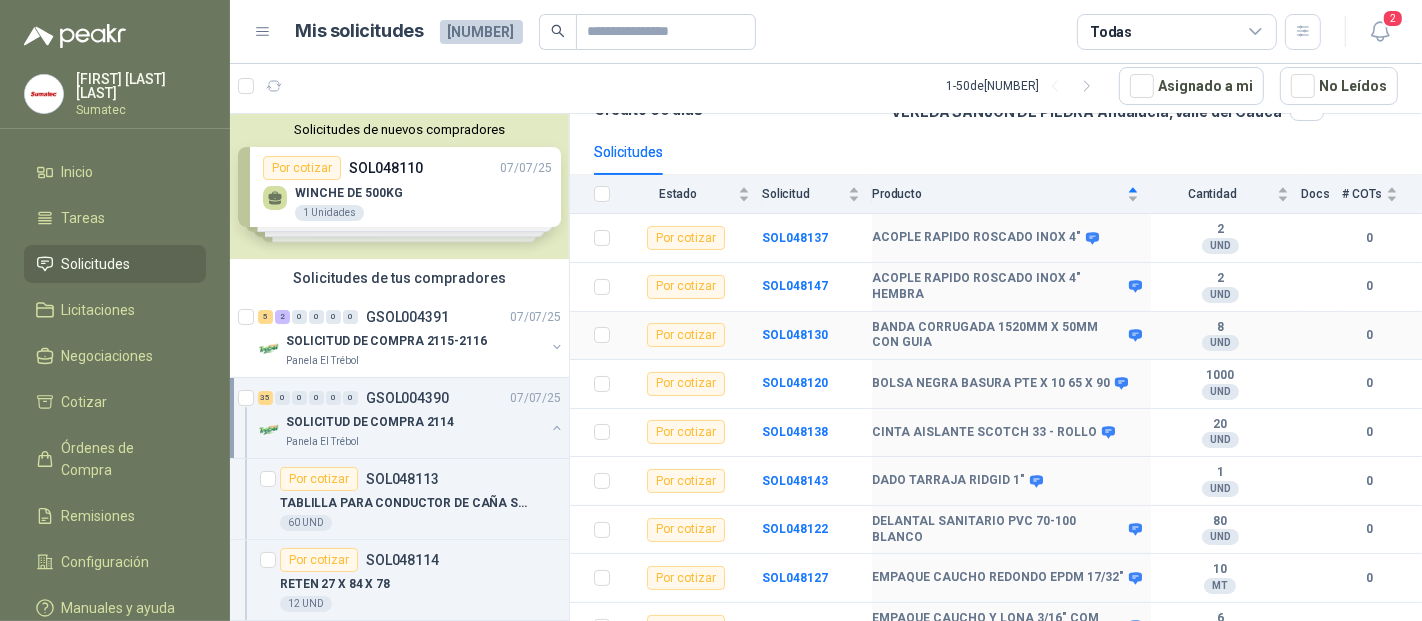 scroll, scrollTop: 222, scrollLeft: 0, axis: vertical 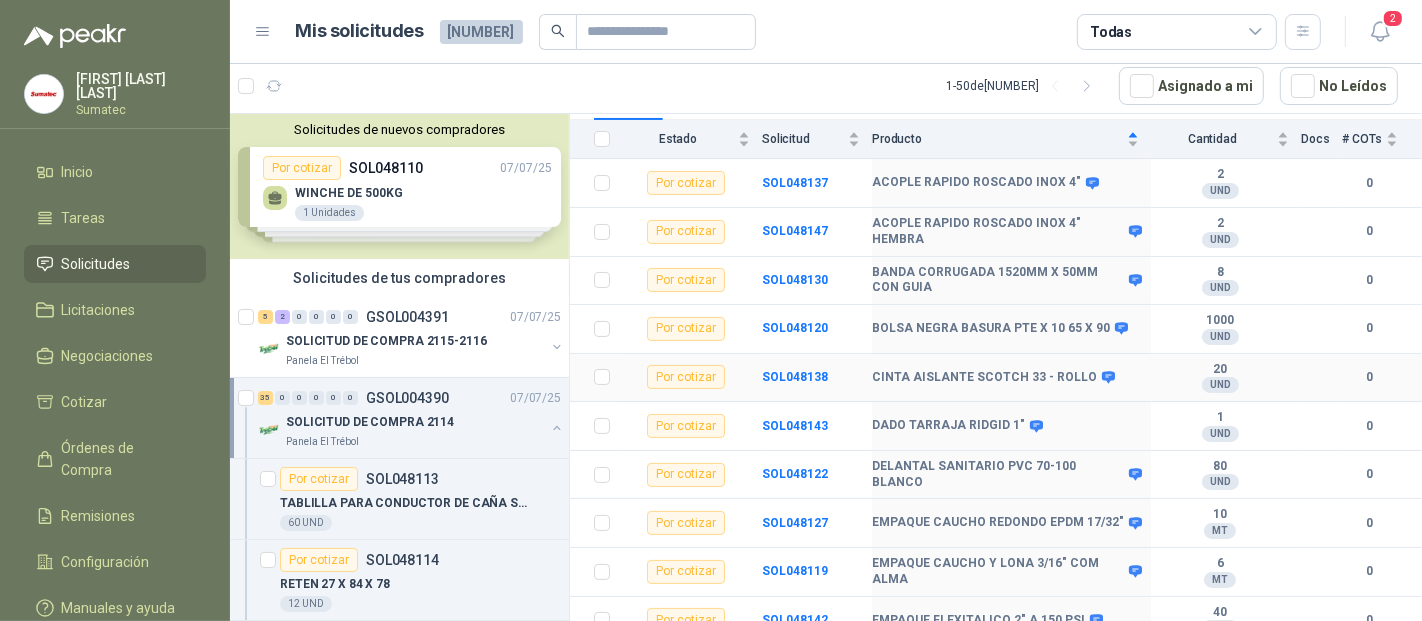 click on "SOL048138" at bounding box center (817, 378) 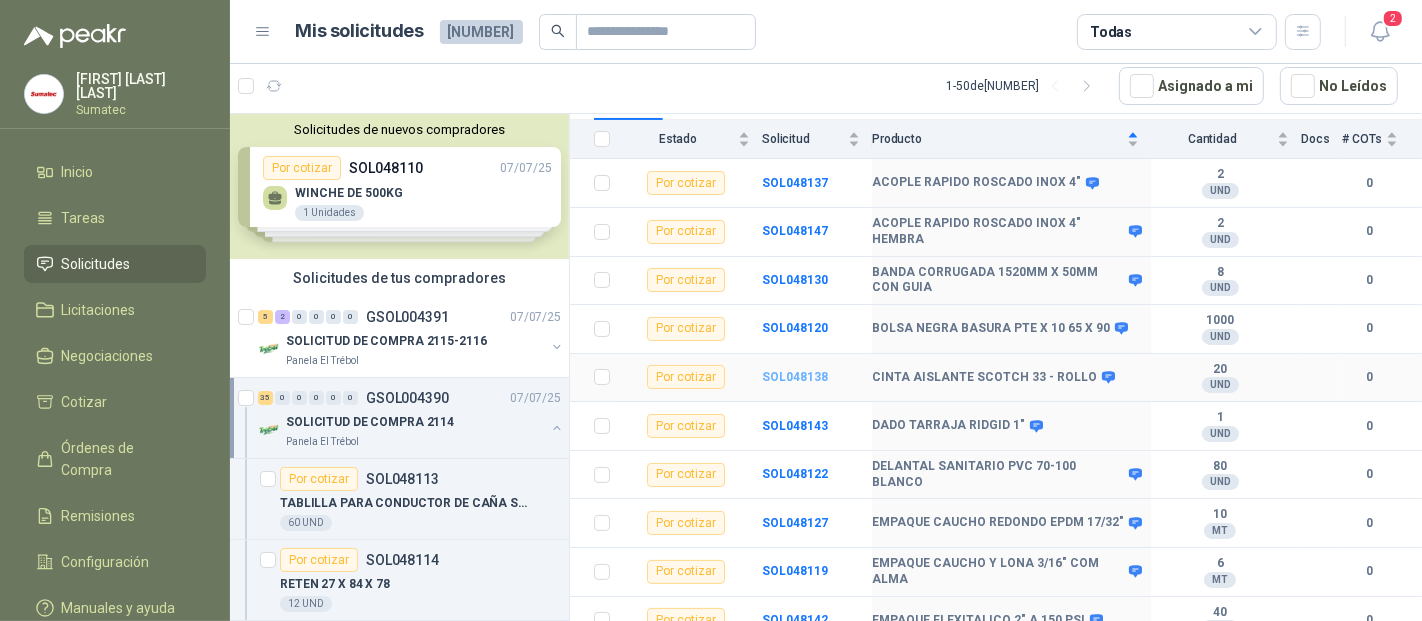 click on "SOL048138" at bounding box center [795, 377] 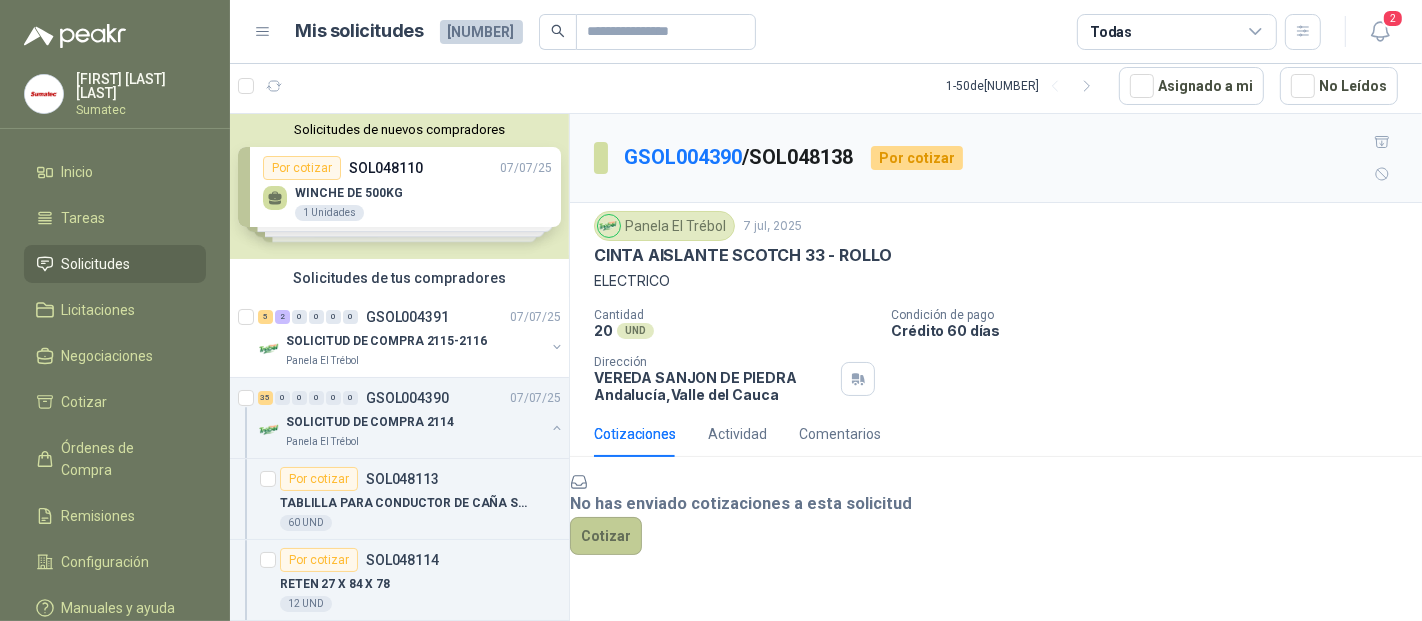 drag, startPoint x: 997, startPoint y: 523, endPoint x: 997, endPoint y: 541, distance: 18 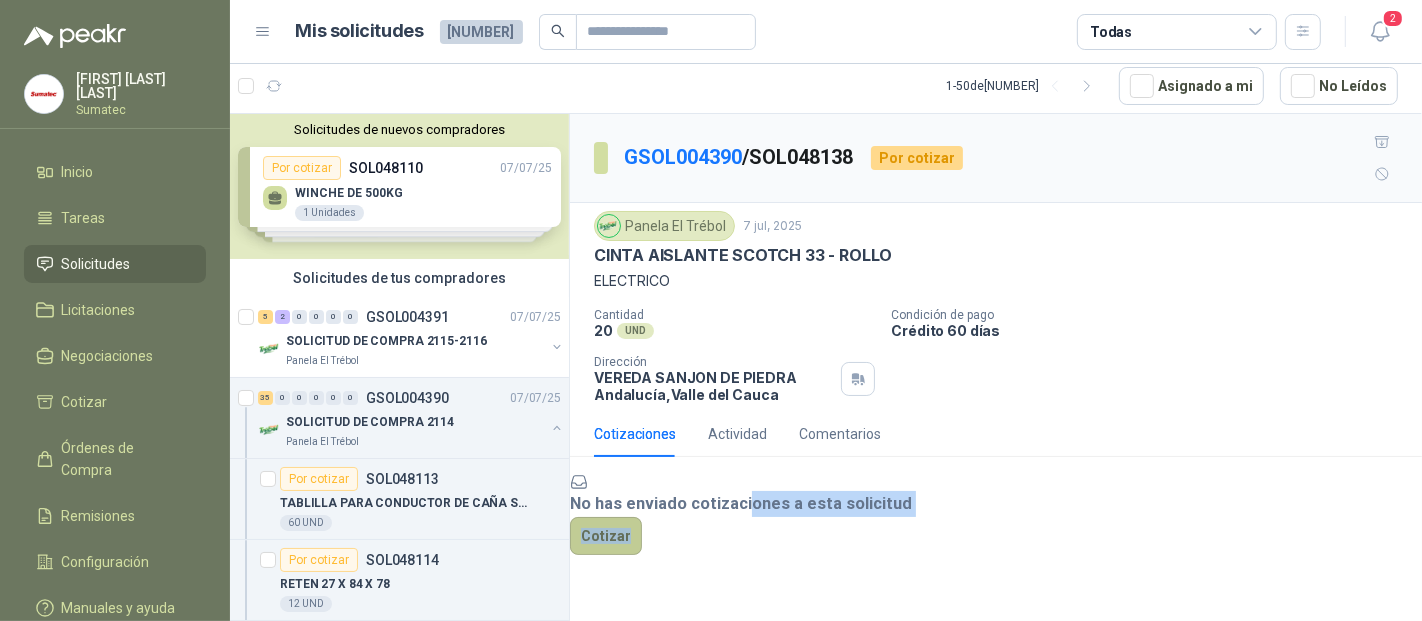 click on "Cotizar" at bounding box center [606, 536] 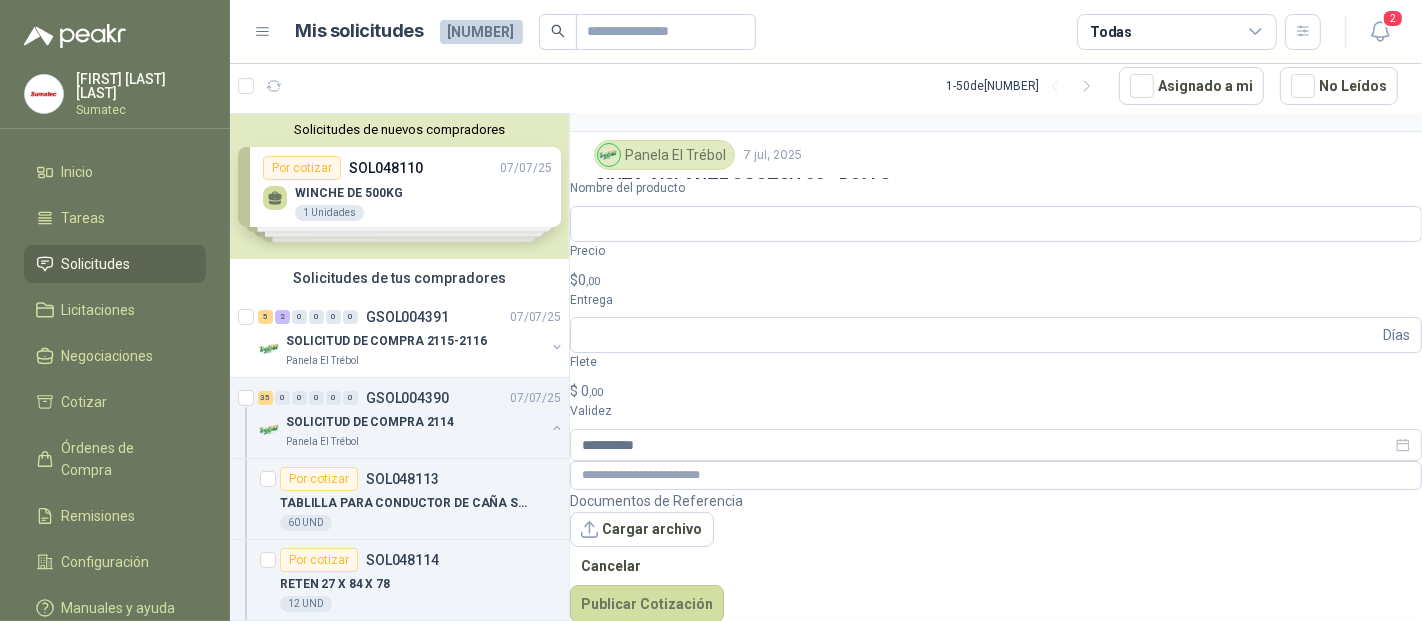 scroll, scrollTop: 58, scrollLeft: 0, axis: vertical 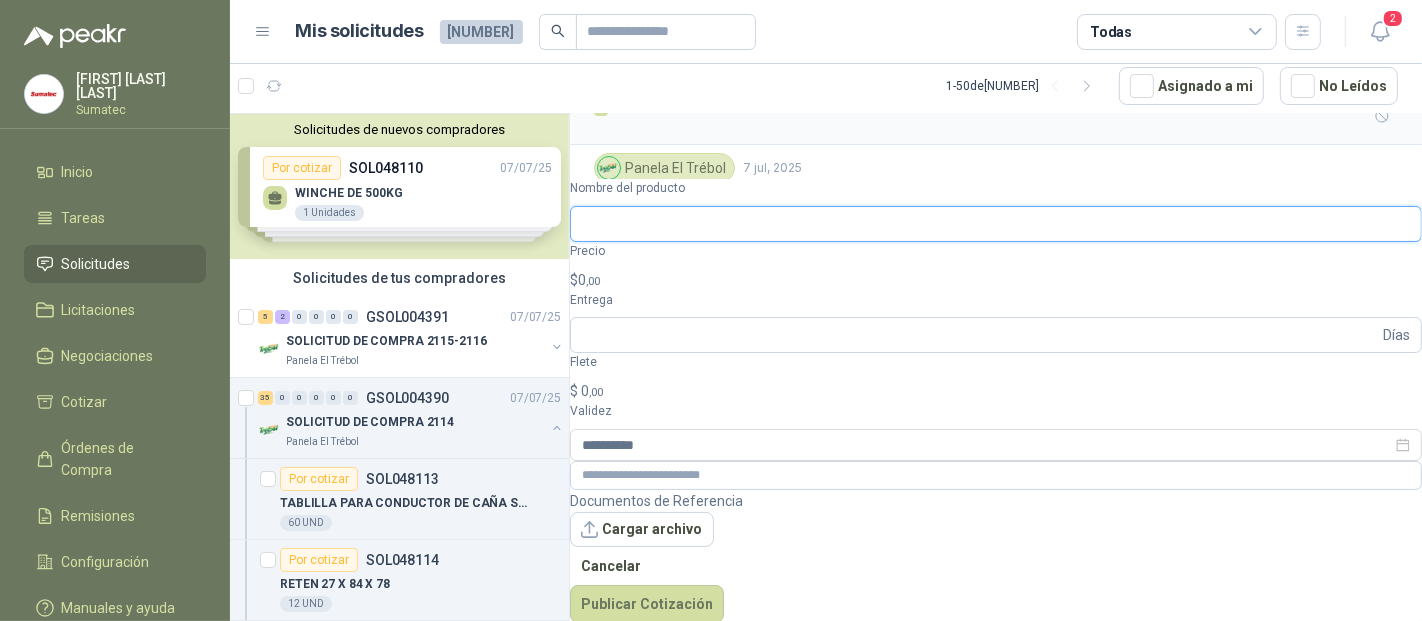 click on "Nombre del producto" at bounding box center (996, 224) 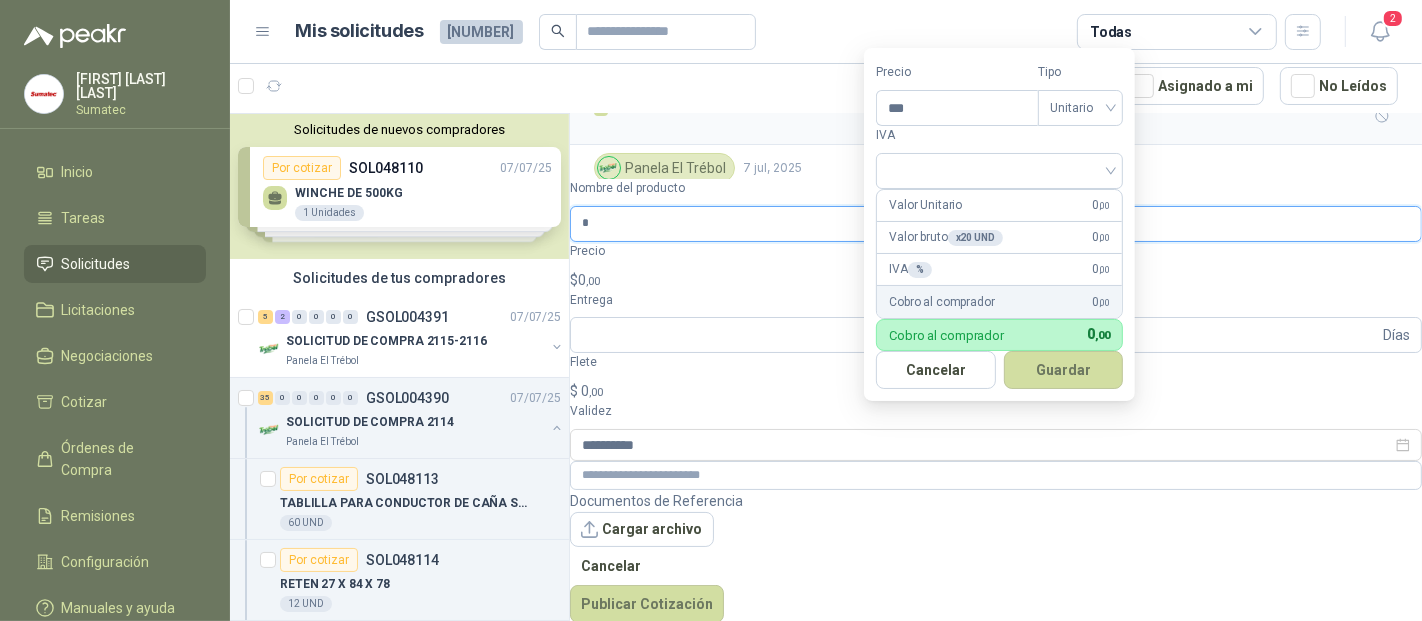 click on "*" at bounding box center [996, 224] 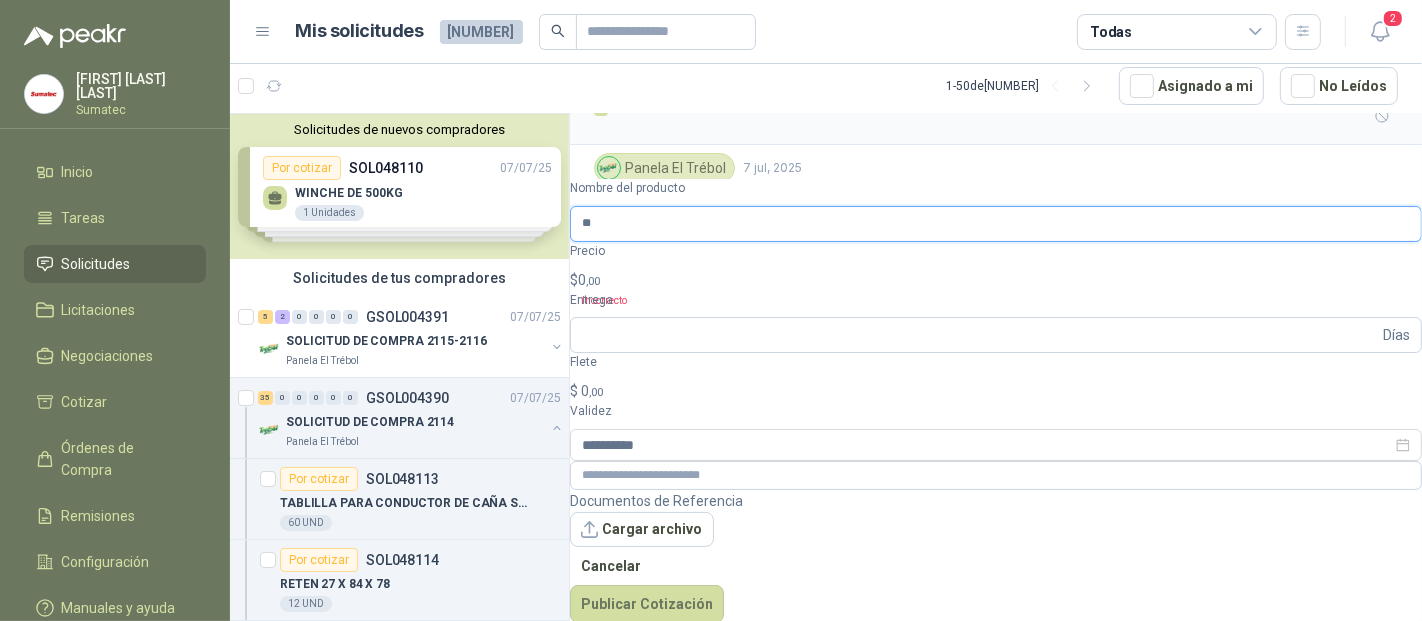 type on "**" 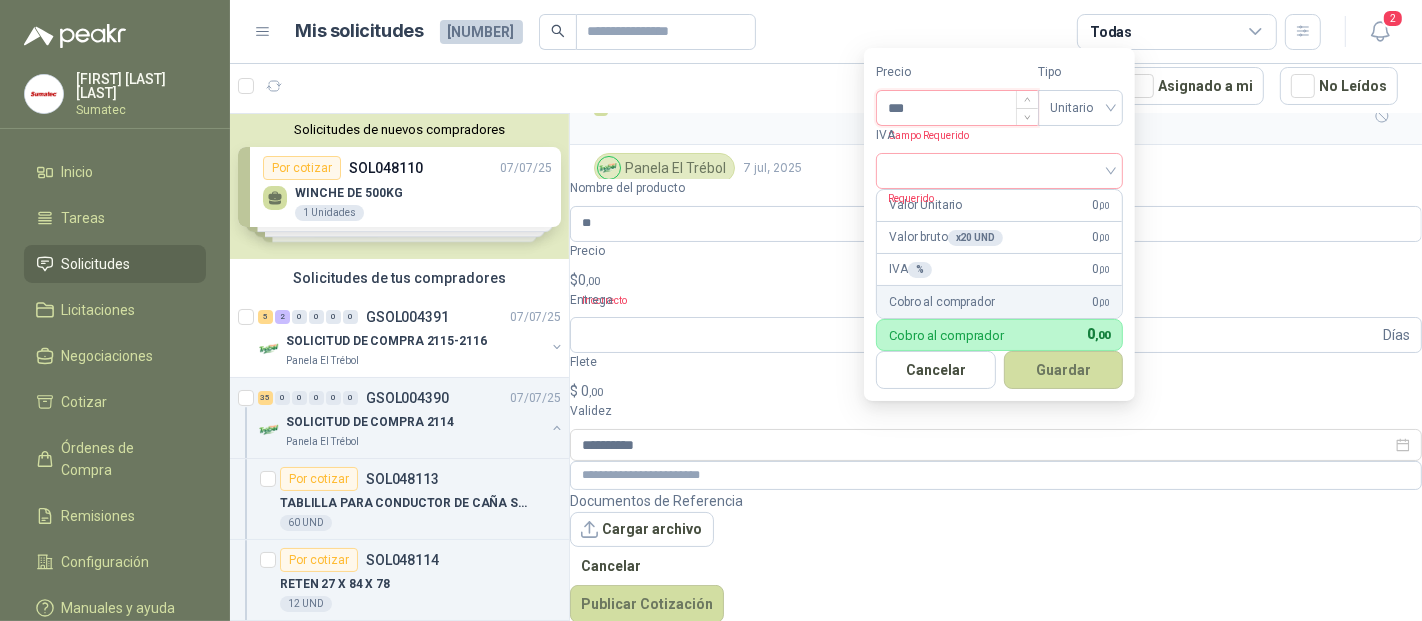 click on "***" at bounding box center (957, 108) 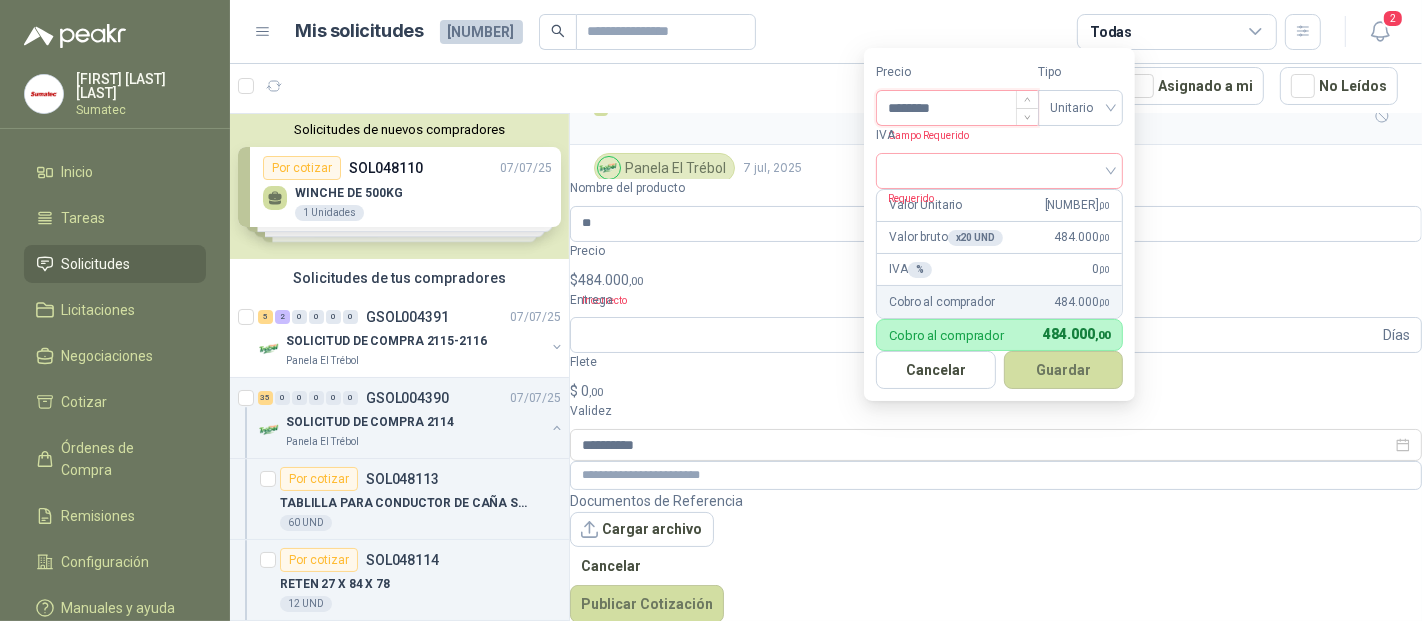 type on "********" 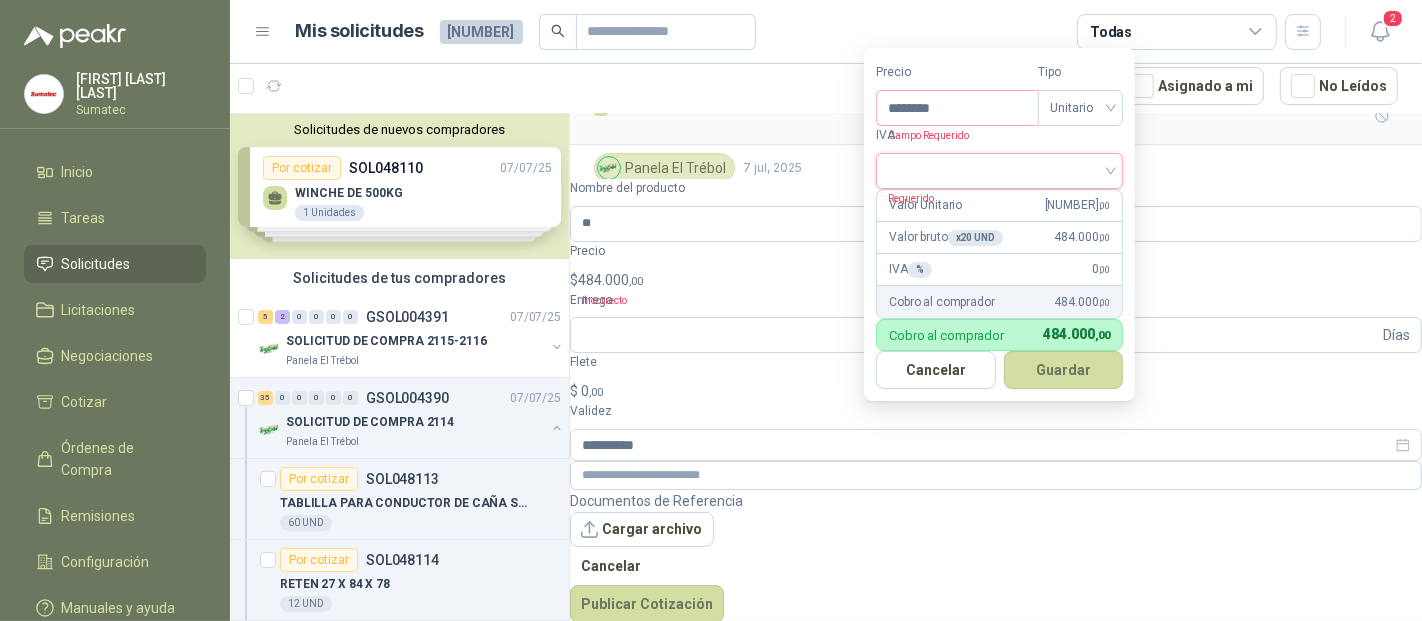click at bounding box center (999, 169) 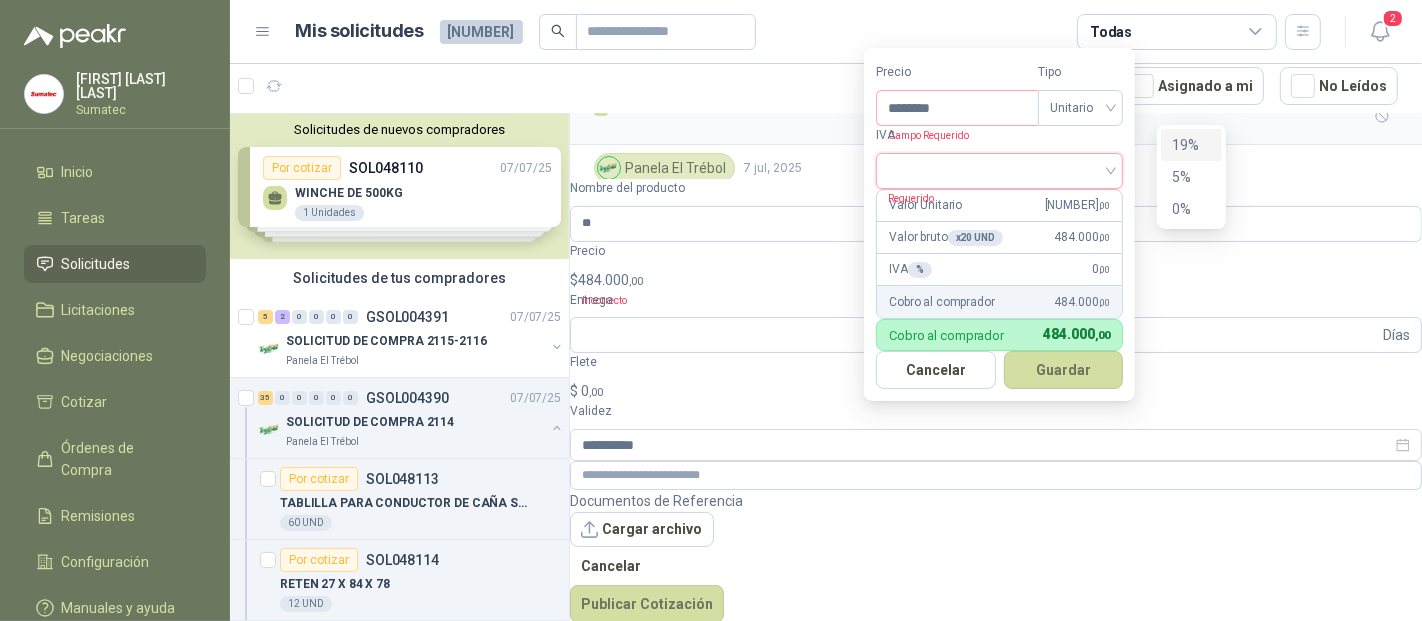 click on "19%" at bounding box center (1191, 145) 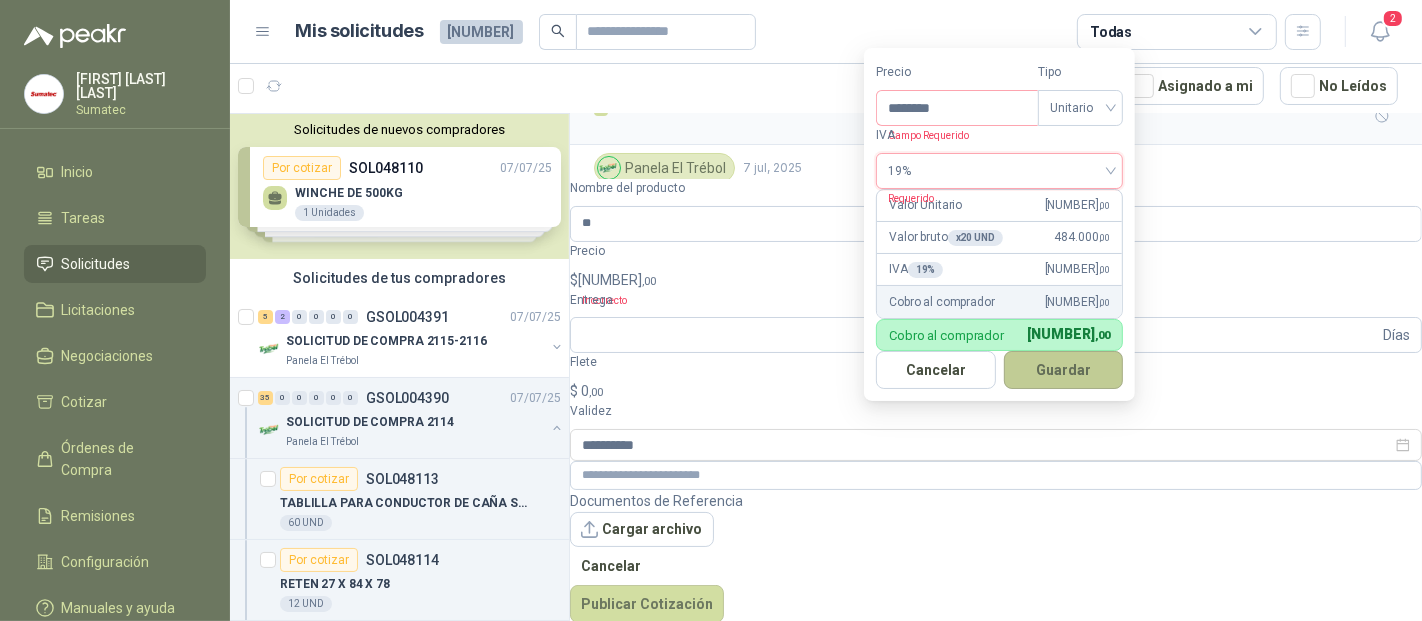 click on "Guardar" at bounding box center (1064, 370) 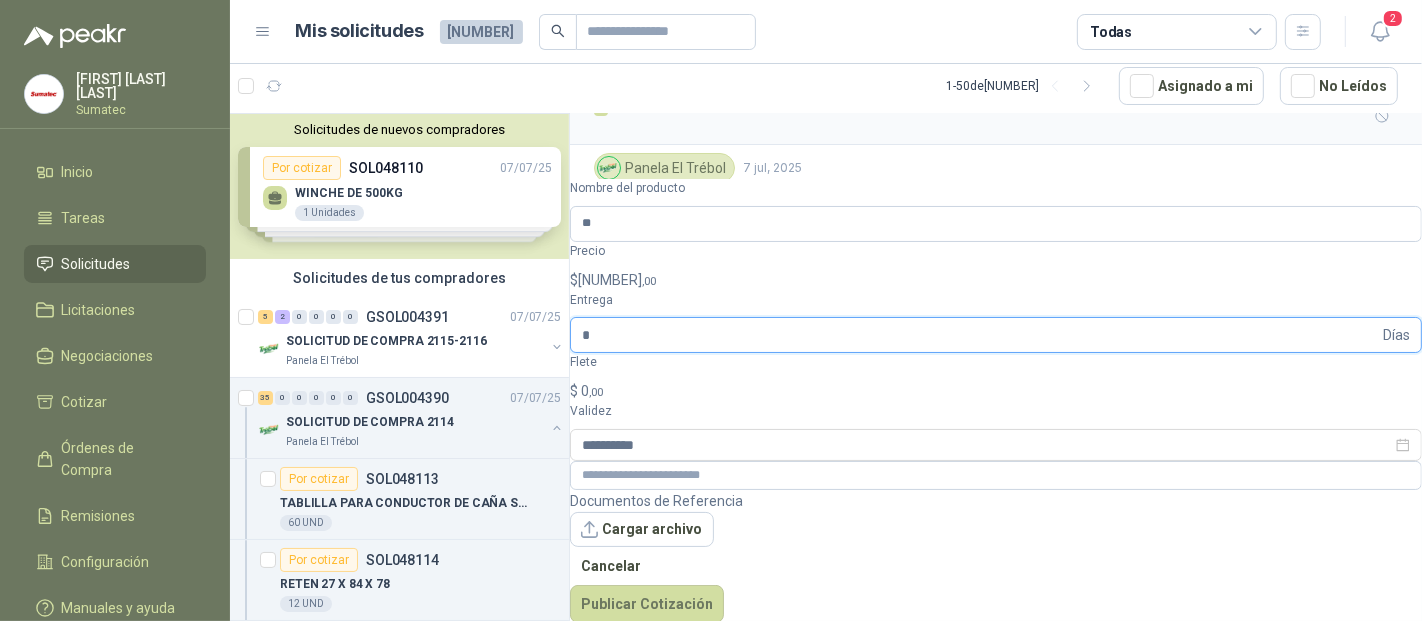 type on "*" 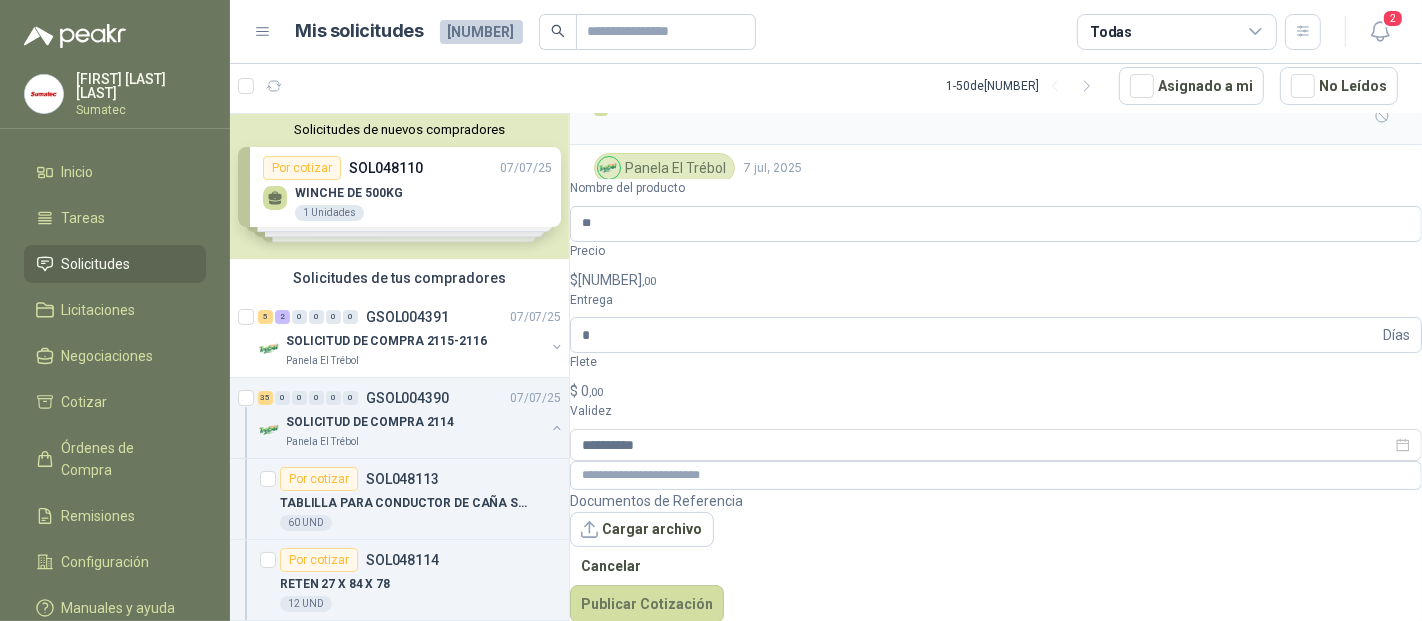 click on "$" at bounding box center [574, 391] 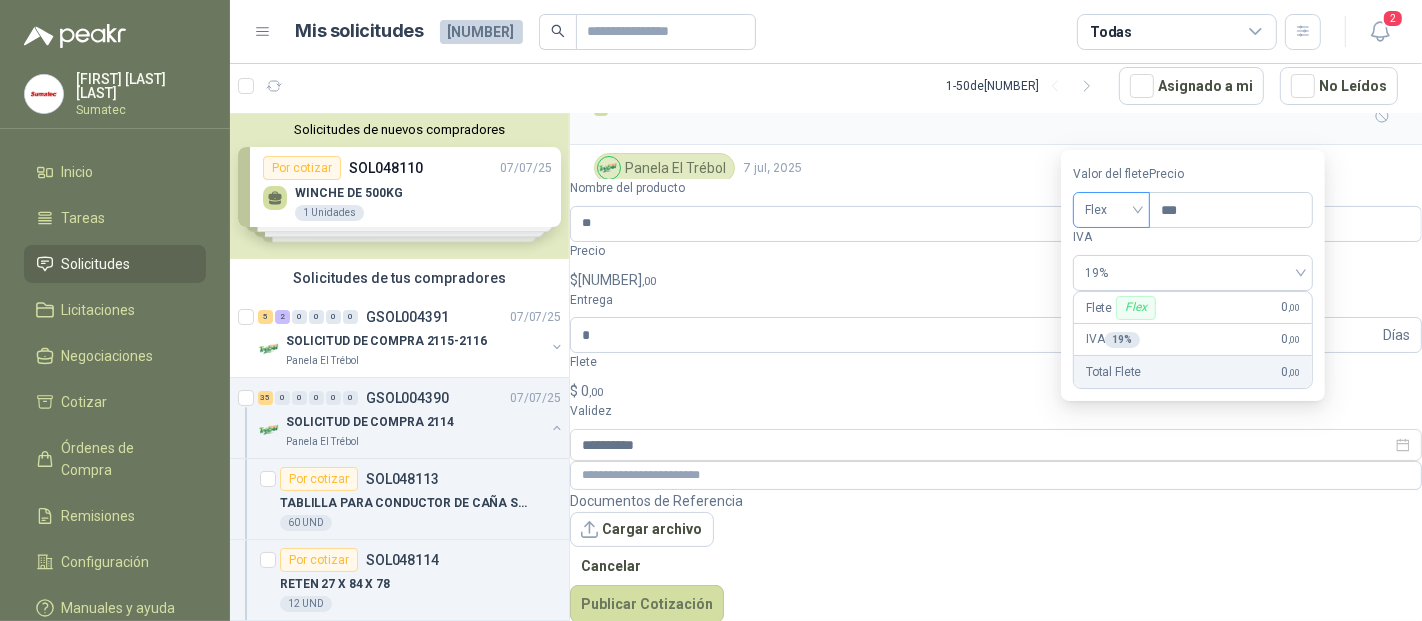 click on "Flex" at bounding box center [1111, 210] 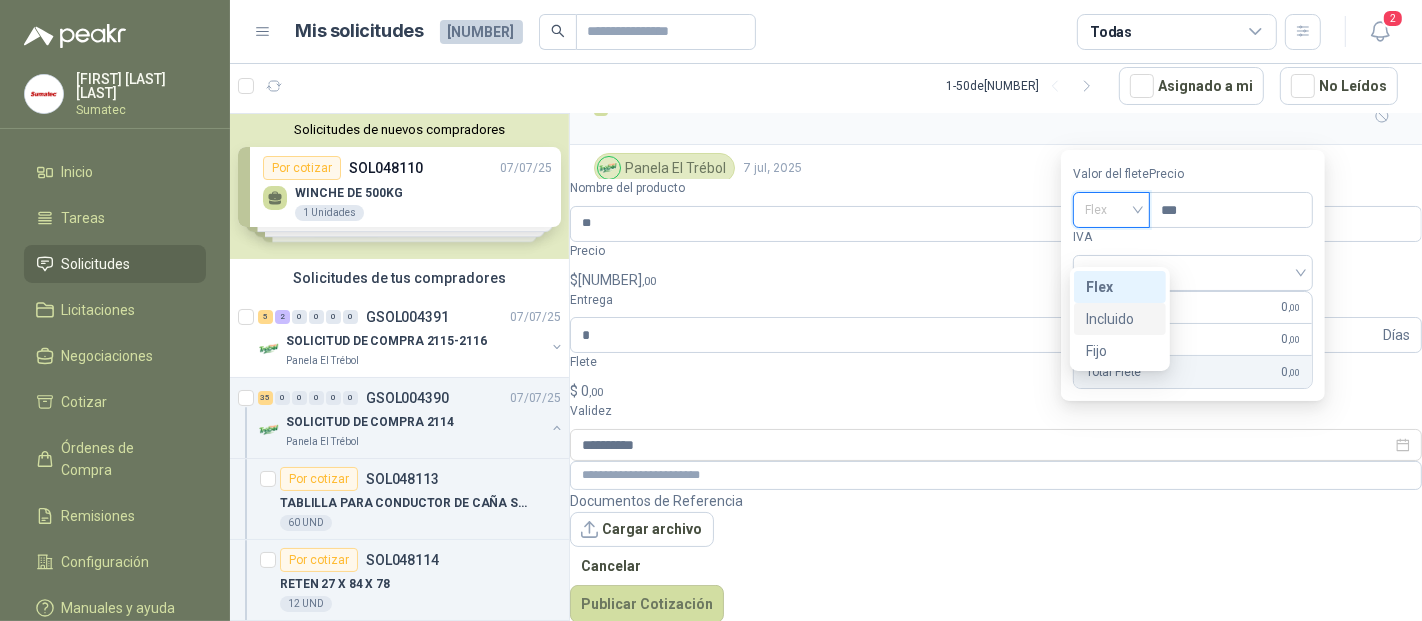 click on "Incluido" at bounding box center (1120, 319) 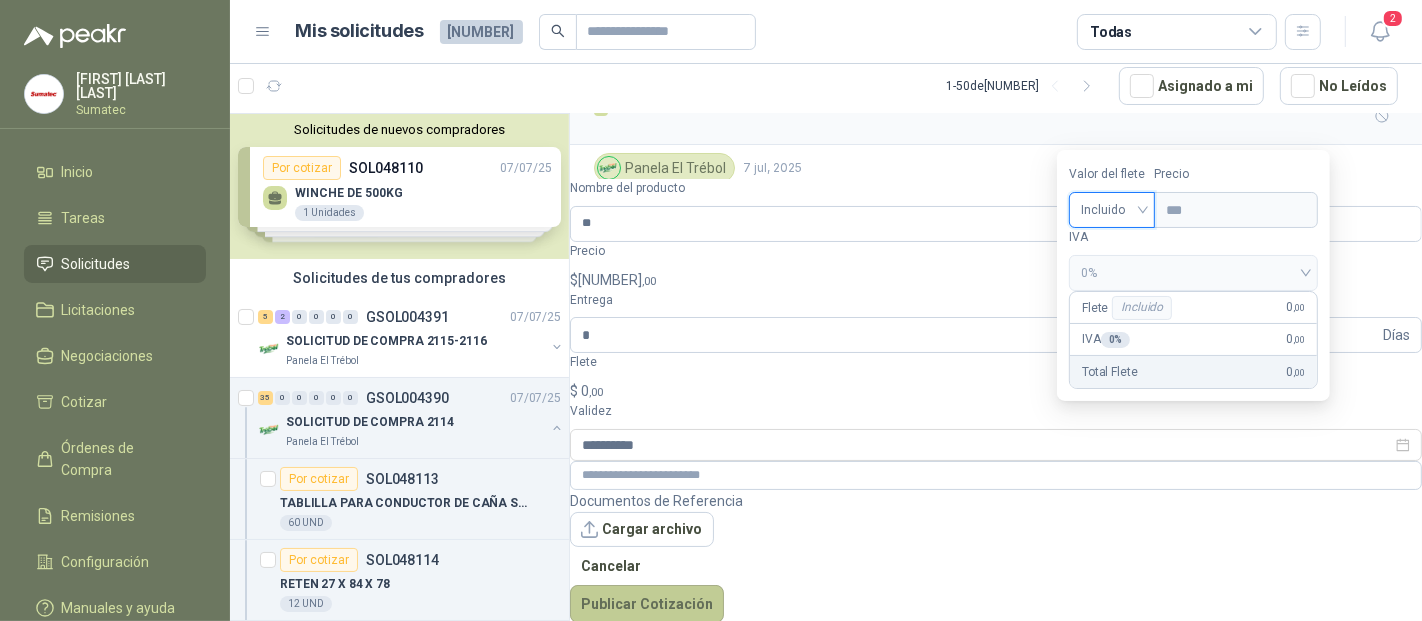 click on "Publicar Cotización" at bounding box center (647, 604) 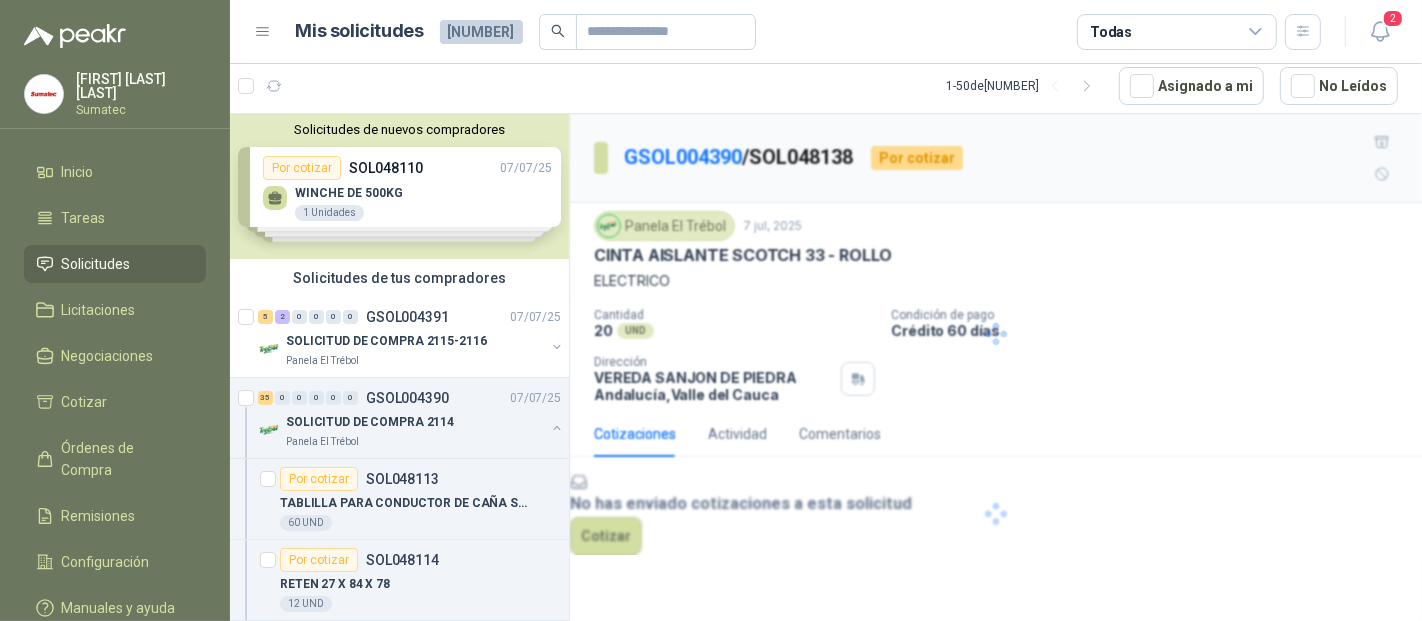 scroll, scrollTop: 0, scrollLeft: 0, axis: both 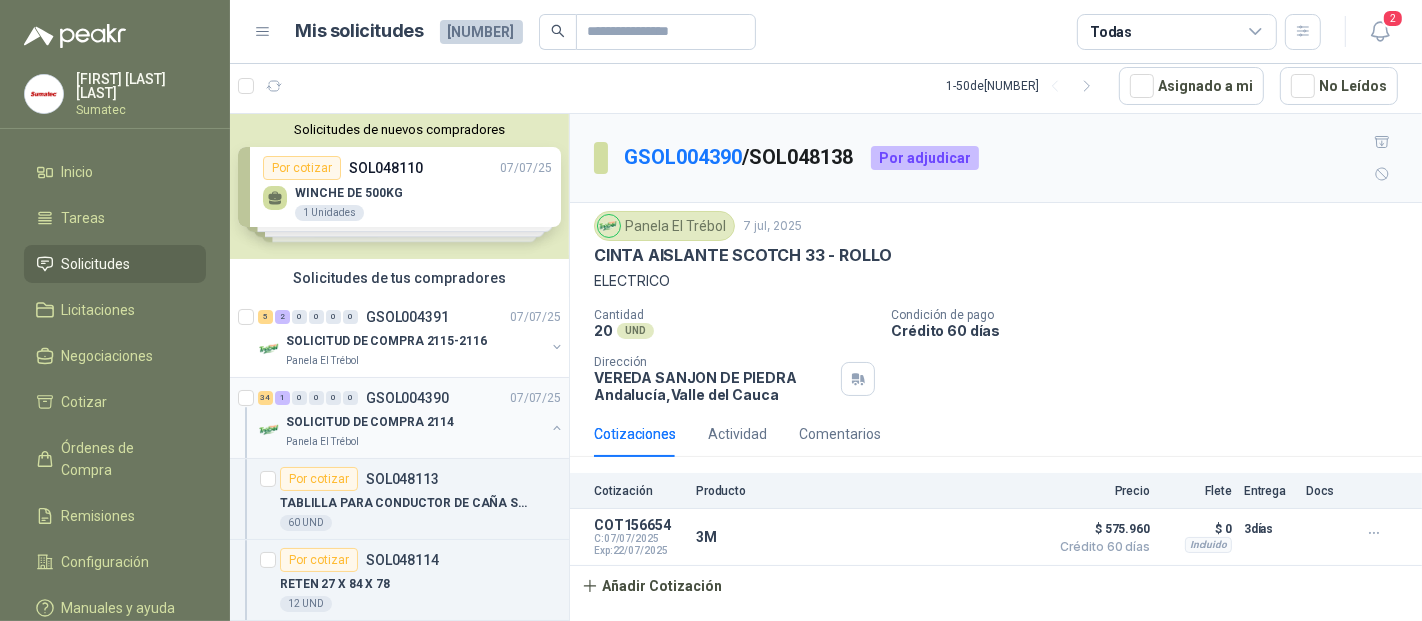 click on "GSOL004390" at bounding box center (407, 398) 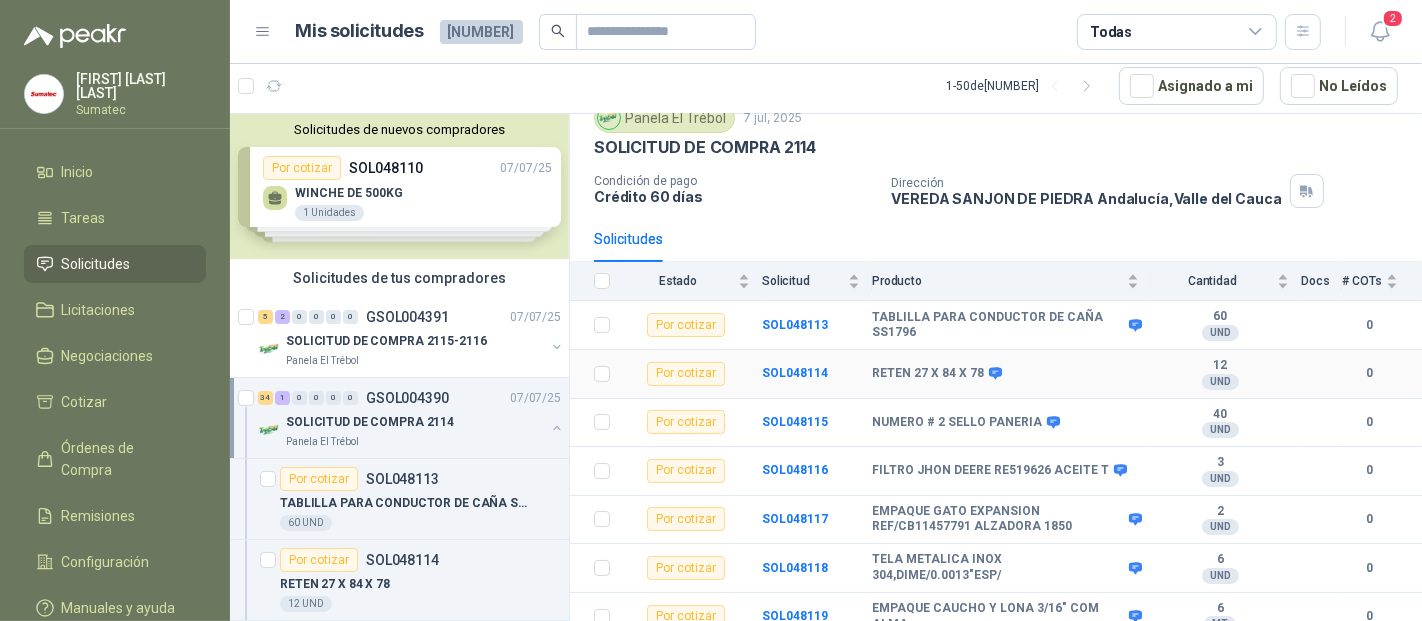 scroll, scrollTop: 111, scrollLeft: 0, axis: vertical 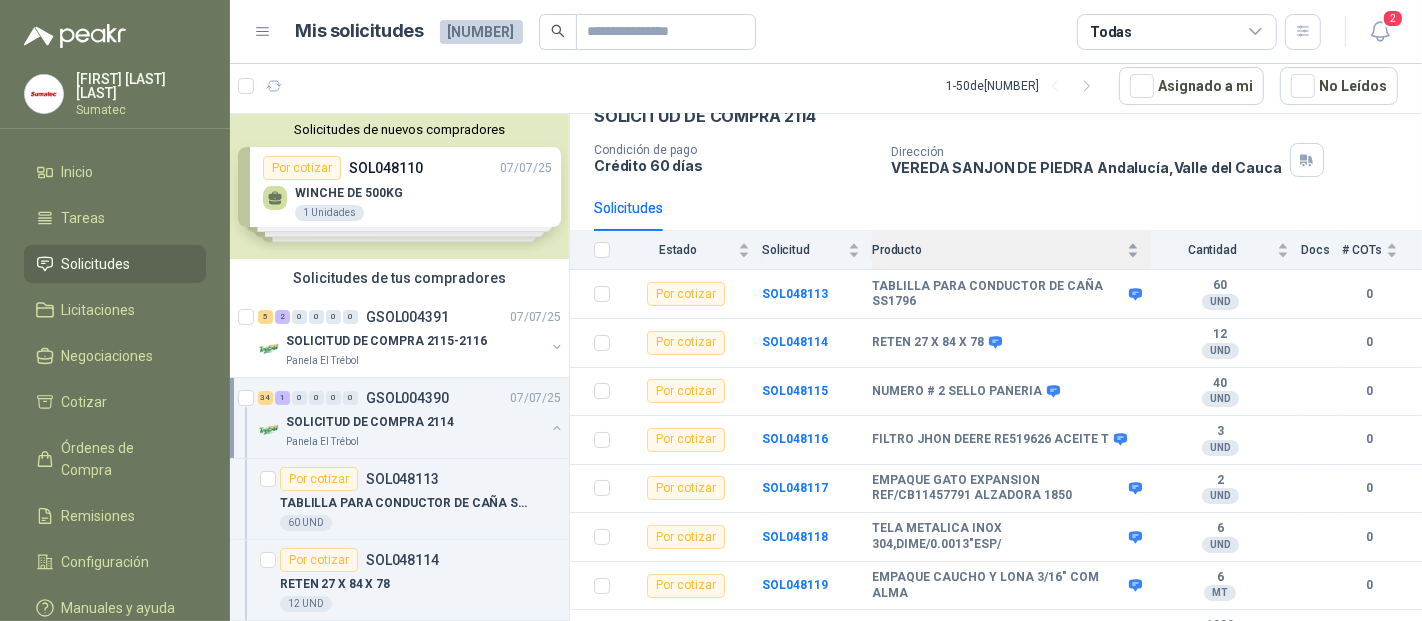 click on "Producto" at bounding box center [1005, 250] 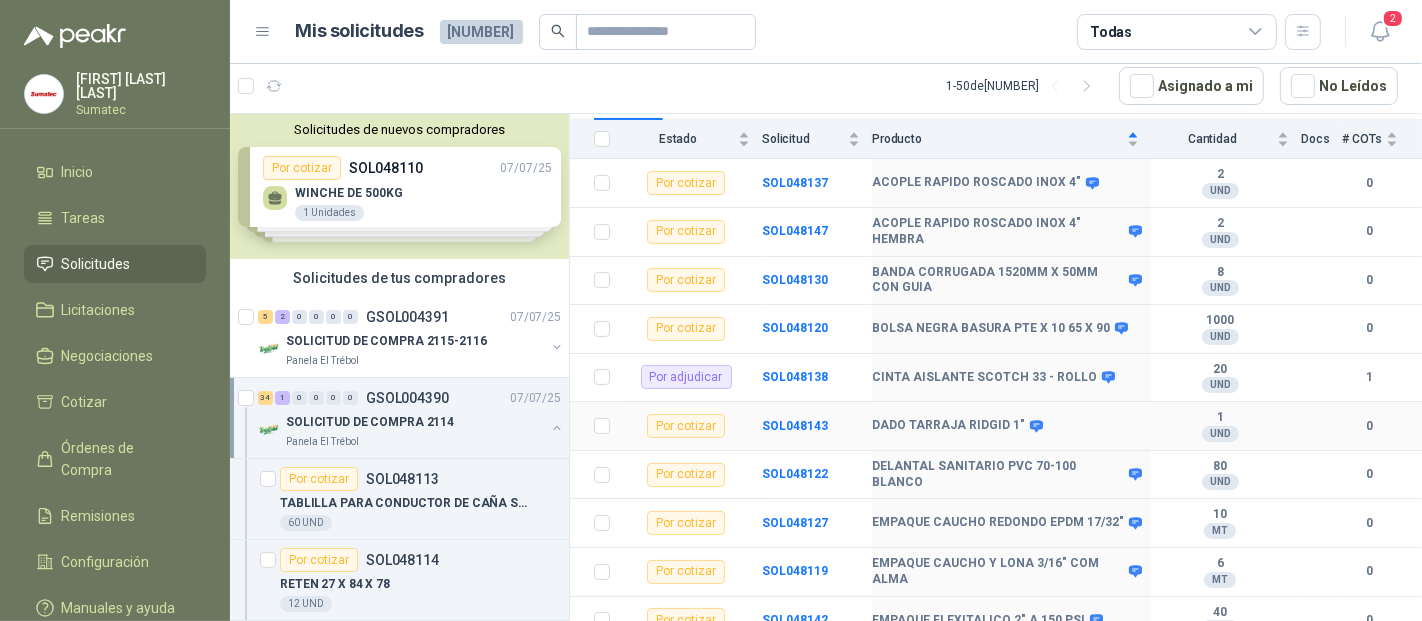scroll, scrollTop: 333, scrollLeft: 0, axis: vertical 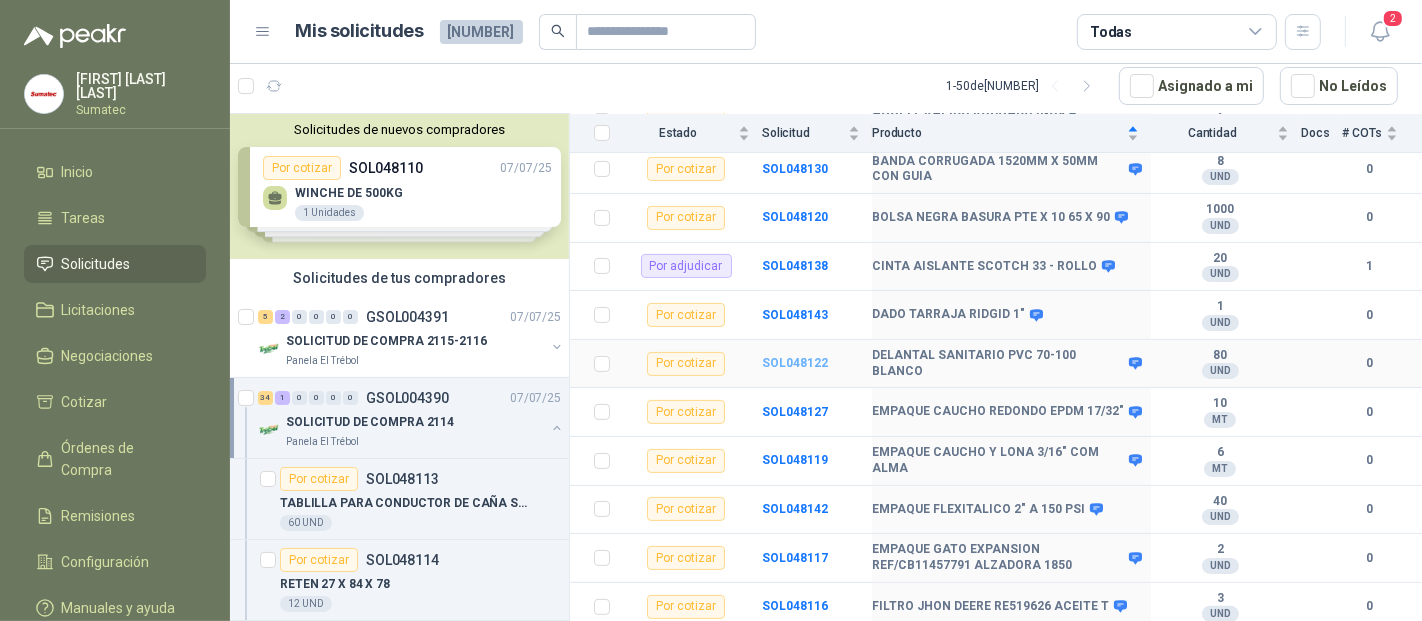 click on "SOL048122" at bounding box center (795, 363) 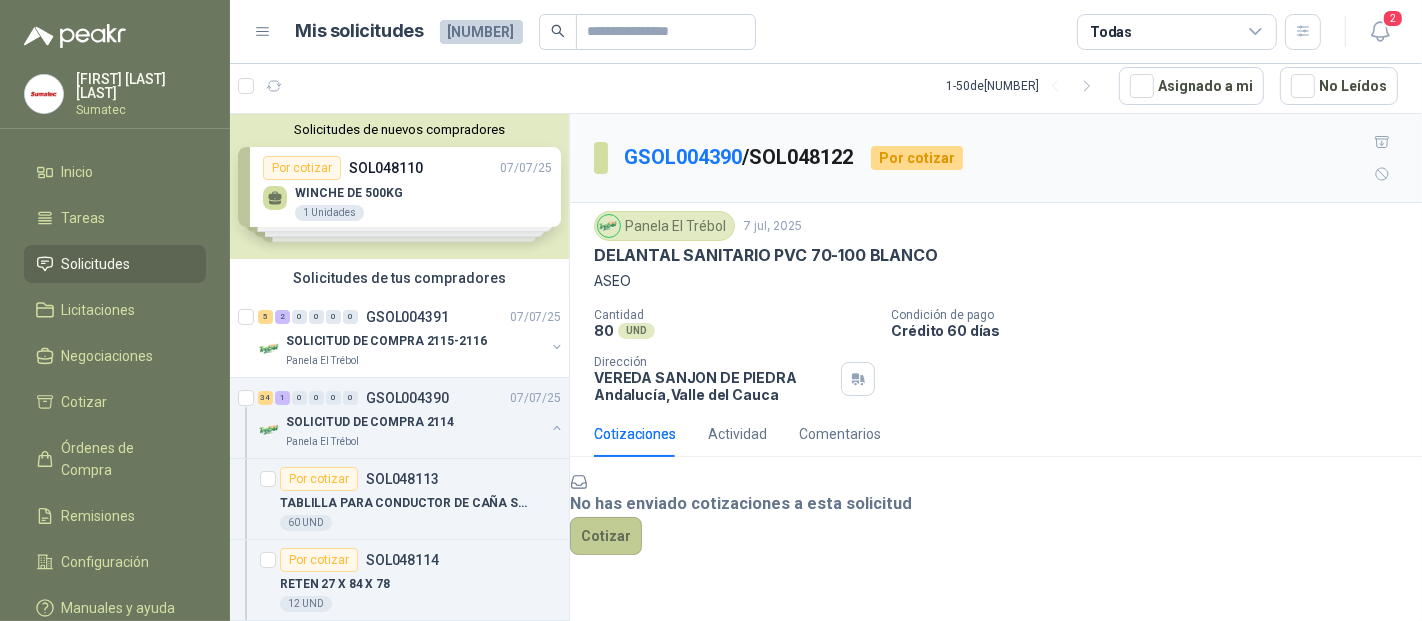 click on "Cotizar" at bounding box center [606, 536] 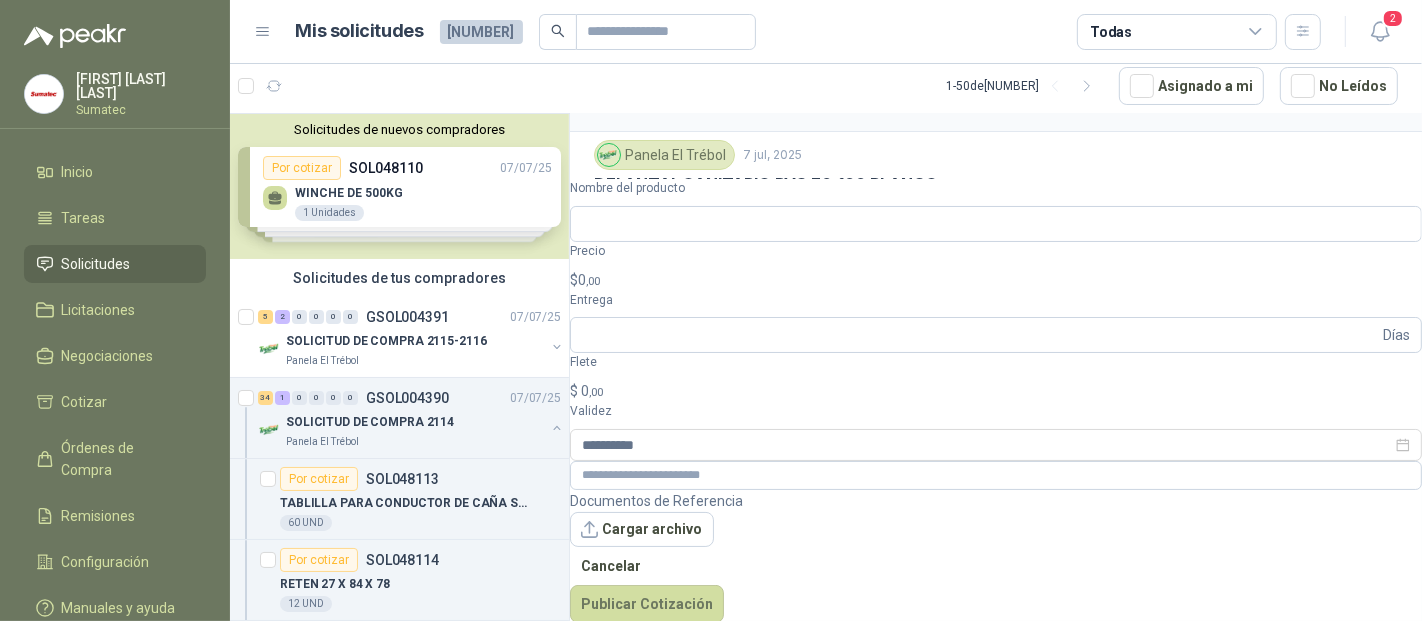 scroll, scrollTop: 58, scrollLeft: 0, axis: vertical 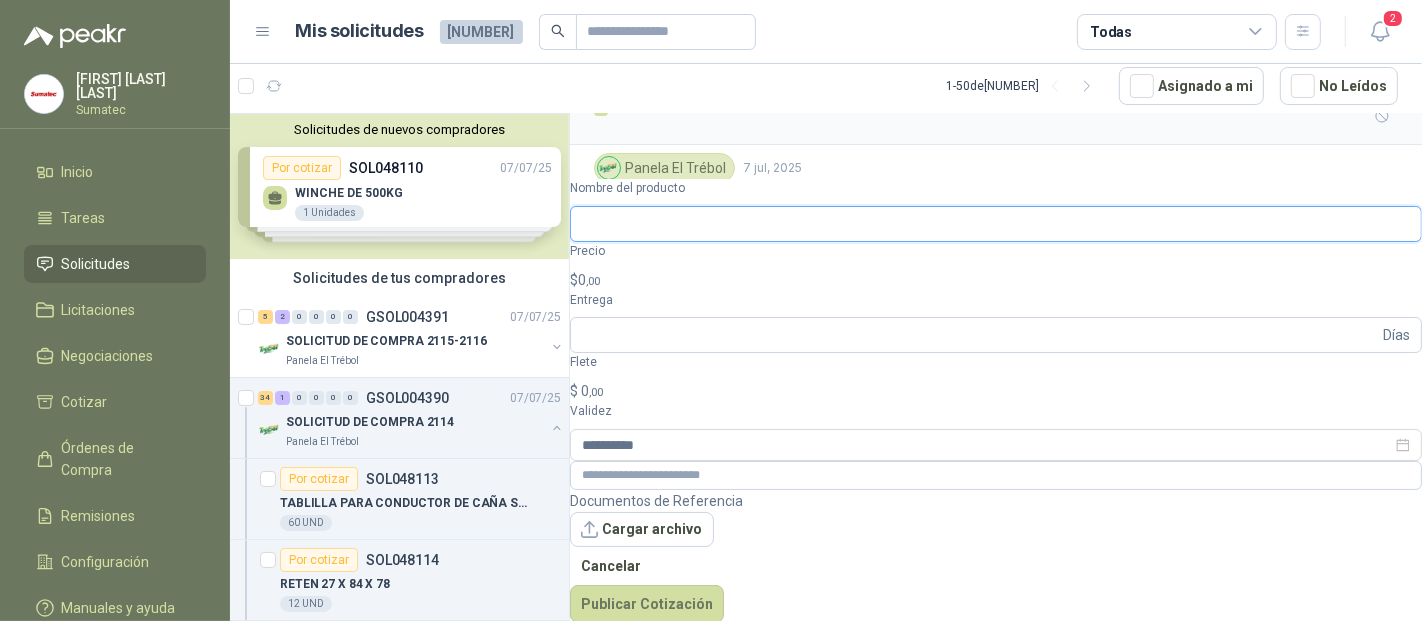 click on "Nombre del producto" at bounding box center (996, 224) 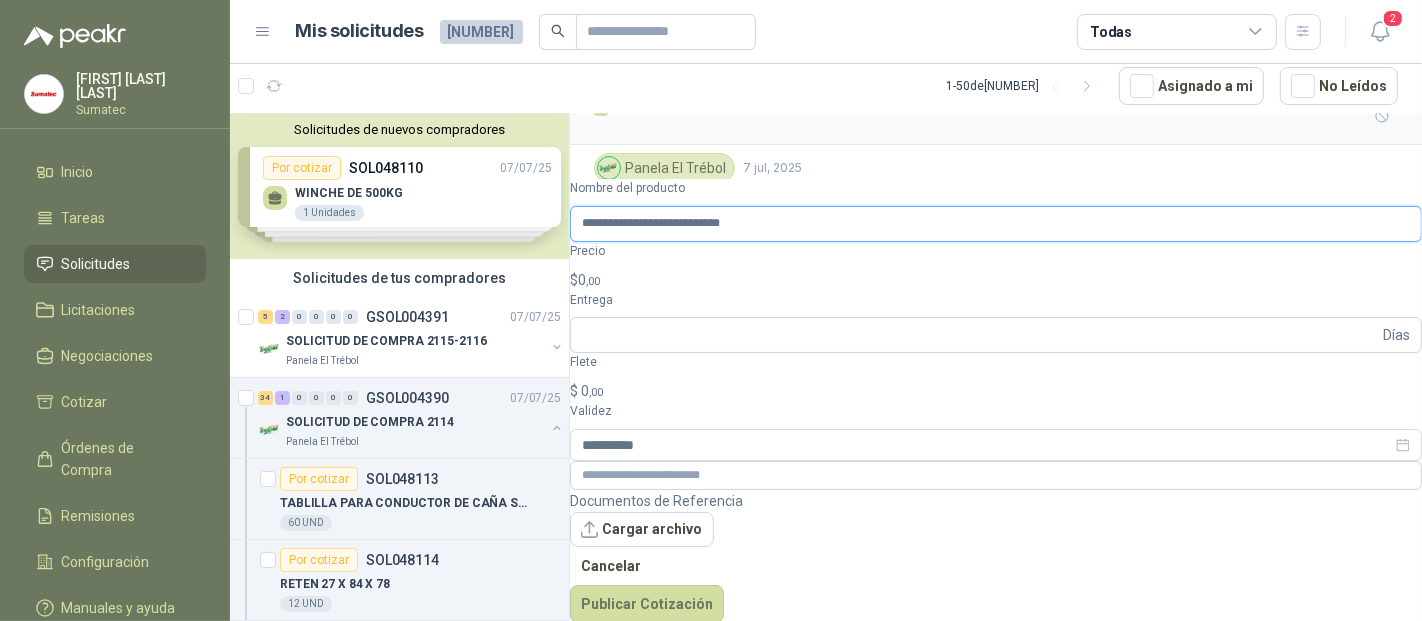 type on "**********" 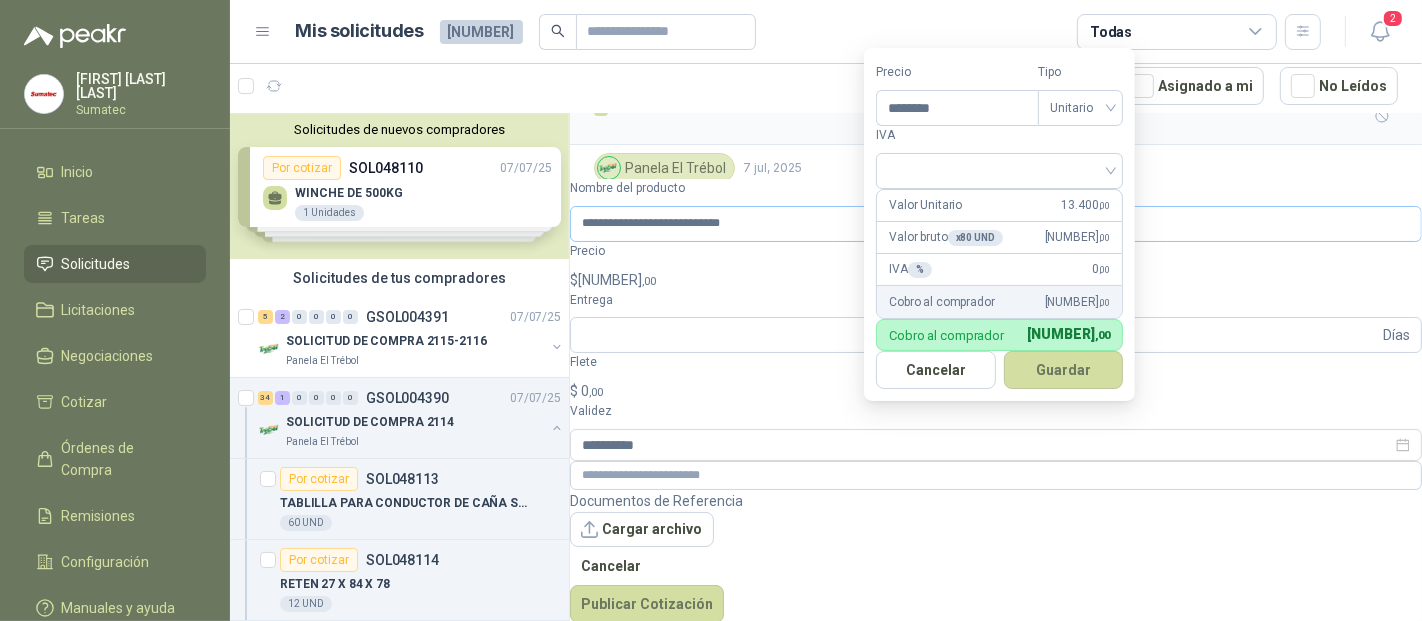 type on "********" 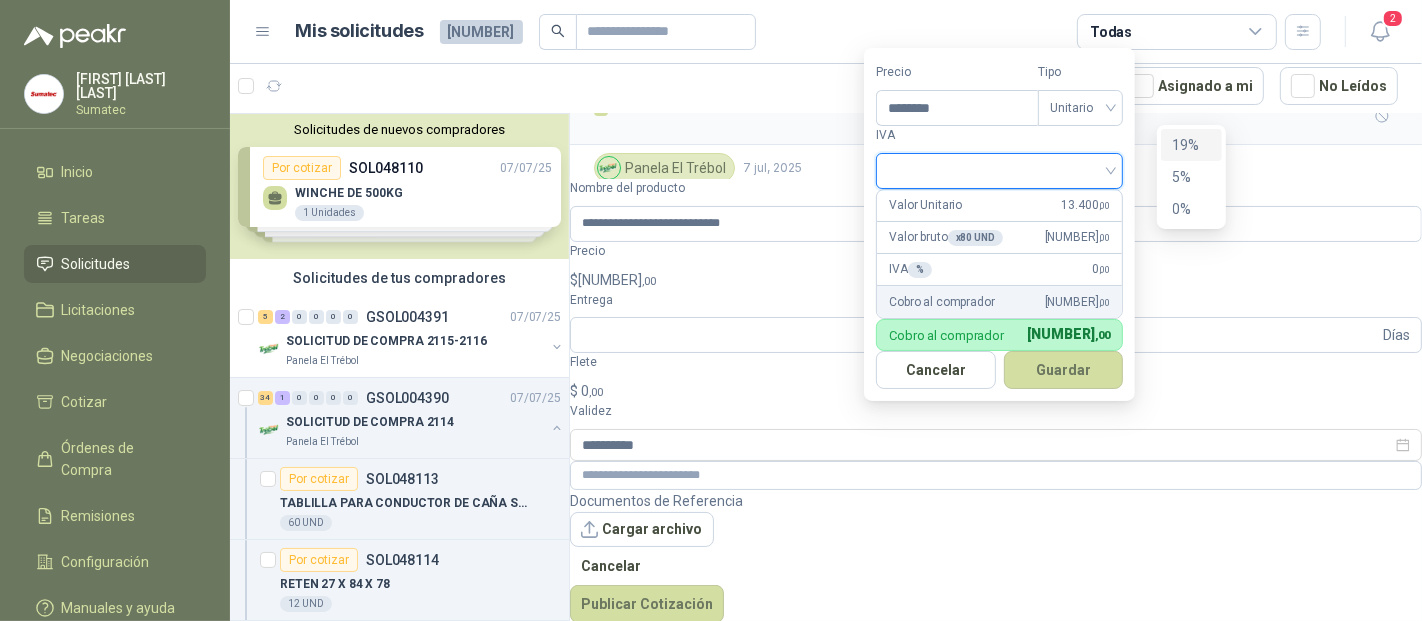 click on "19%" at bounding box center [1191, 145] 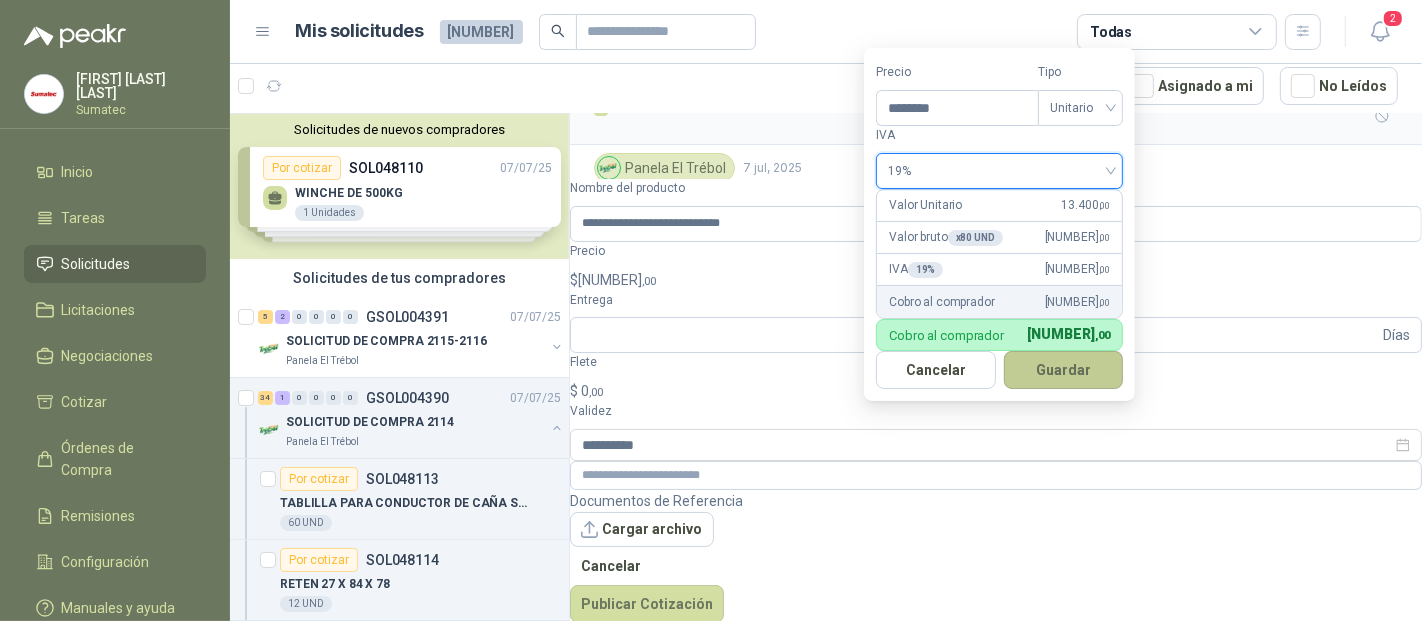 click on "Guardar" at bounding box center (1064, 370) 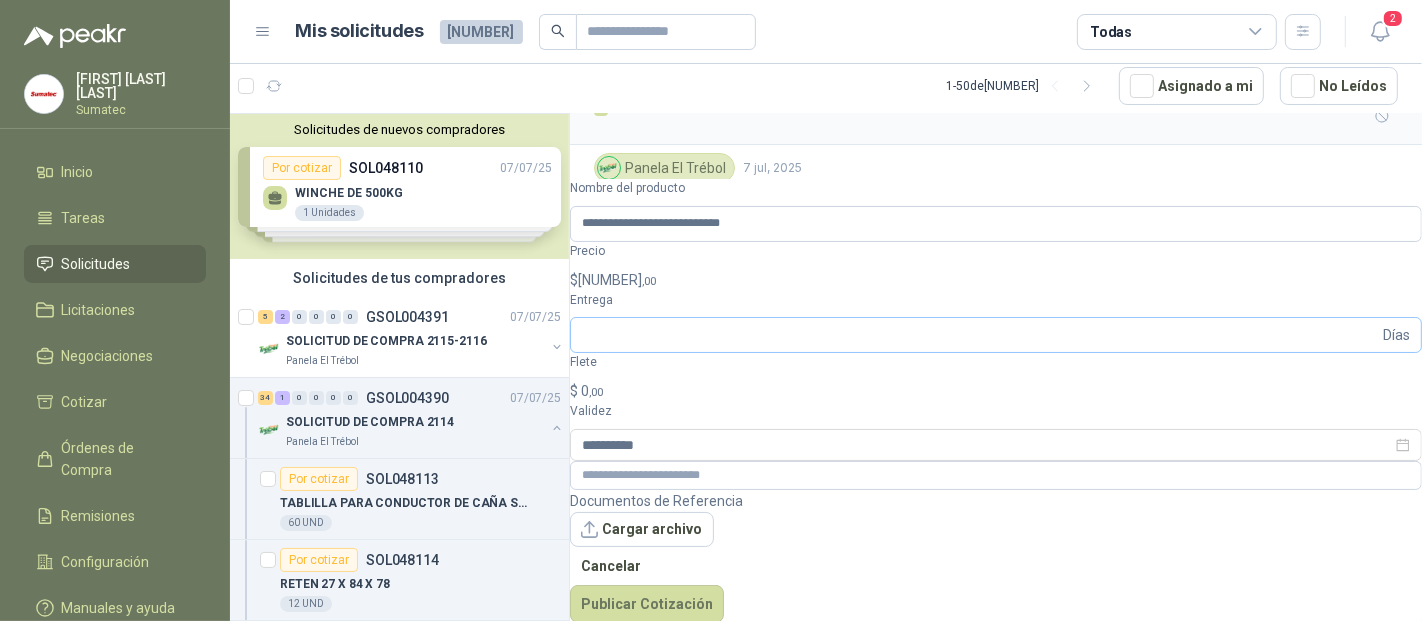 click on "Días" at bounding box center (996, 335) 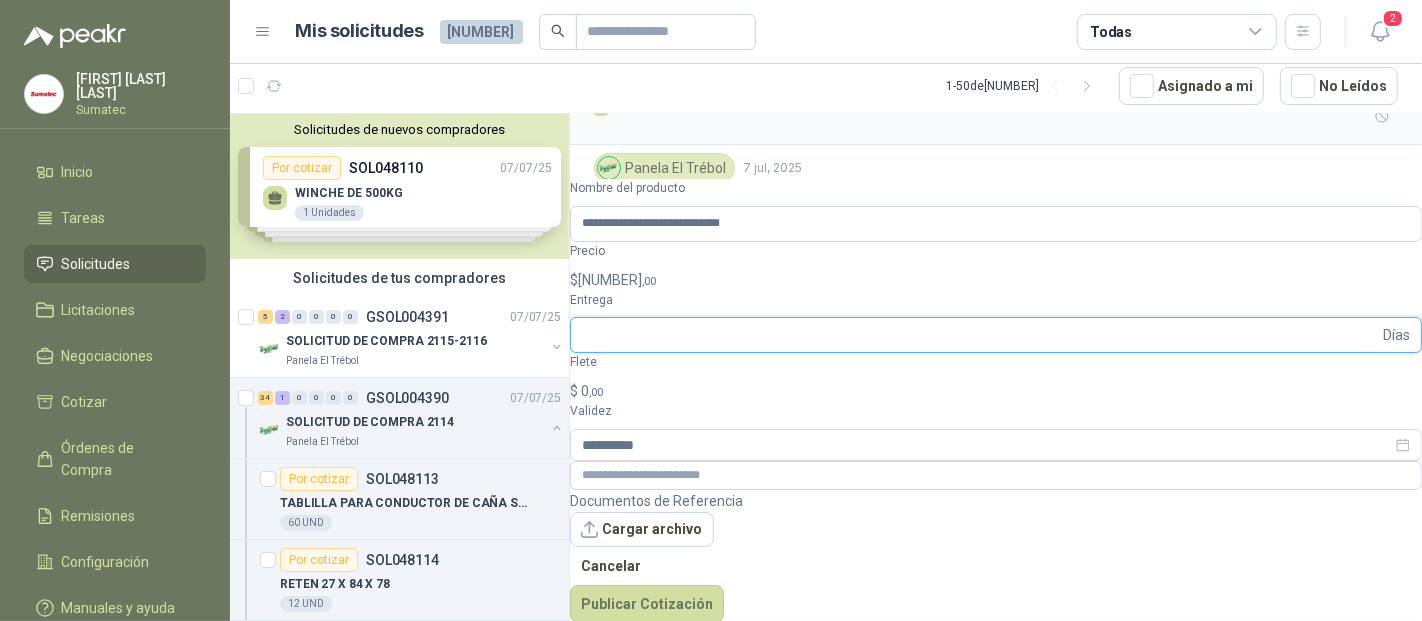 click on "Entrega" at bounding box center [980, 335] 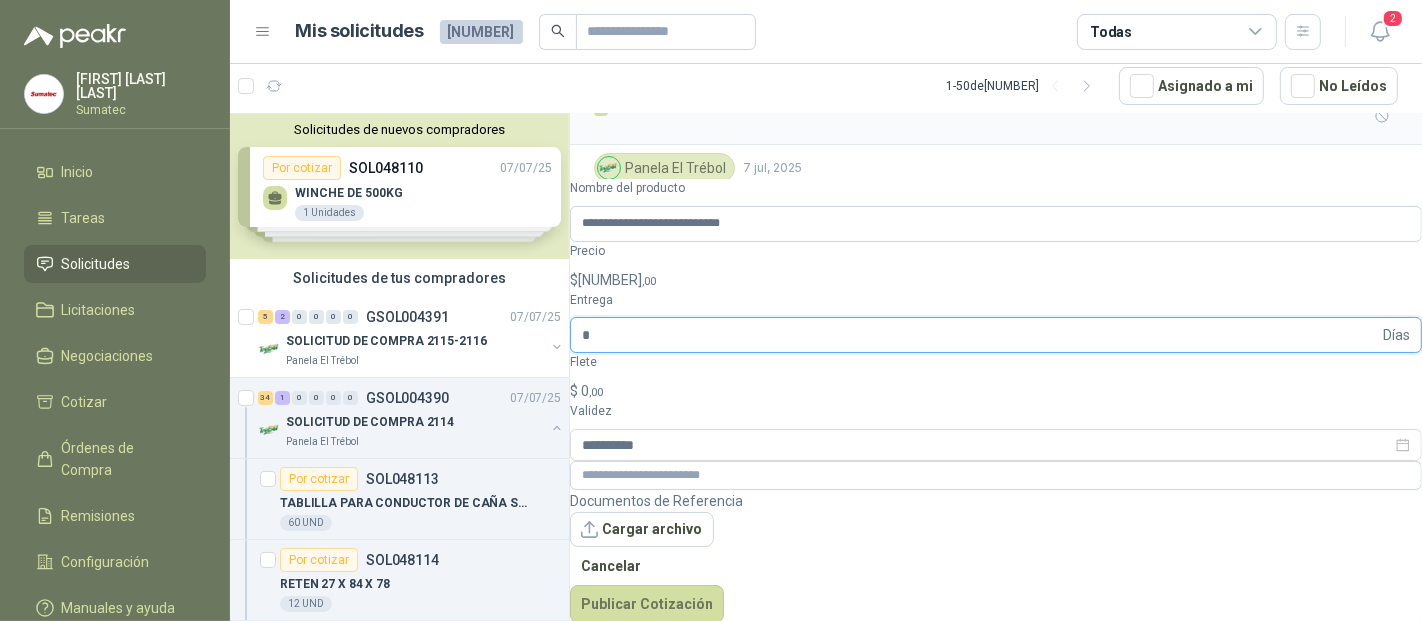 type on "*" 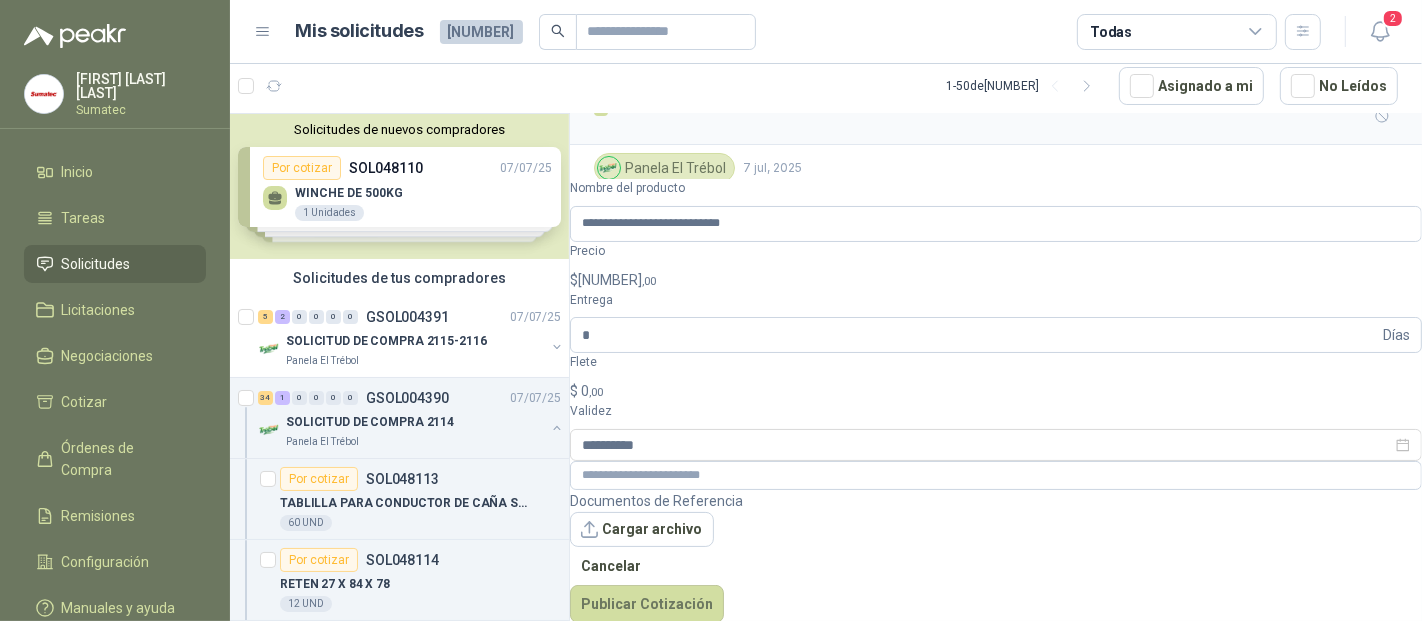 click on "$    0 ,00" at bounding box center [996, 391] 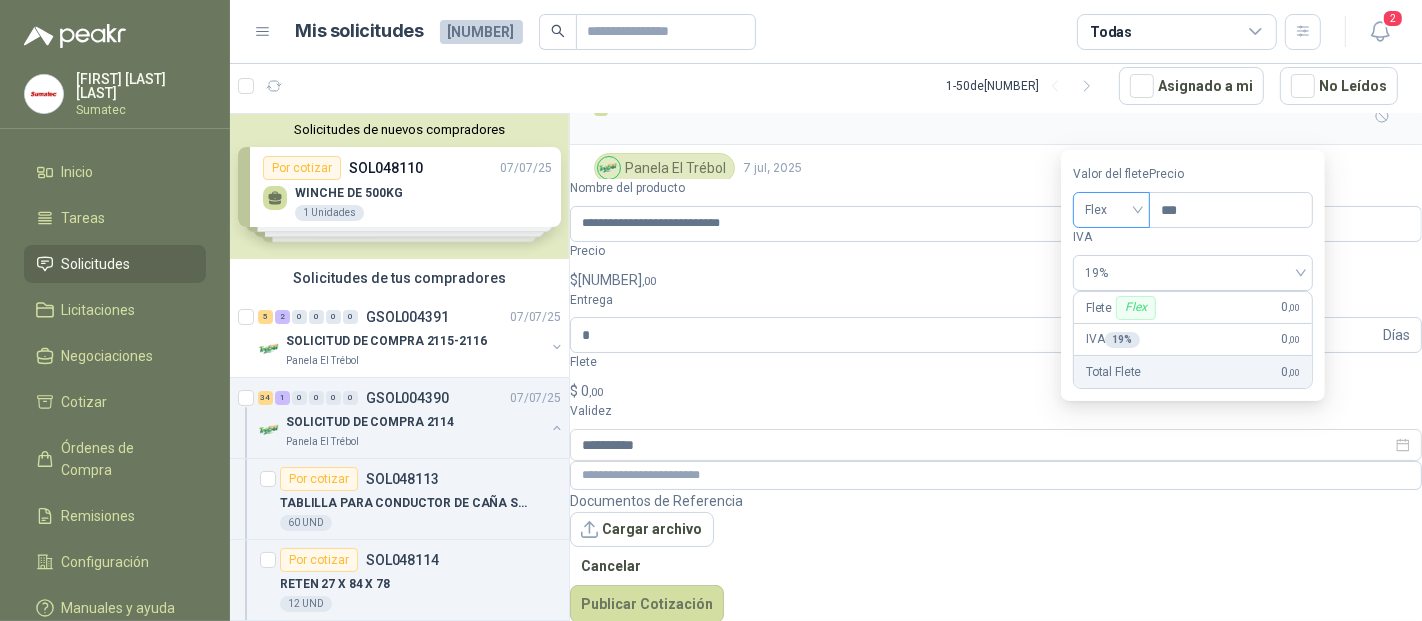 click on "Flex" at bounding box center [1111, 210] 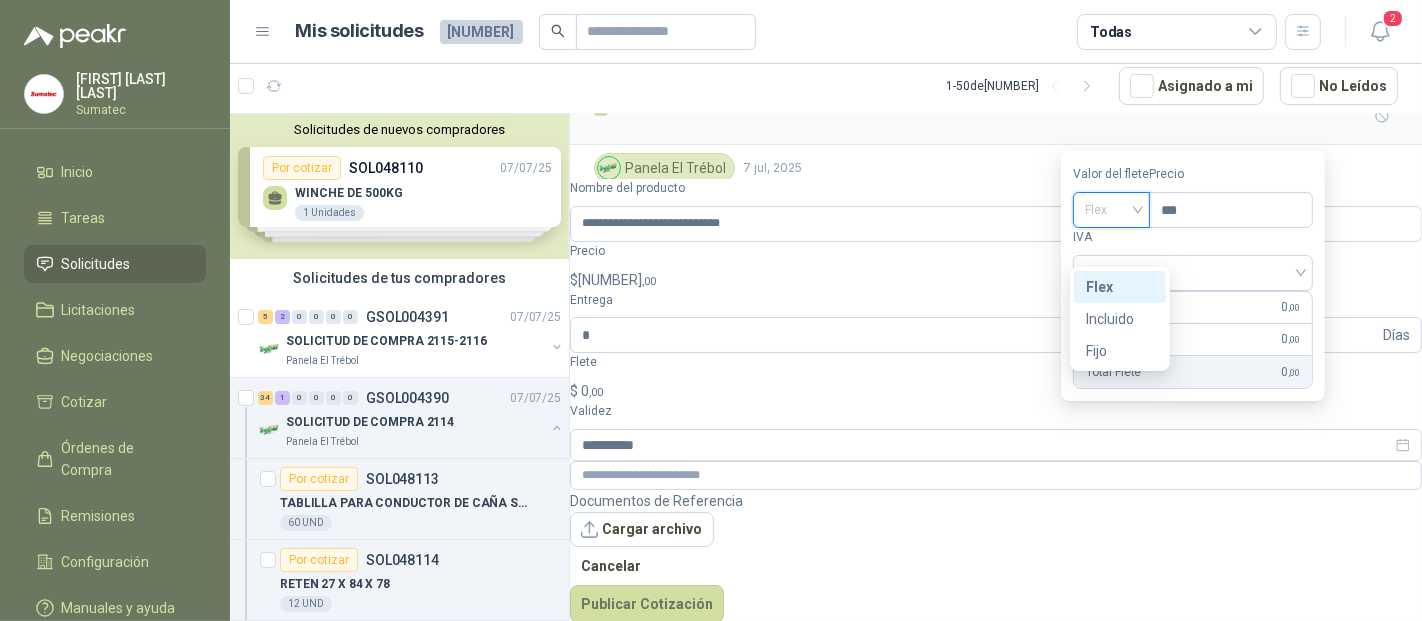 click on "Flex" at bounding box center [0, 0] 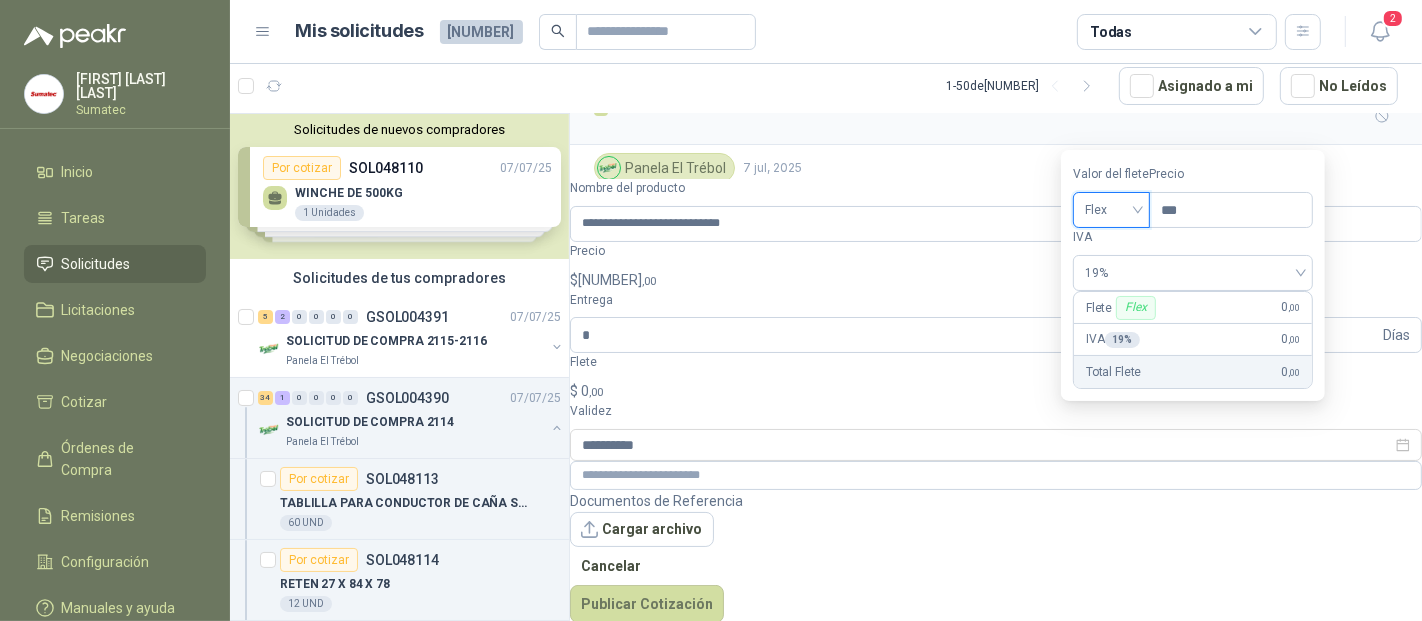 click on "IVA 19 % [NUMBER] ,00" at bounding box center (1193, 340) 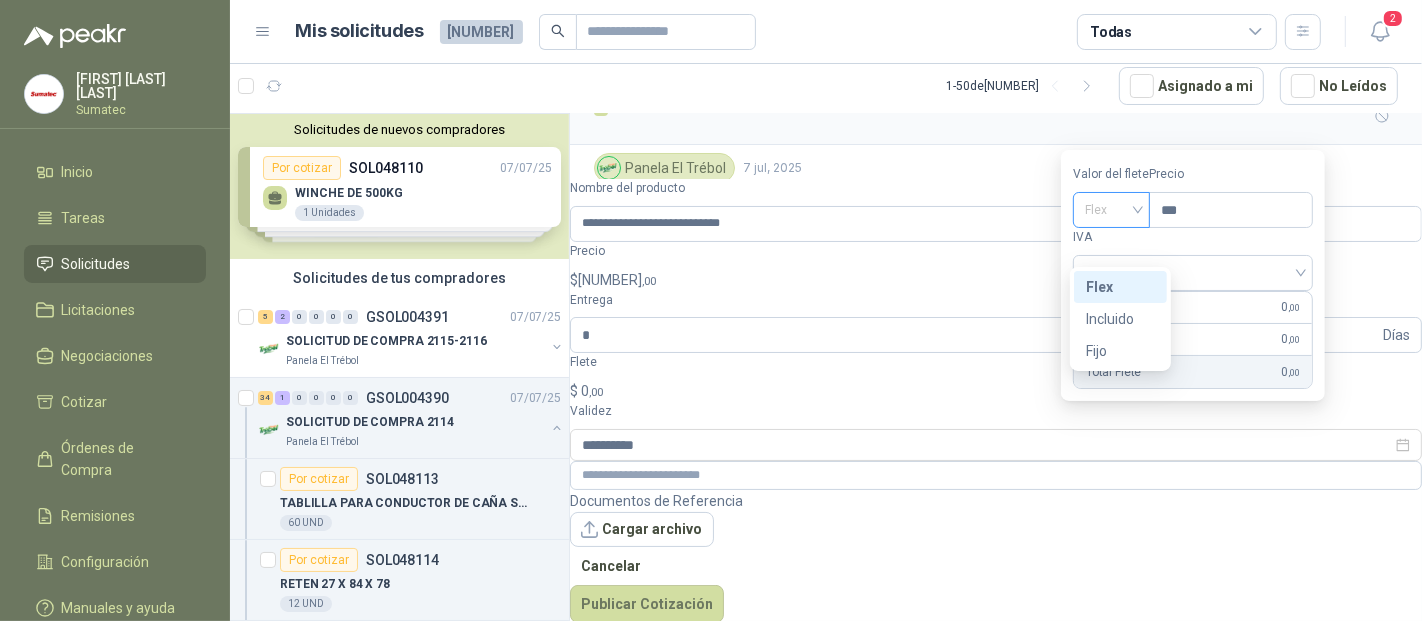 click on "Flex" at bounding box center (1111, 210) 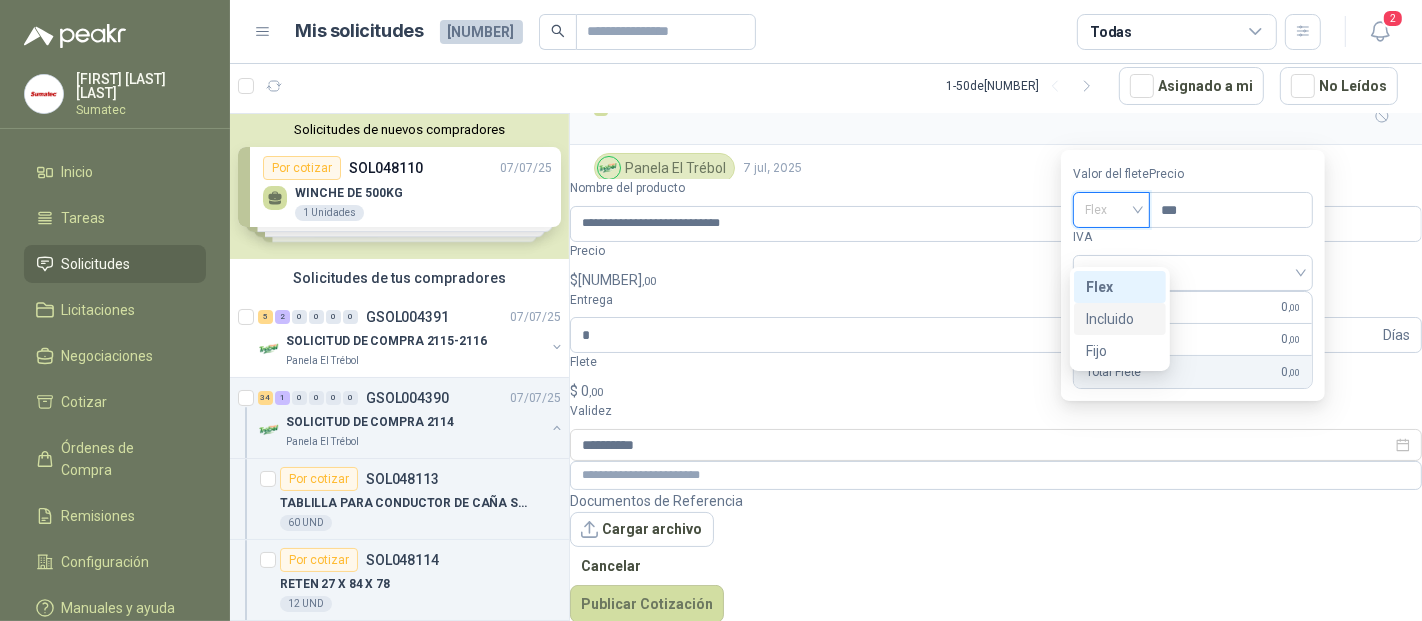 click on "Incluido" at bounding box center [0, 0] 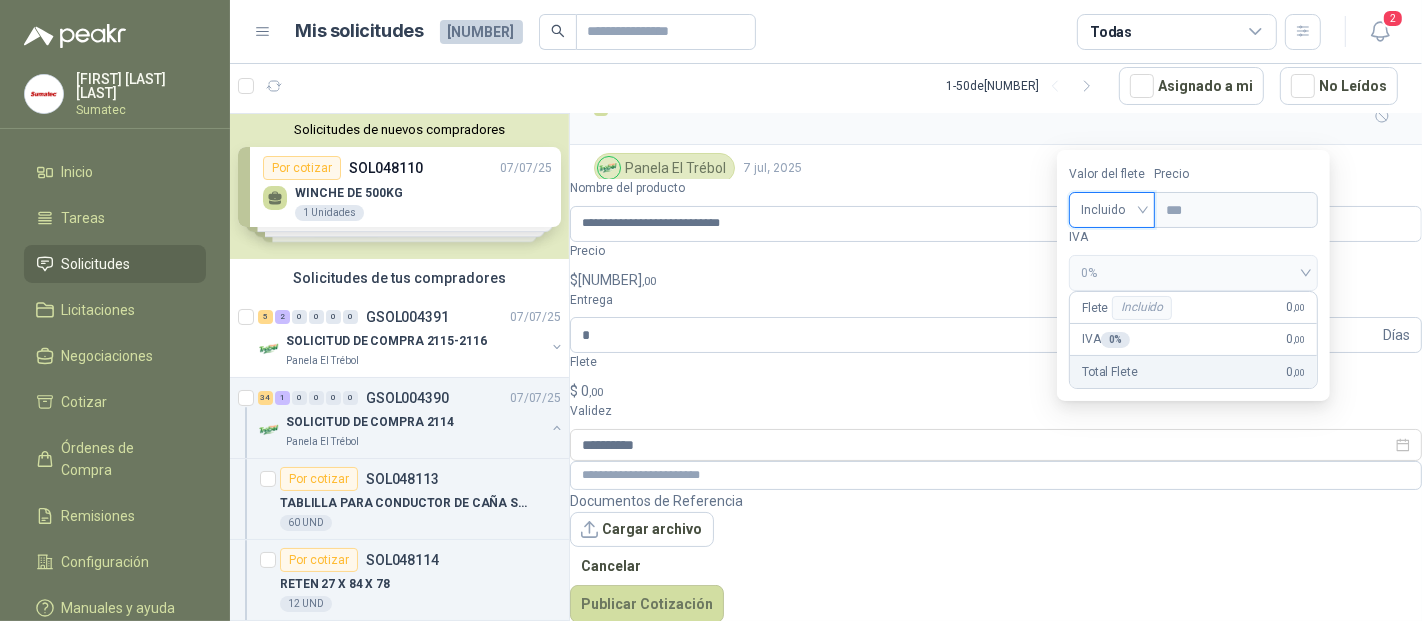 click on "Documentos de Referencia Cargar archivo Cancelar Publicar Cotización" at bounding box center [996, 557] 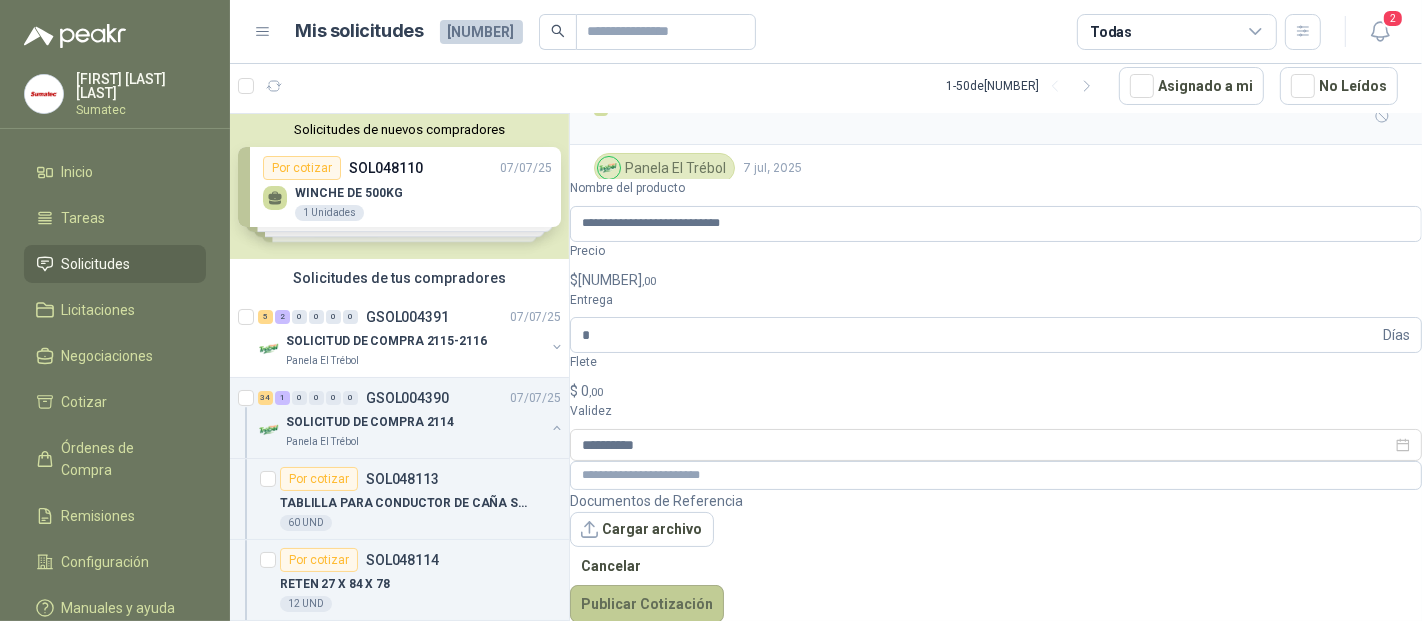 click on "Publicar Cotización" at bounding box center (647, 604) 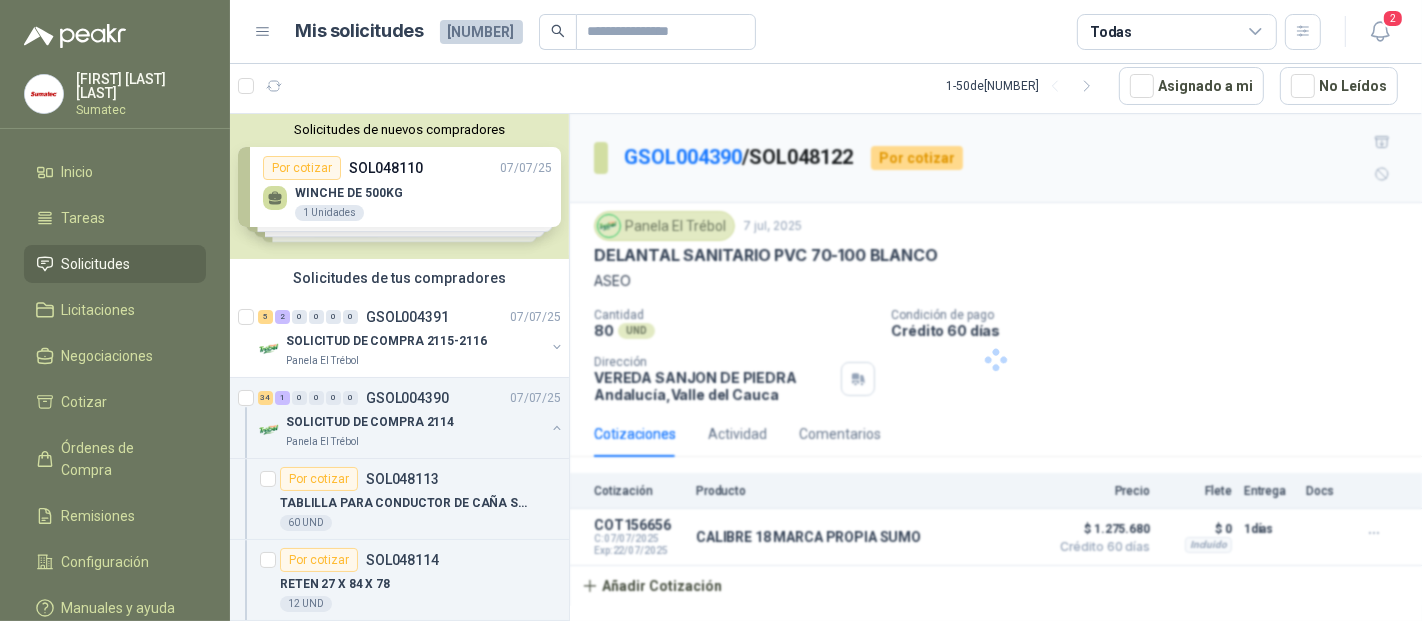 scroll, scrollTop: 0, scrollLeft: 0, axis: both 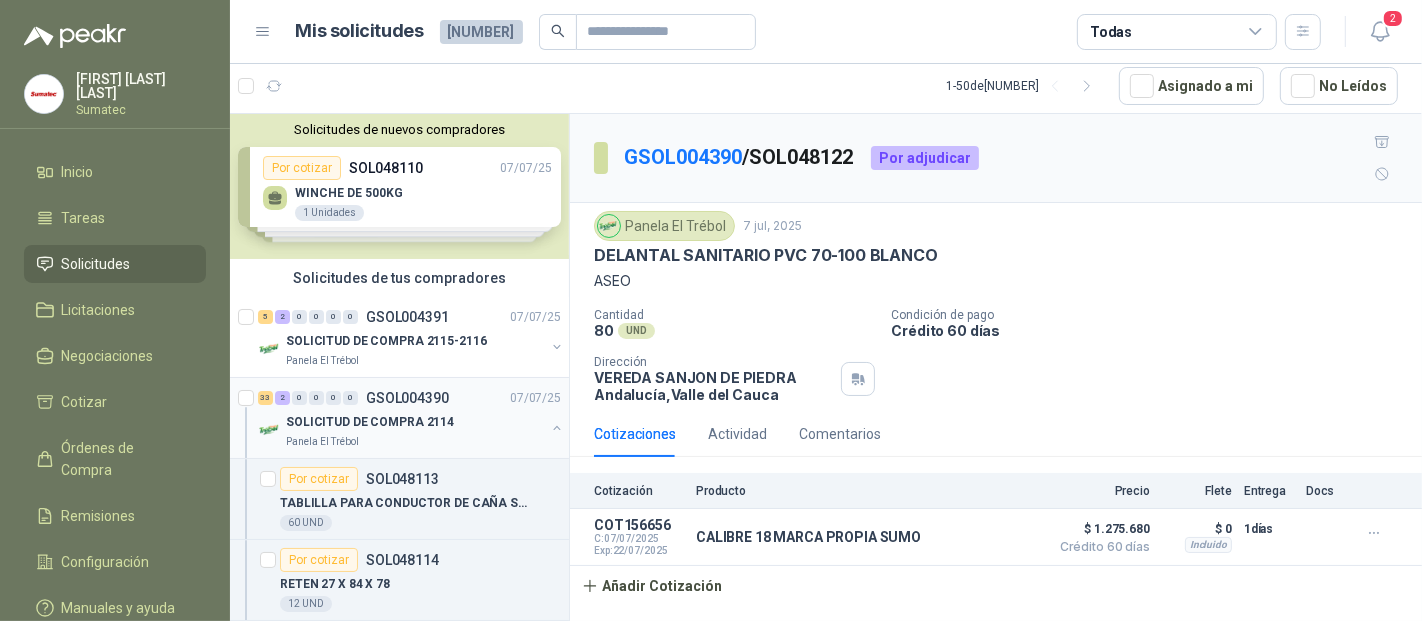 click on "GSOL004390" at bounding box center (407, 398) 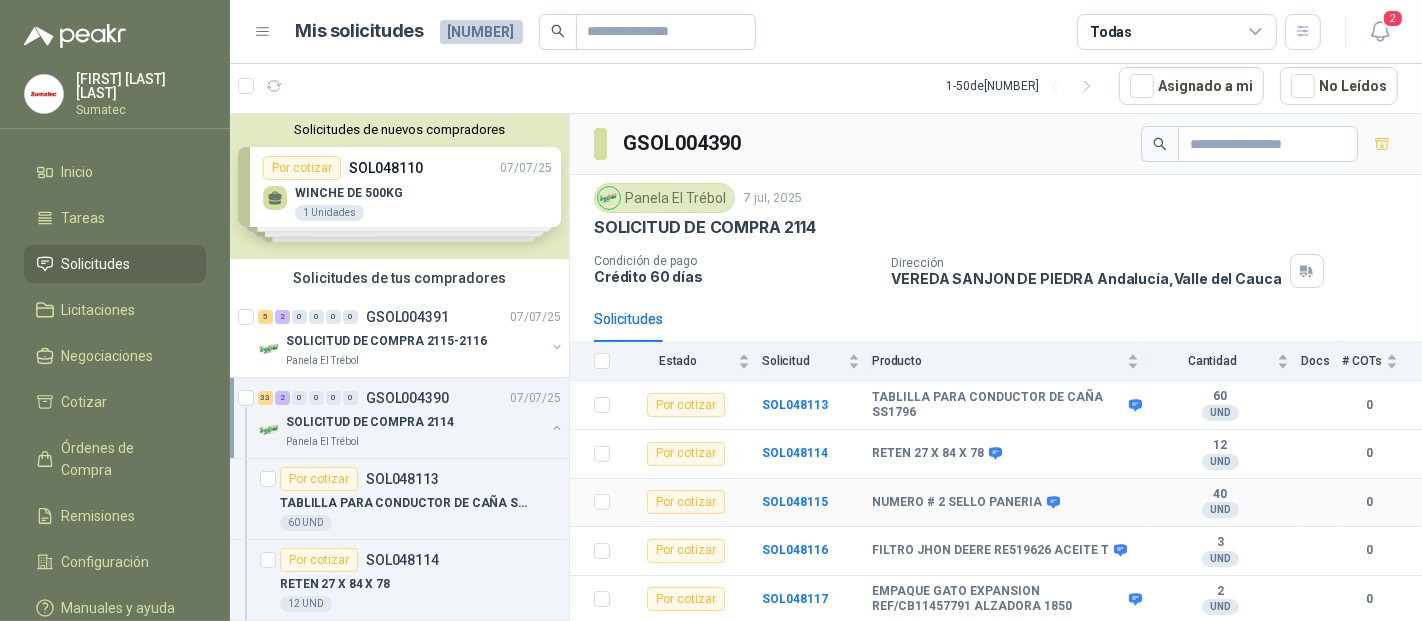 scroll, scrollTop: 111, scrollLeft: 0, axis: vertical 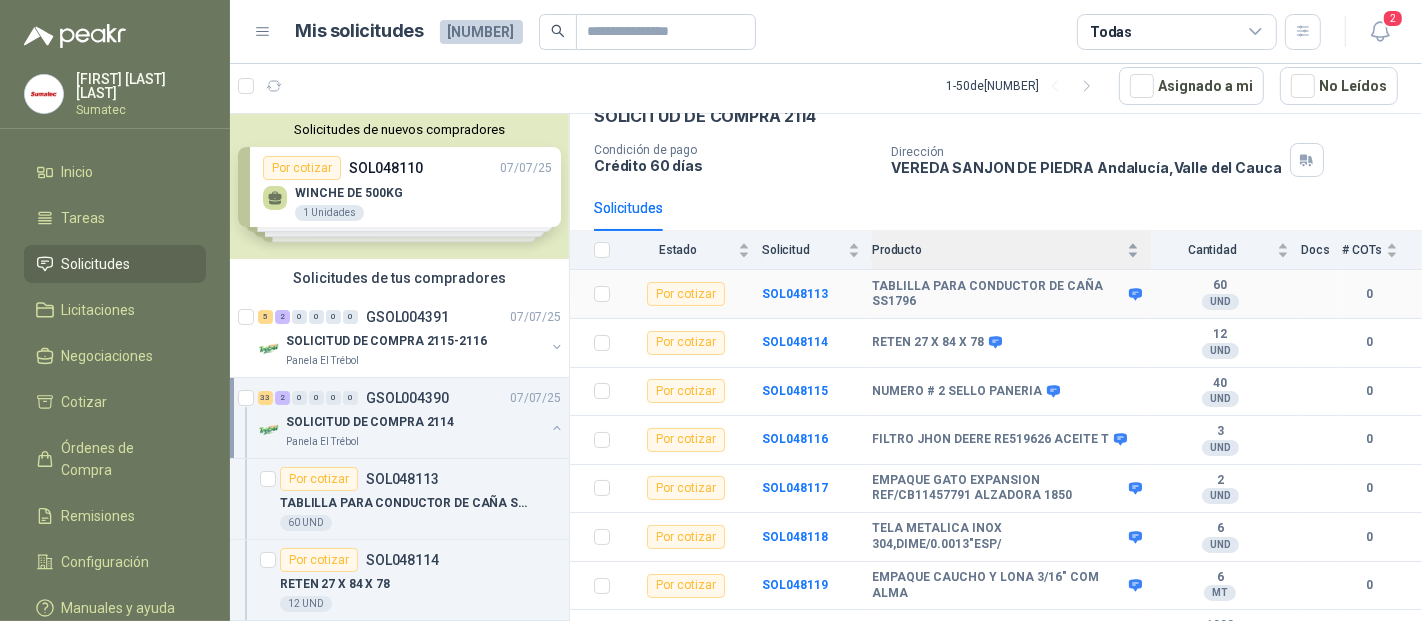 click on "Producto" at bounding box center [997, 250] 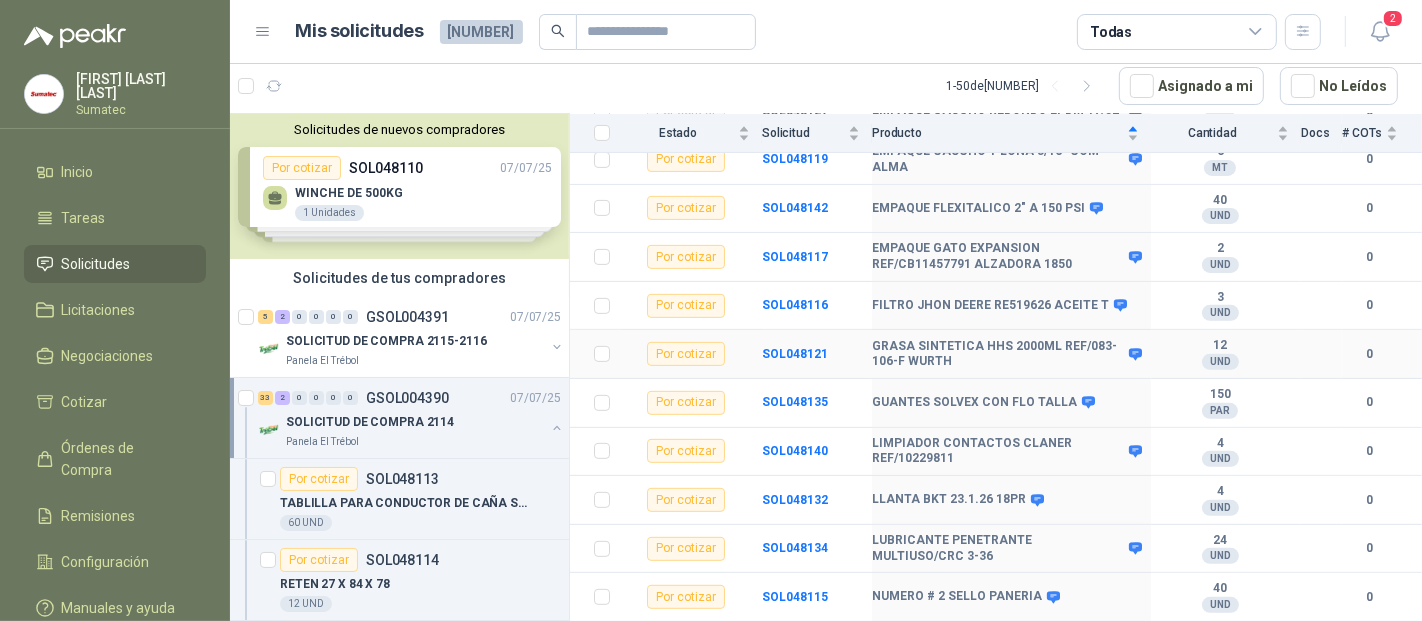scroll, scrollTop: 666, scrollLeft: 0, axis: vertical 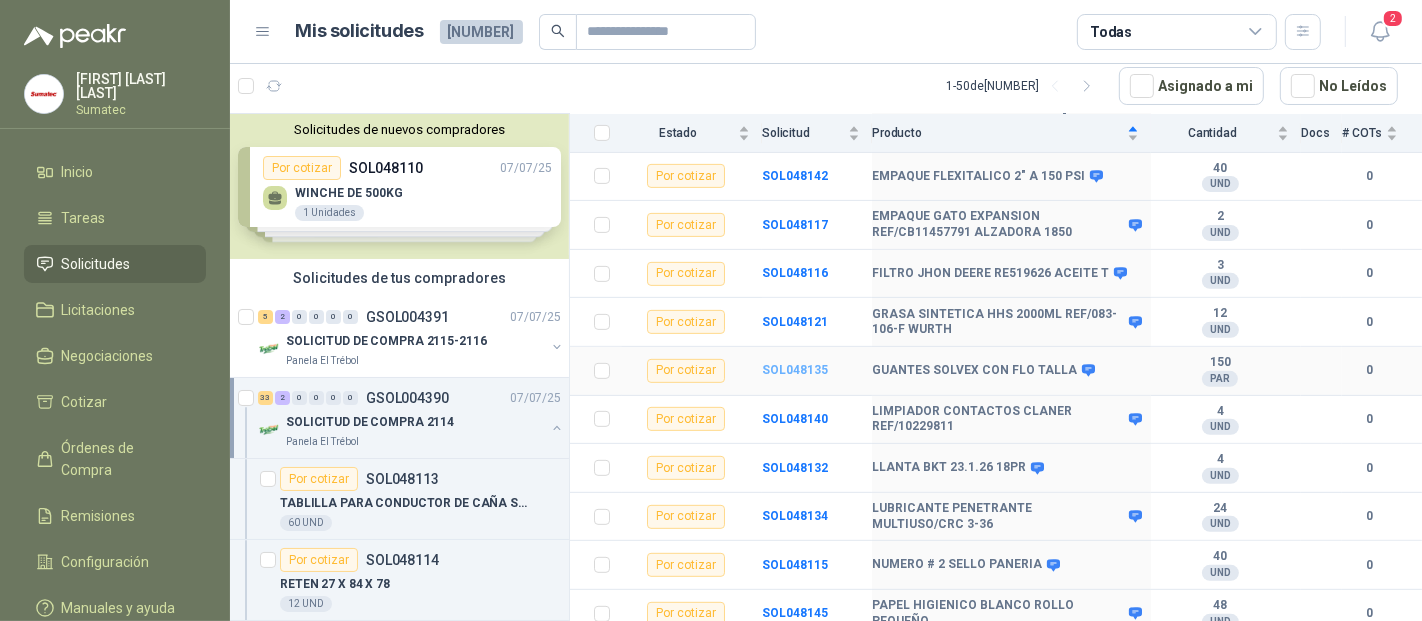 click on "SOL048135" at bounding box center (795, 370) 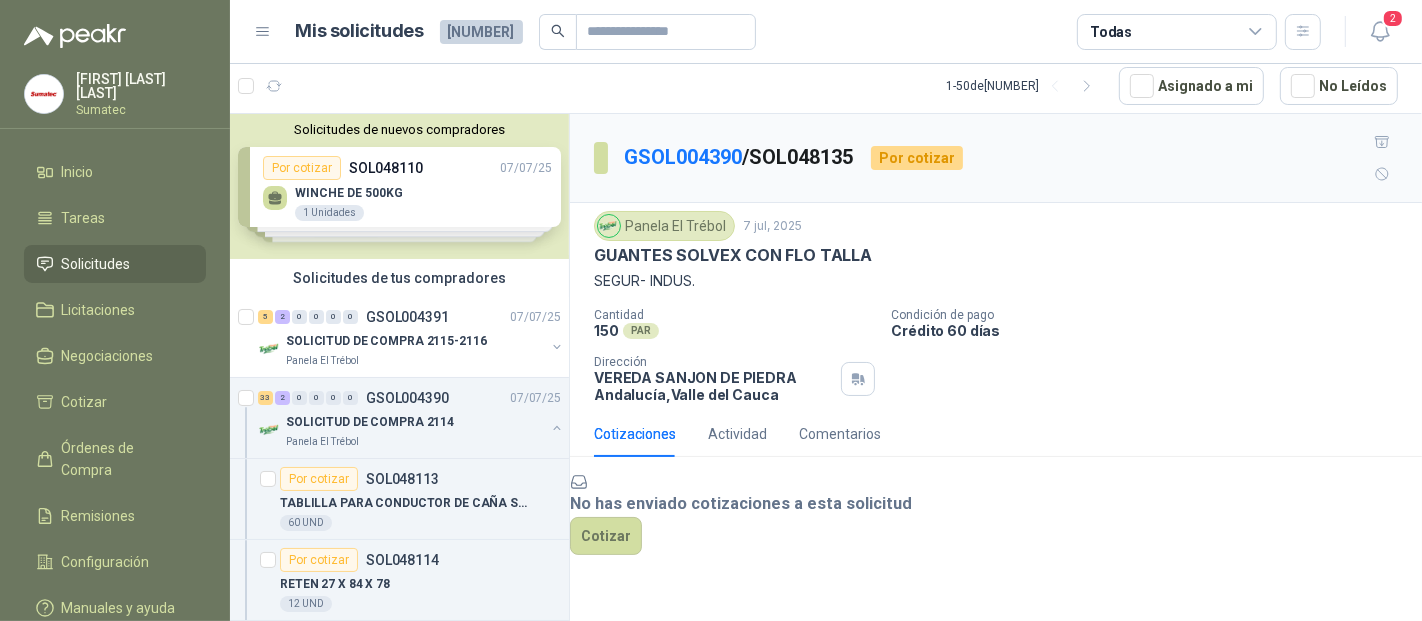 scroll, scrollTop: 71, scrollLeft: 0, axis: vertical 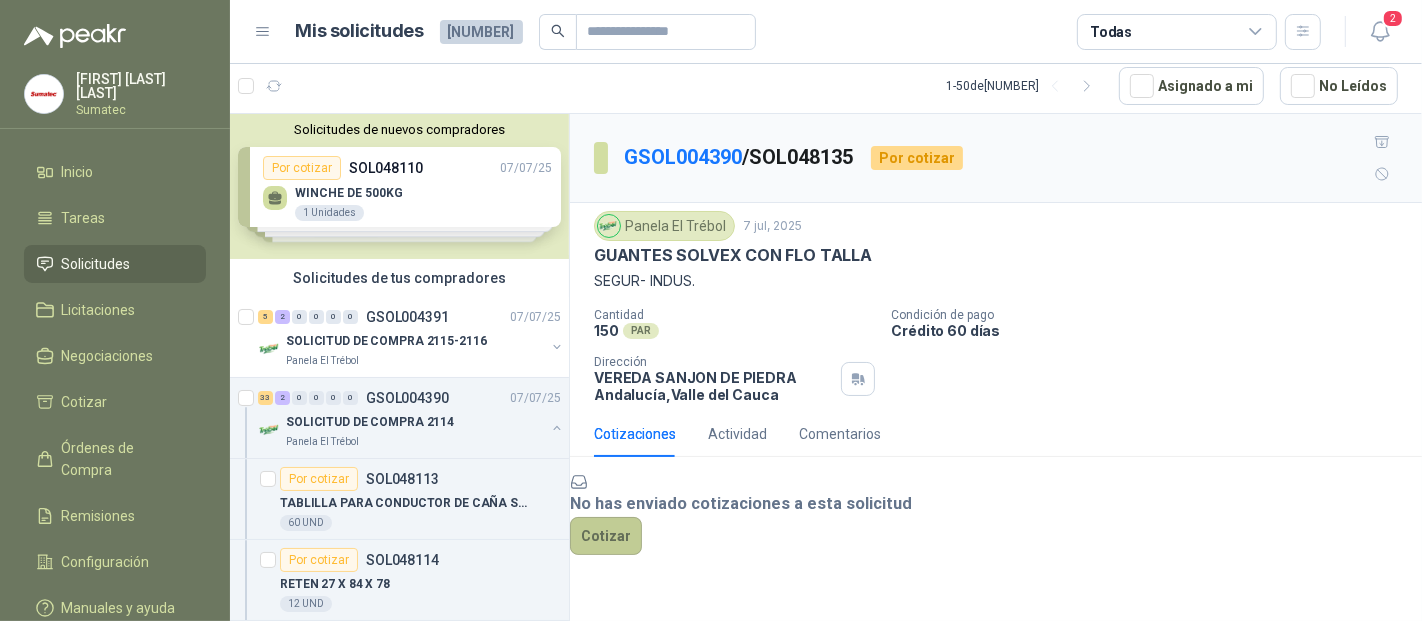 click on "Cotizar" at bounding box center (606, 536) 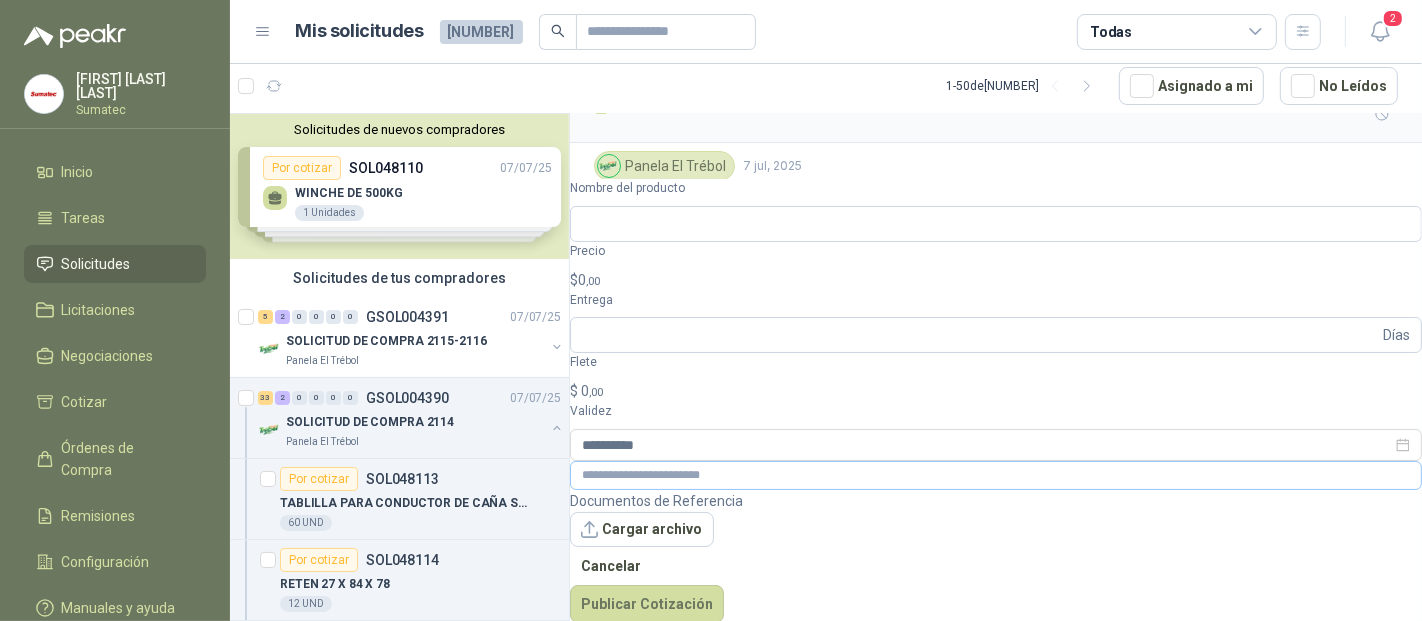 scroll, scrollTop: 58, scrollLeft: 0, axis: vertical 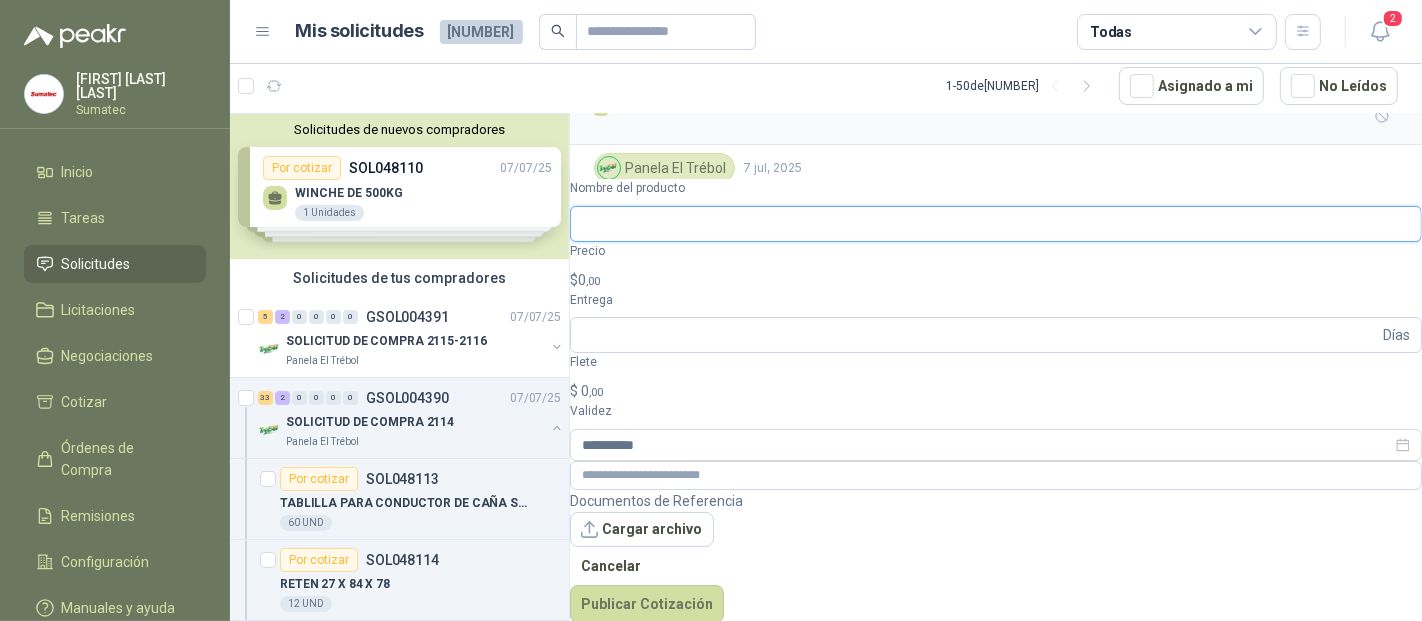 click on "Nombre del producto" at bounding box center (996, 224) 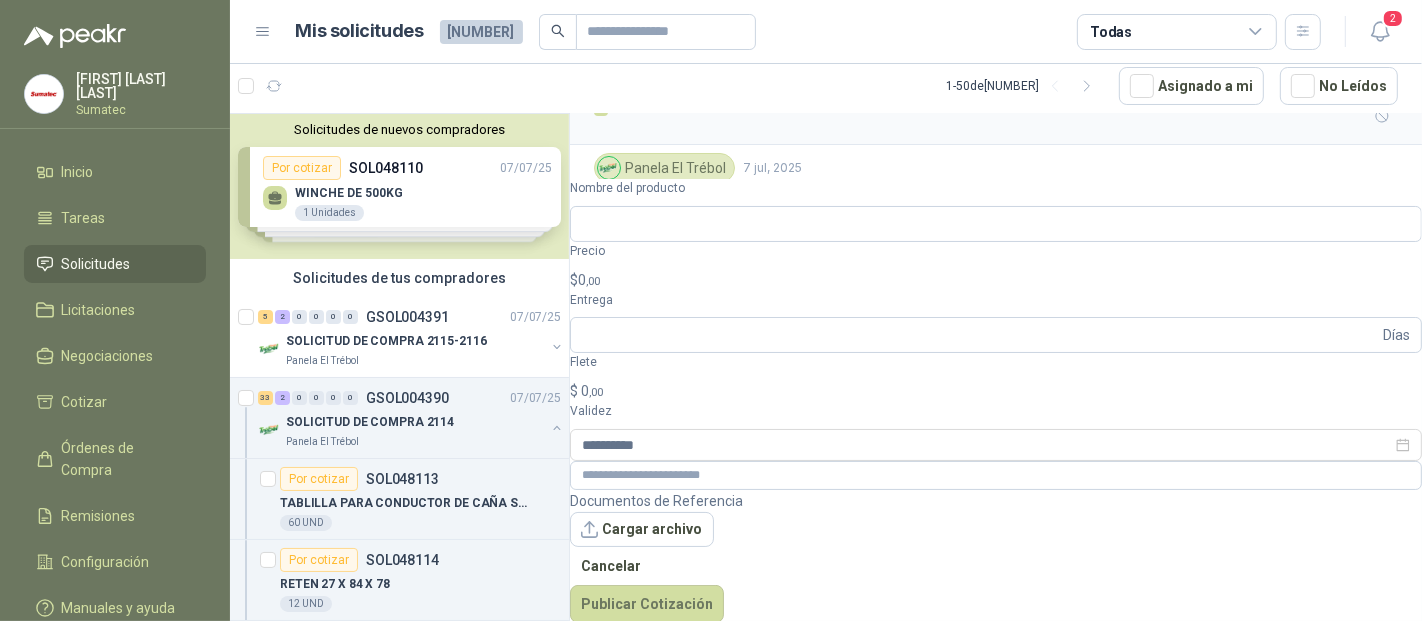 click on "Comentarios" at bounding box center [840, 376] 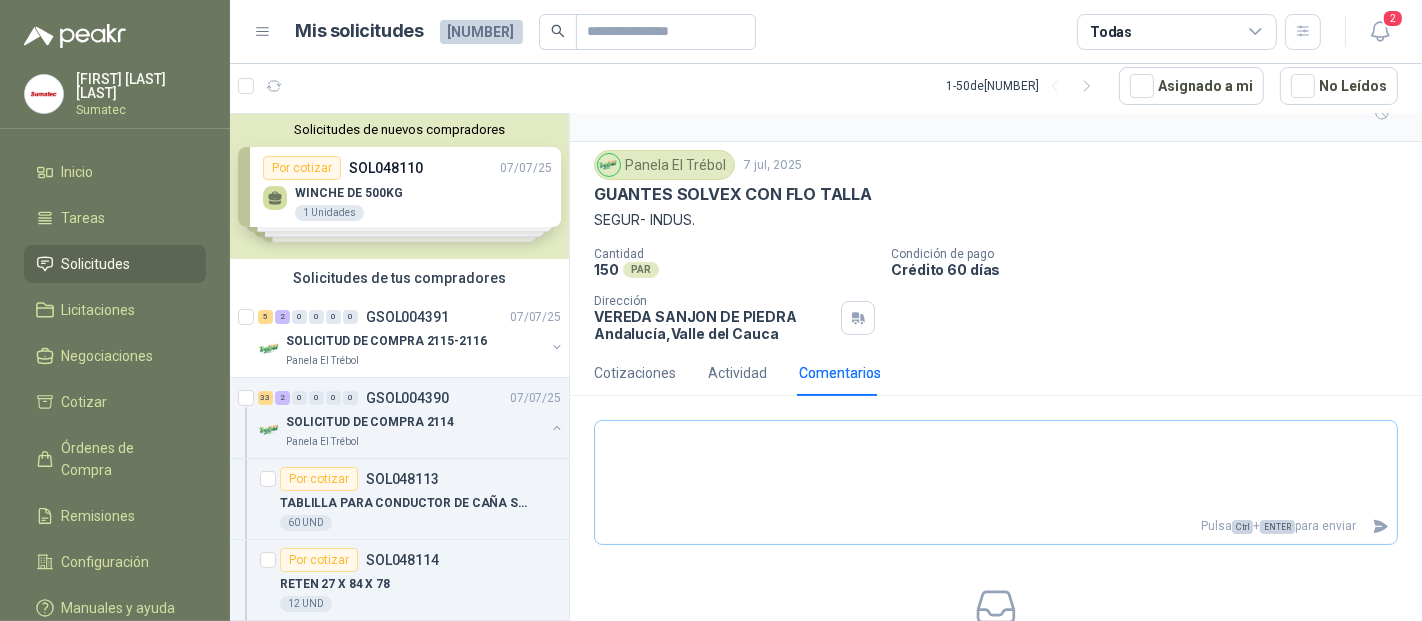 scroll, scrollTop: 0, scrollLeft: 0, axis: both 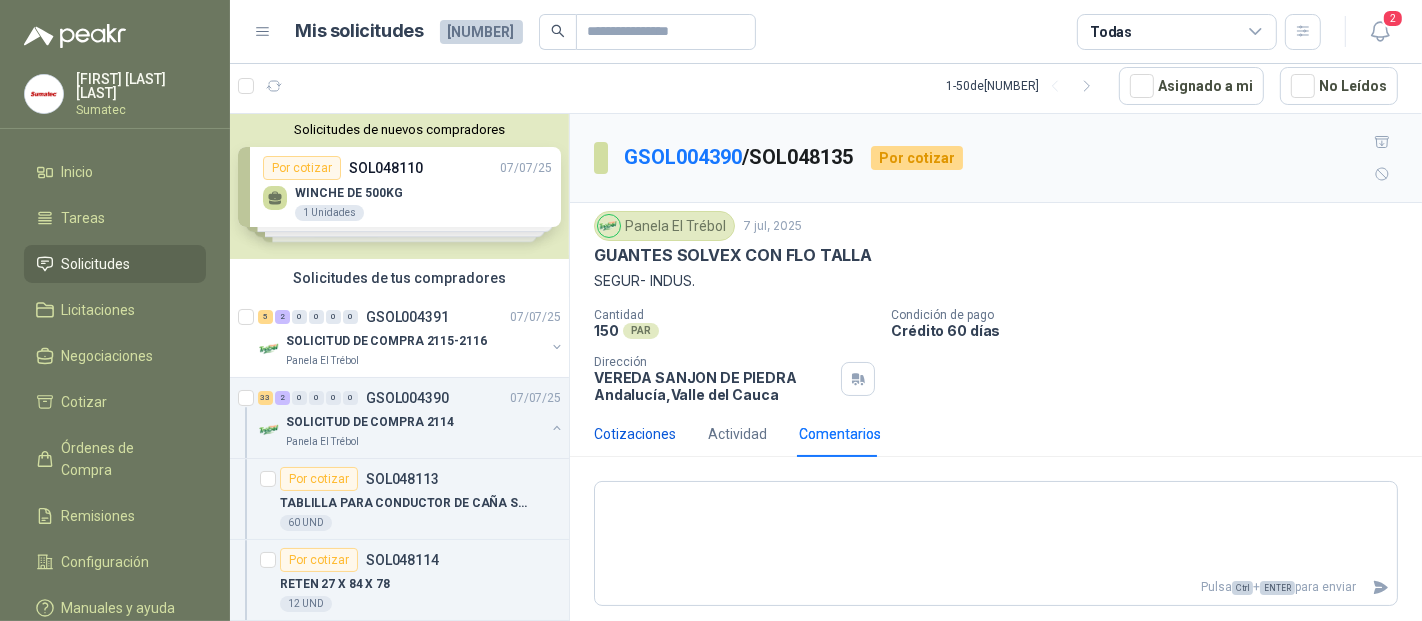click on "Cotizaciones" at bounding box center [635, 434] 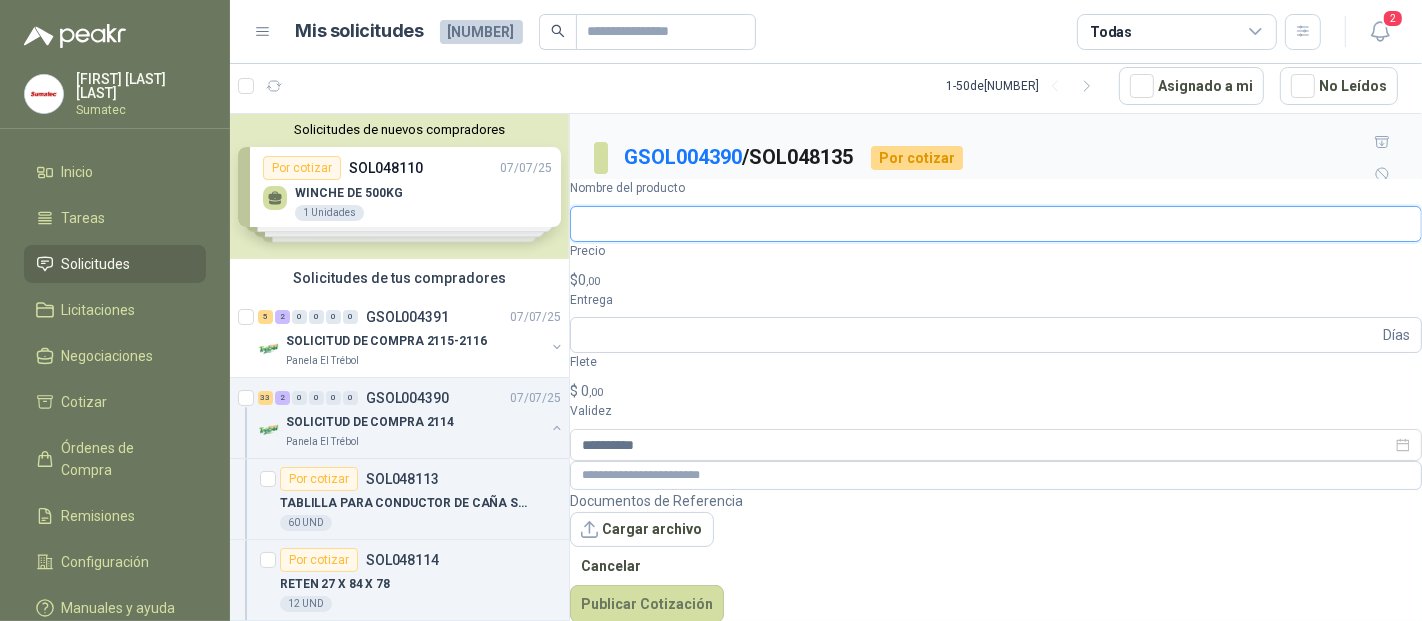 click on "Nombre del producto" at bounding box center [996, 224] 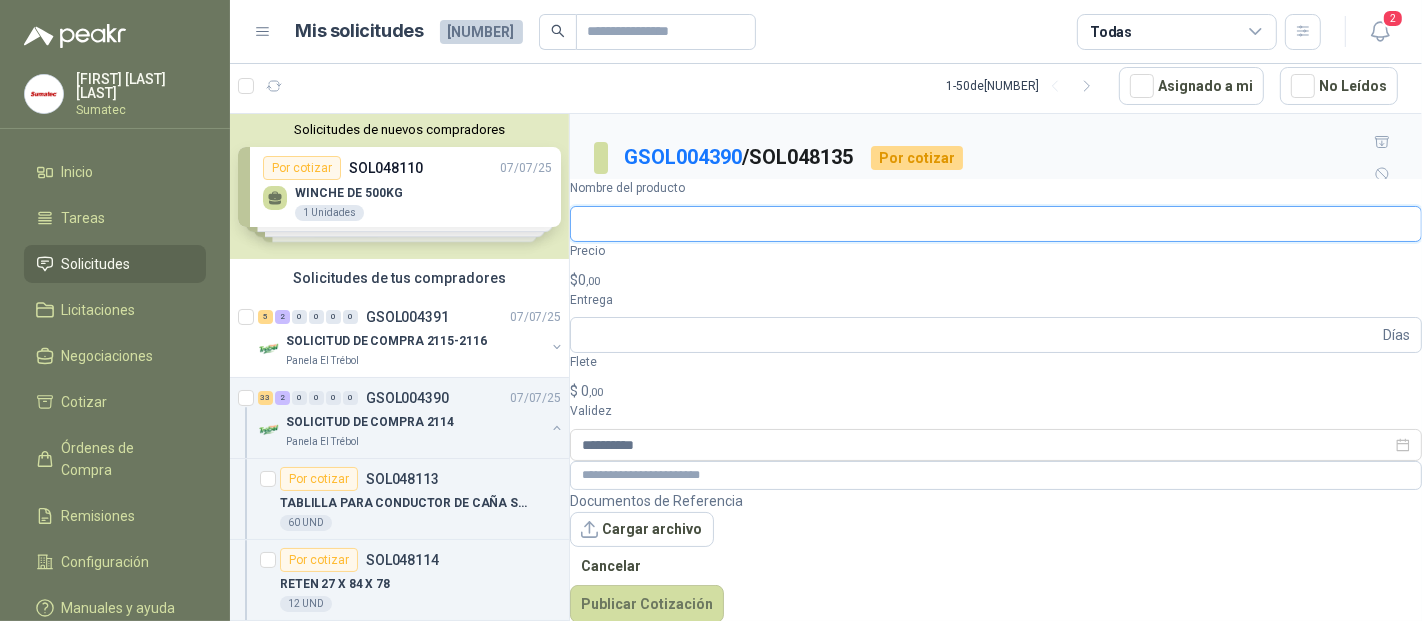 click on "Nombre del producto" at bounding box center (996, 224) 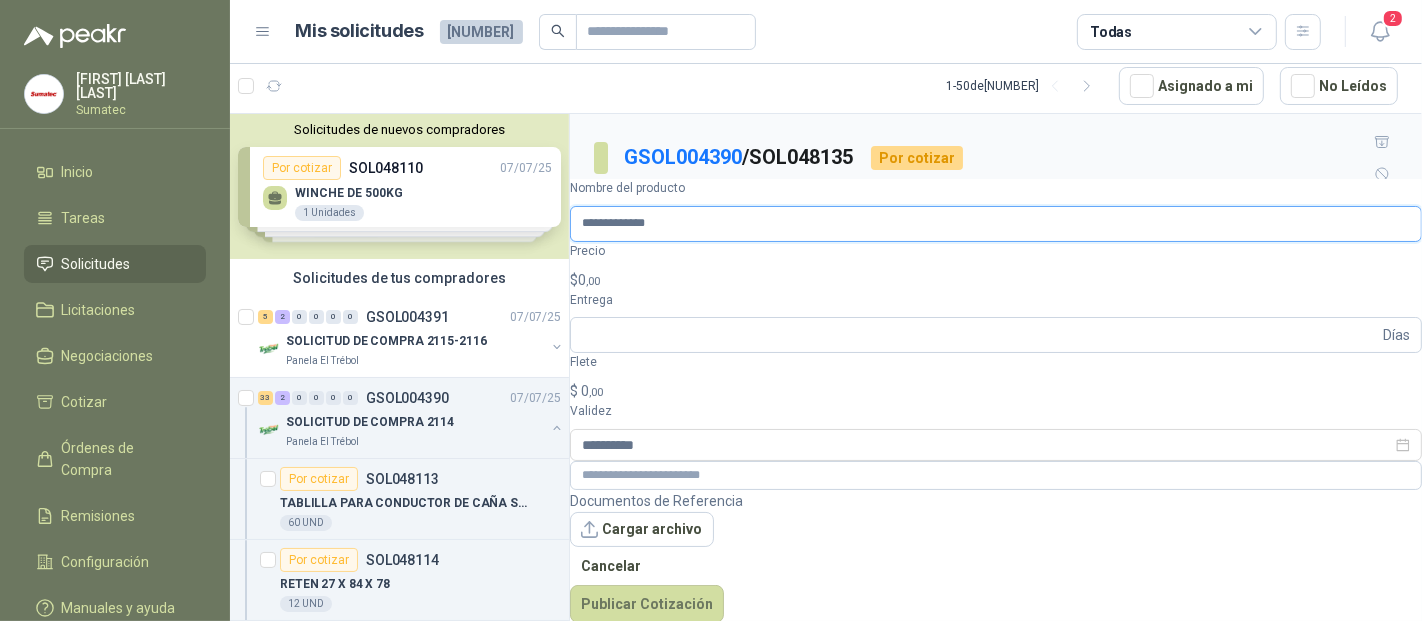 type on "**********" 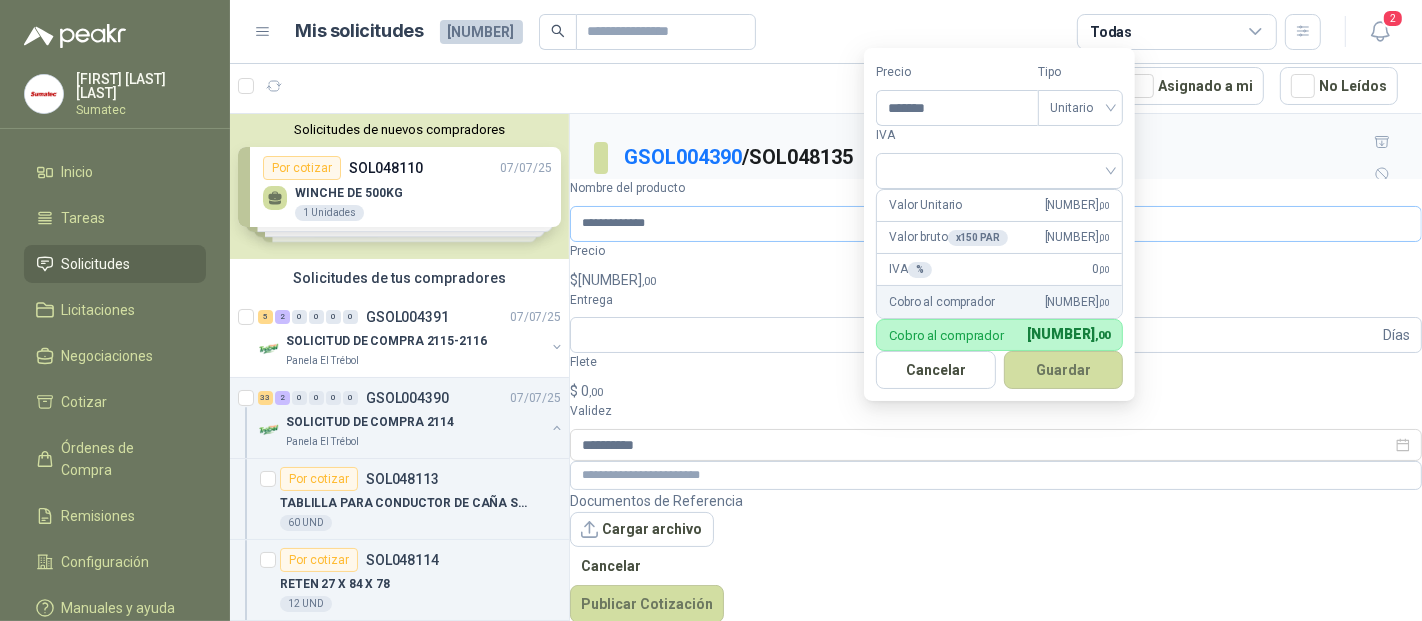 type on "*******" 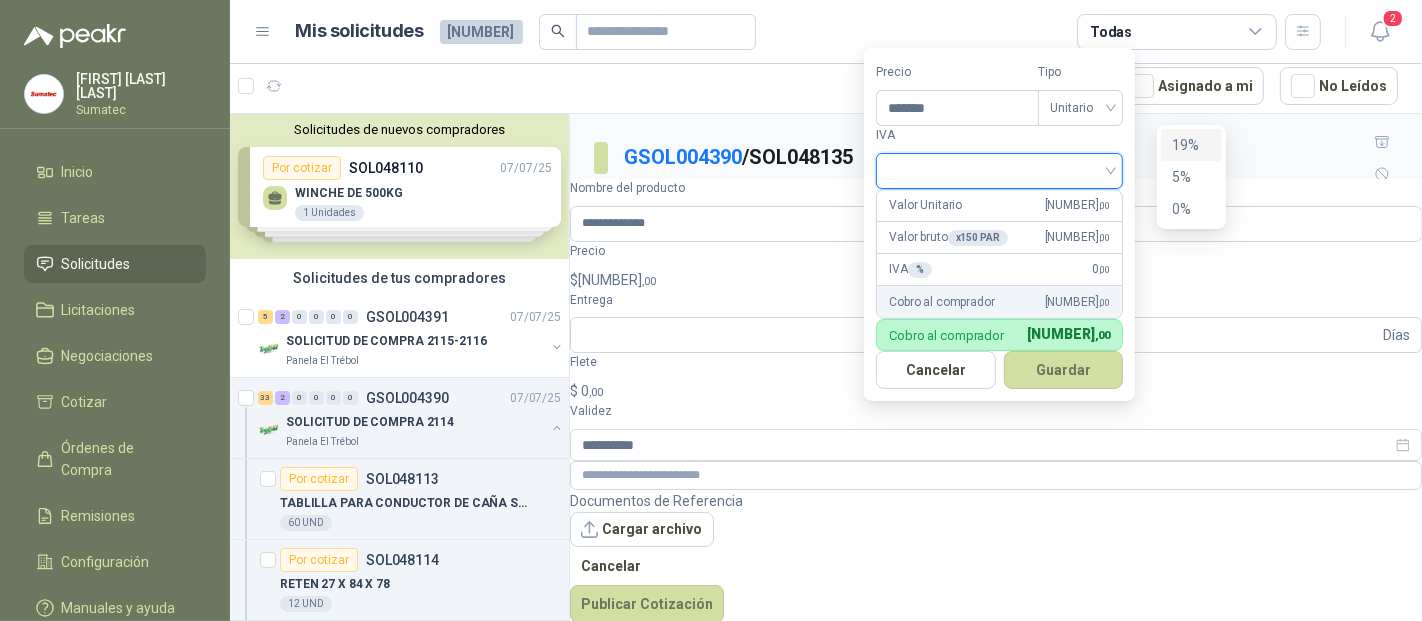click on "19%" at bounding box center [1191, 145] 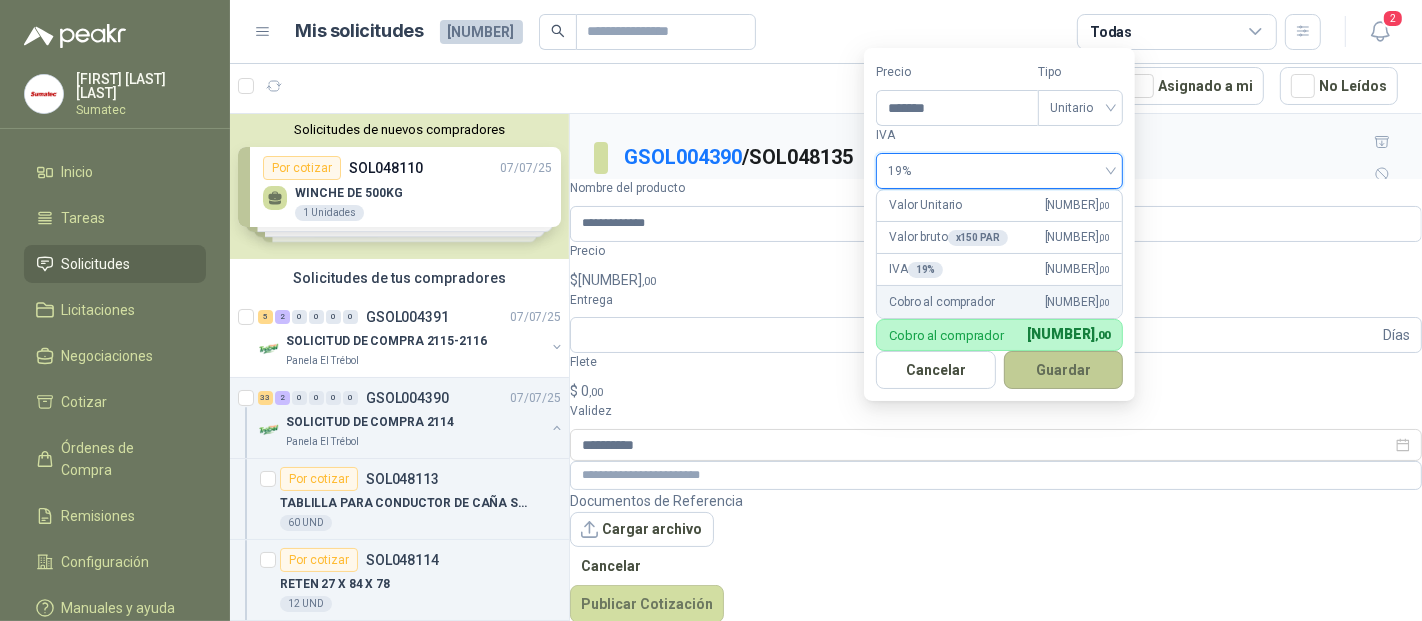 click on "Guardar" at bounding box center (1064, 370) 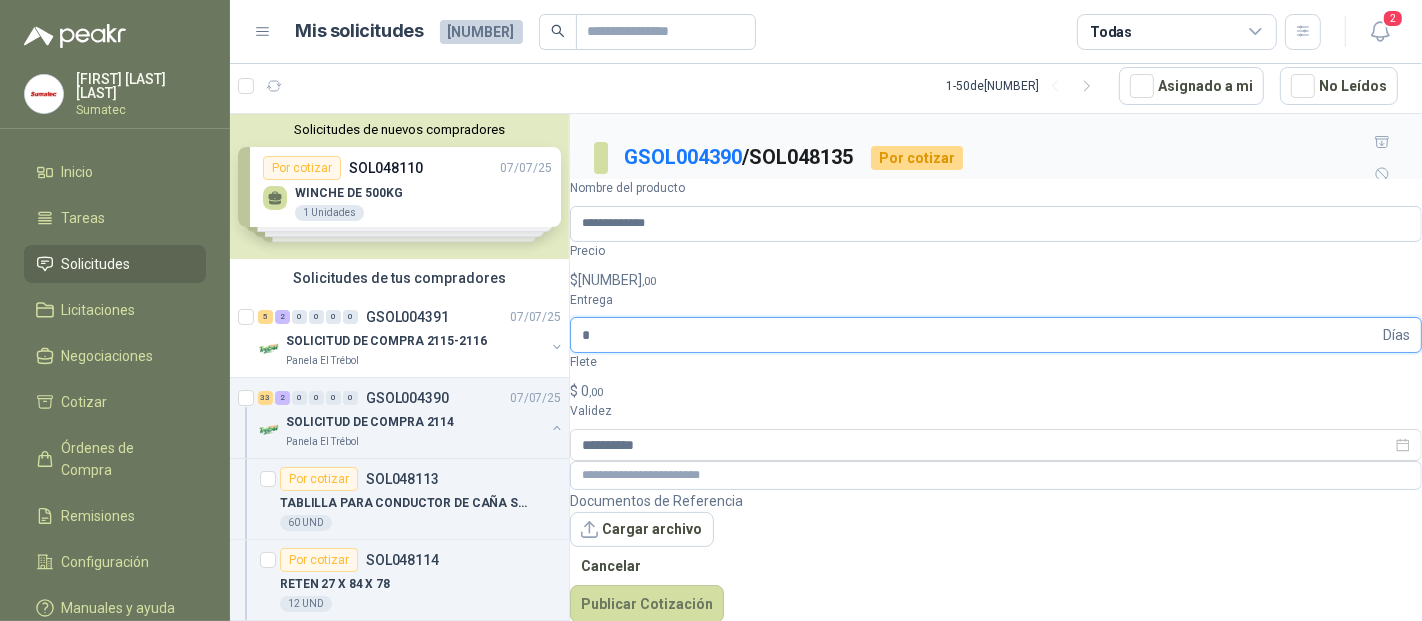 type on "*" 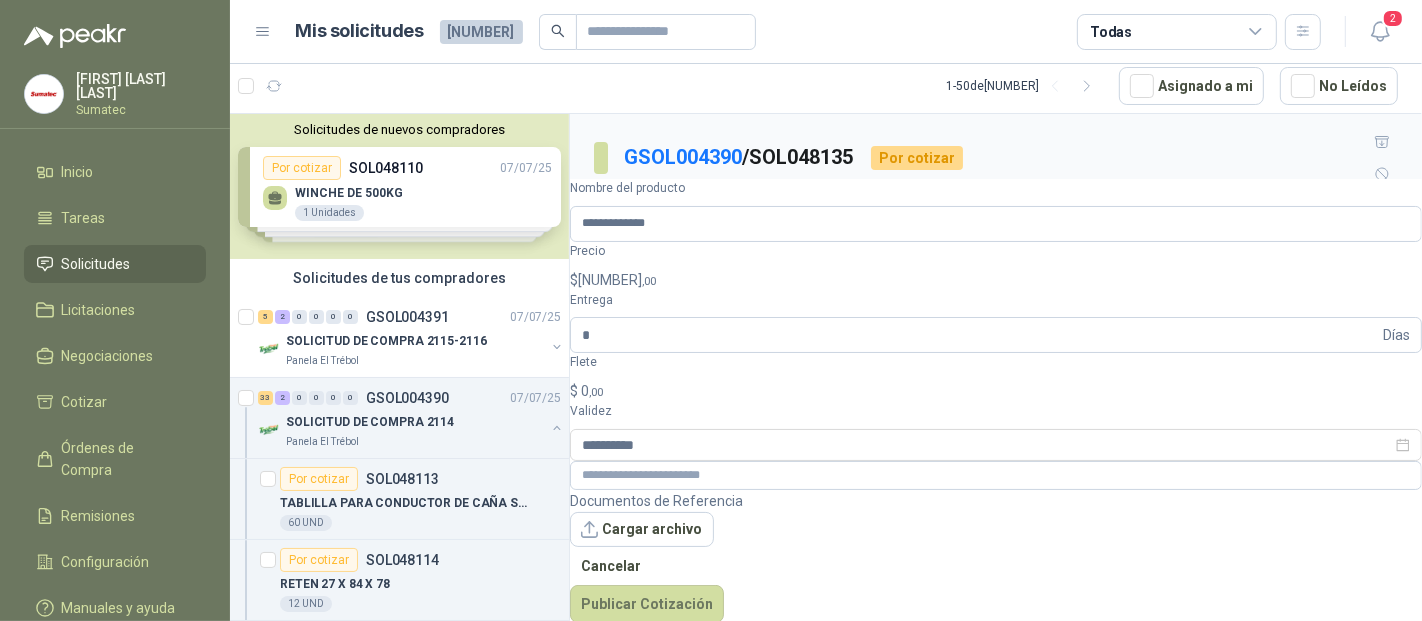 click on "$    0 ,00" at bounding box center (996, 391) 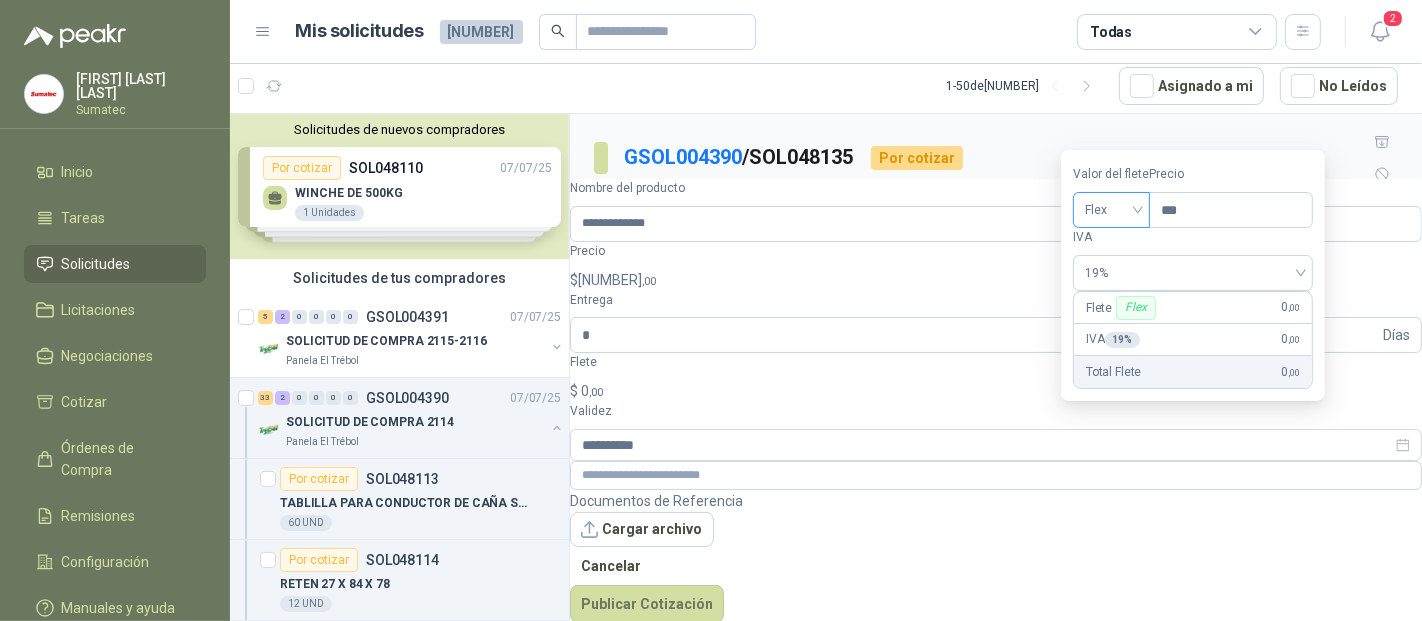 click on "Flex" at bounding box center [1111, 210] 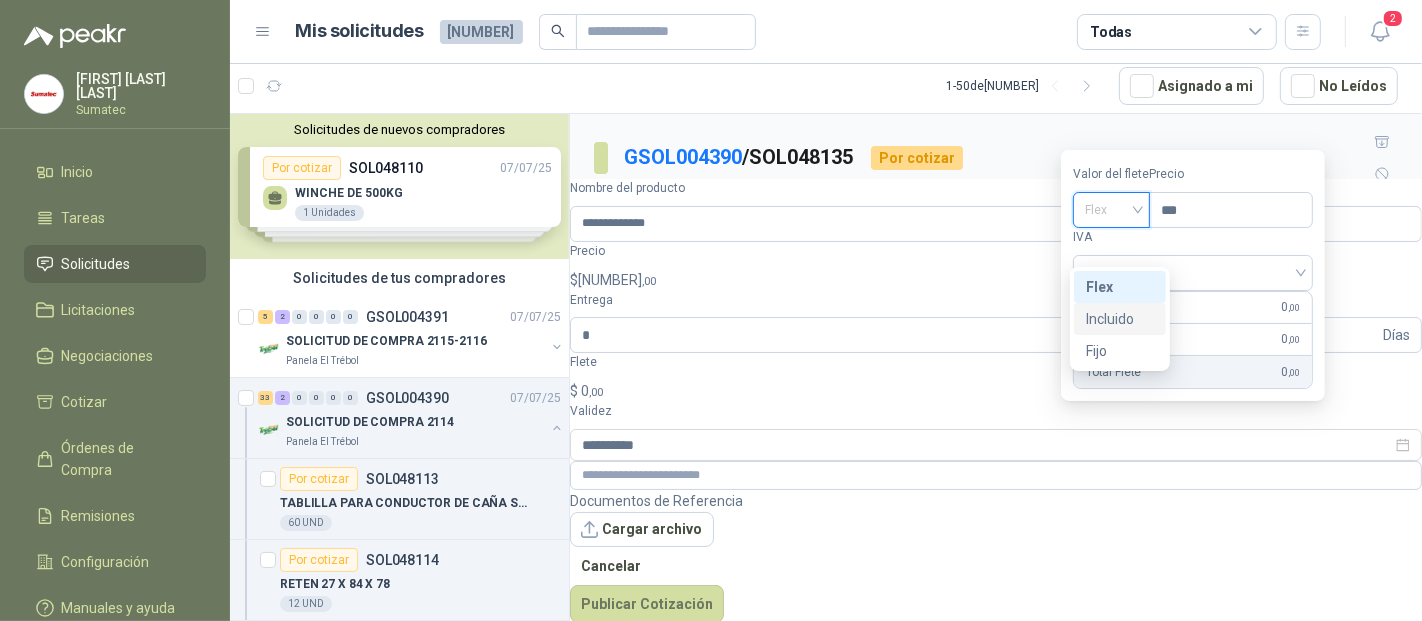 click on "Incluido" at bounding box center [0, 0] 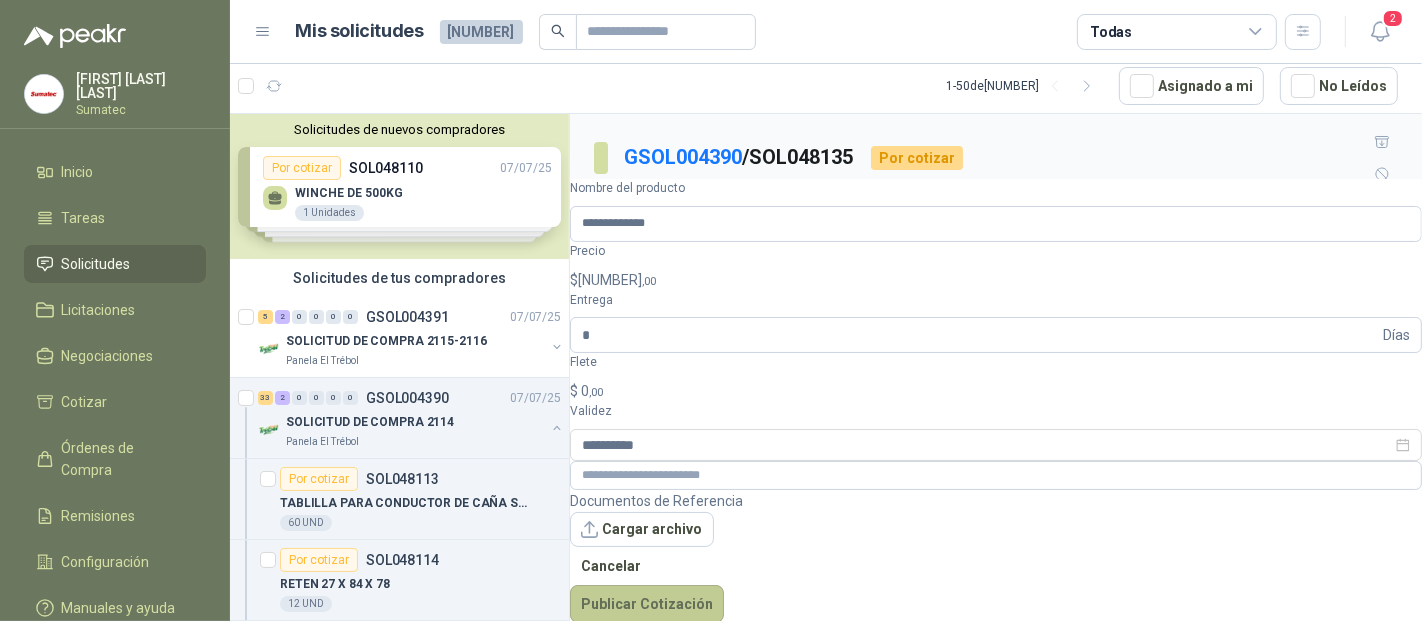 click on "Publicar Cotización" at bounding box center (647, 604) 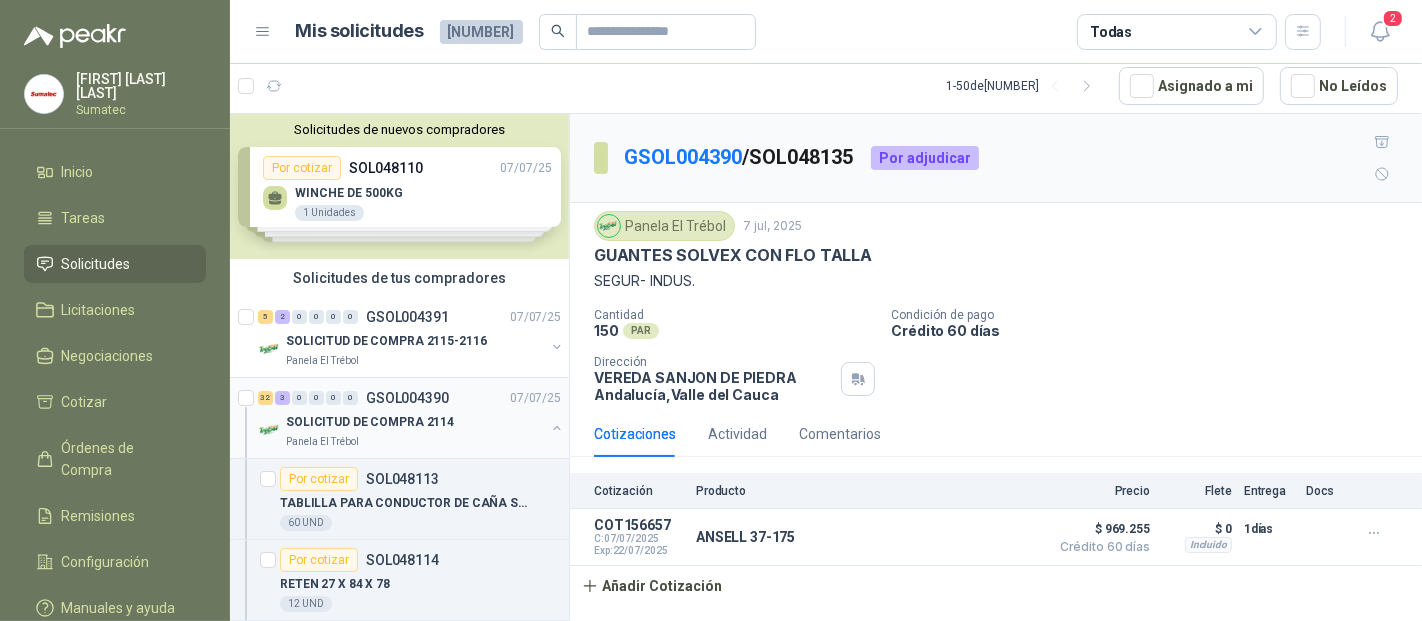 click on "SOLICITUD DE COMPRA 2114" at bounding box center [370, 422] 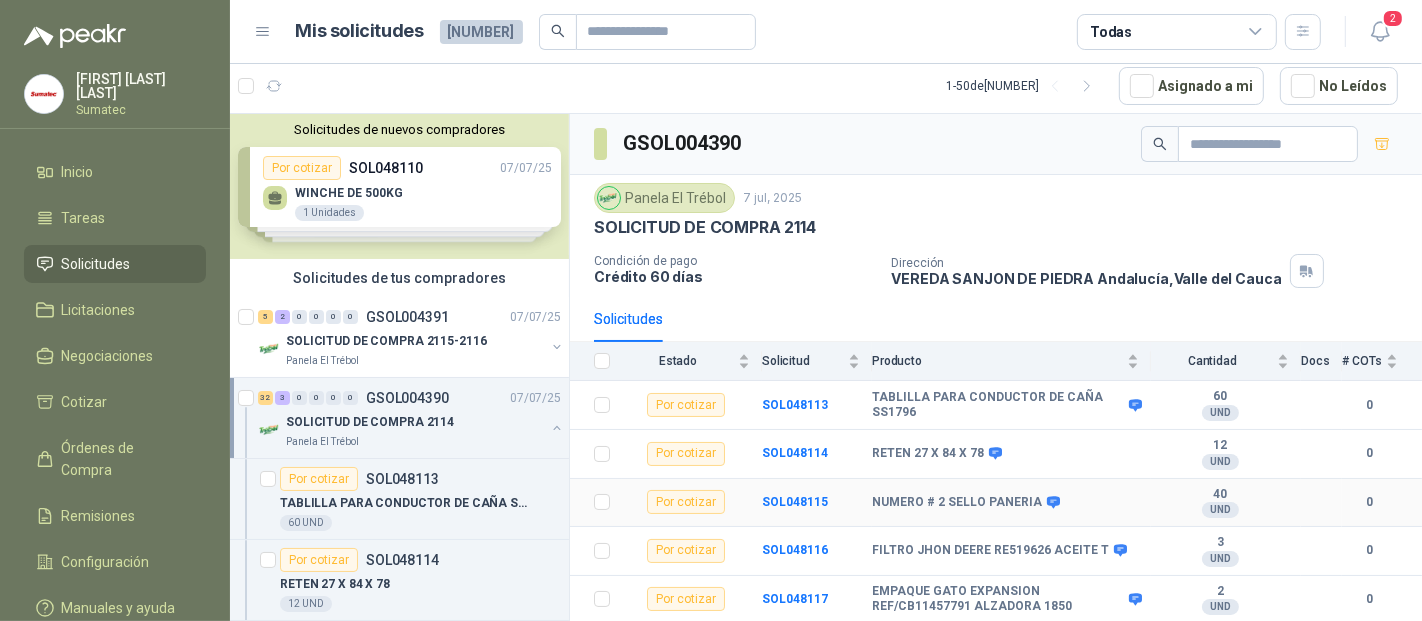 scroll, scrollTop: 222, scrollLeft: 0, axis: vertical 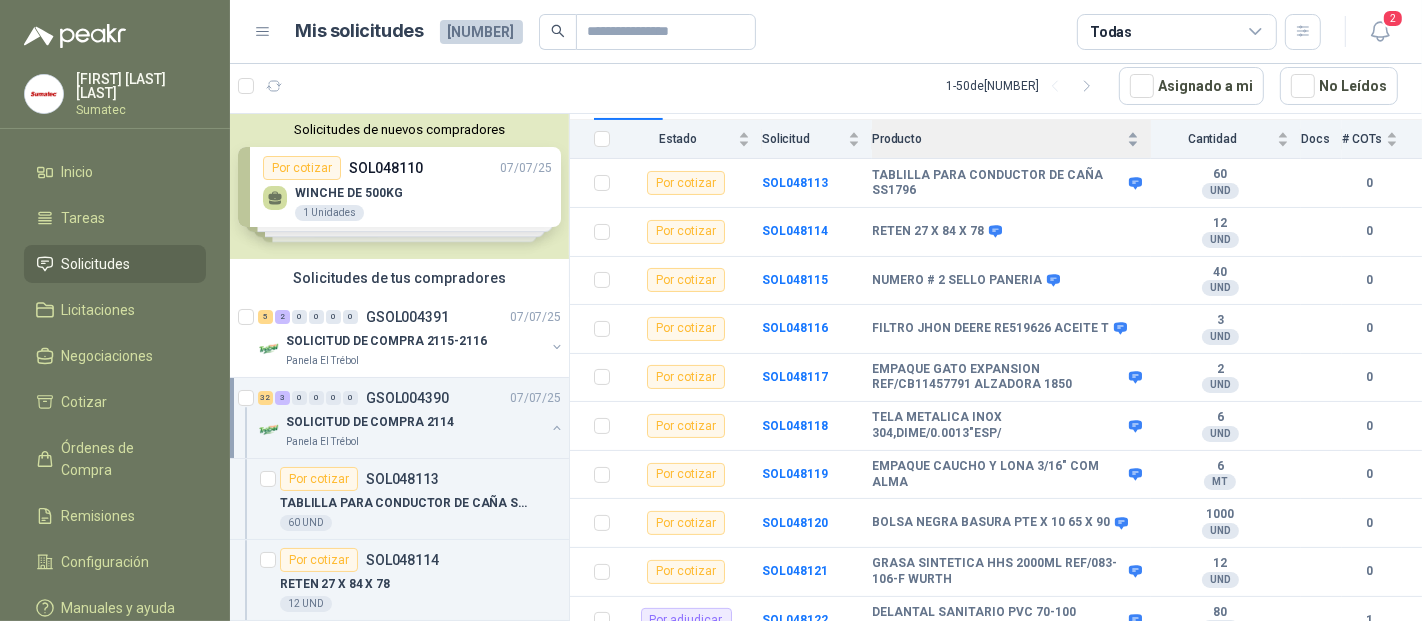 click on "Producto" at bounding box center (1005, 139) 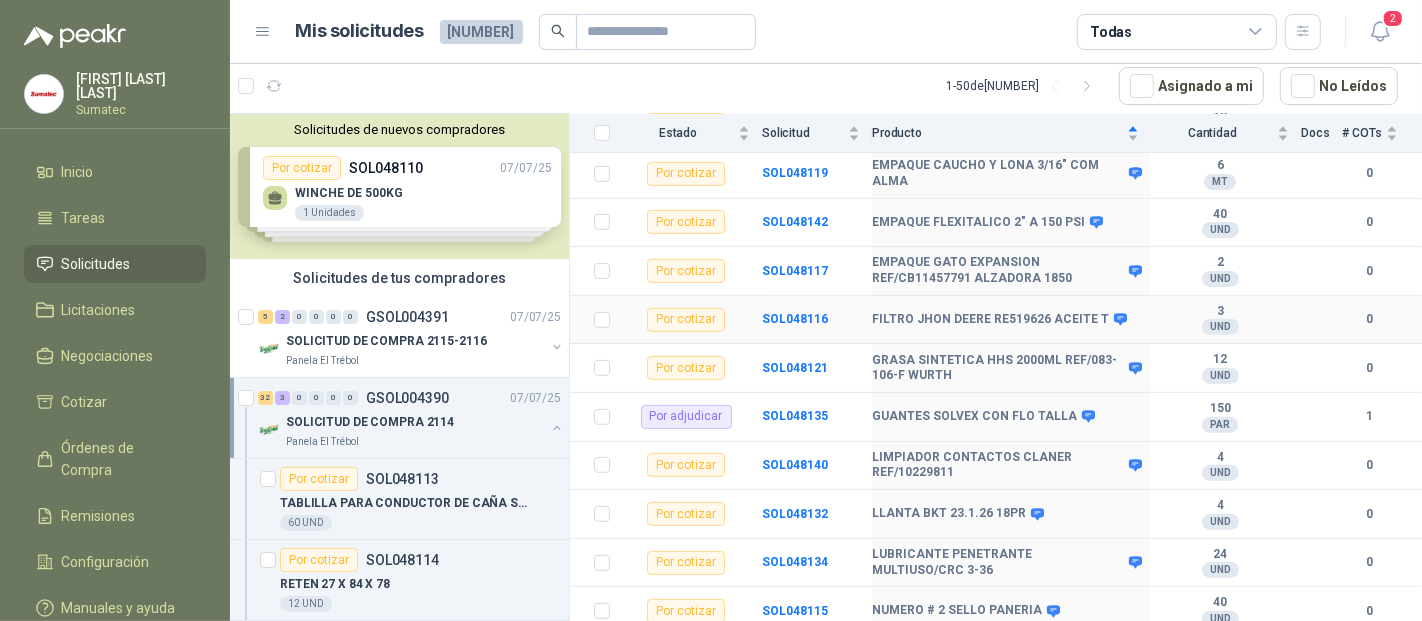 scroll, scrollTop: 777, scrollLeft: 0, axis: vertical 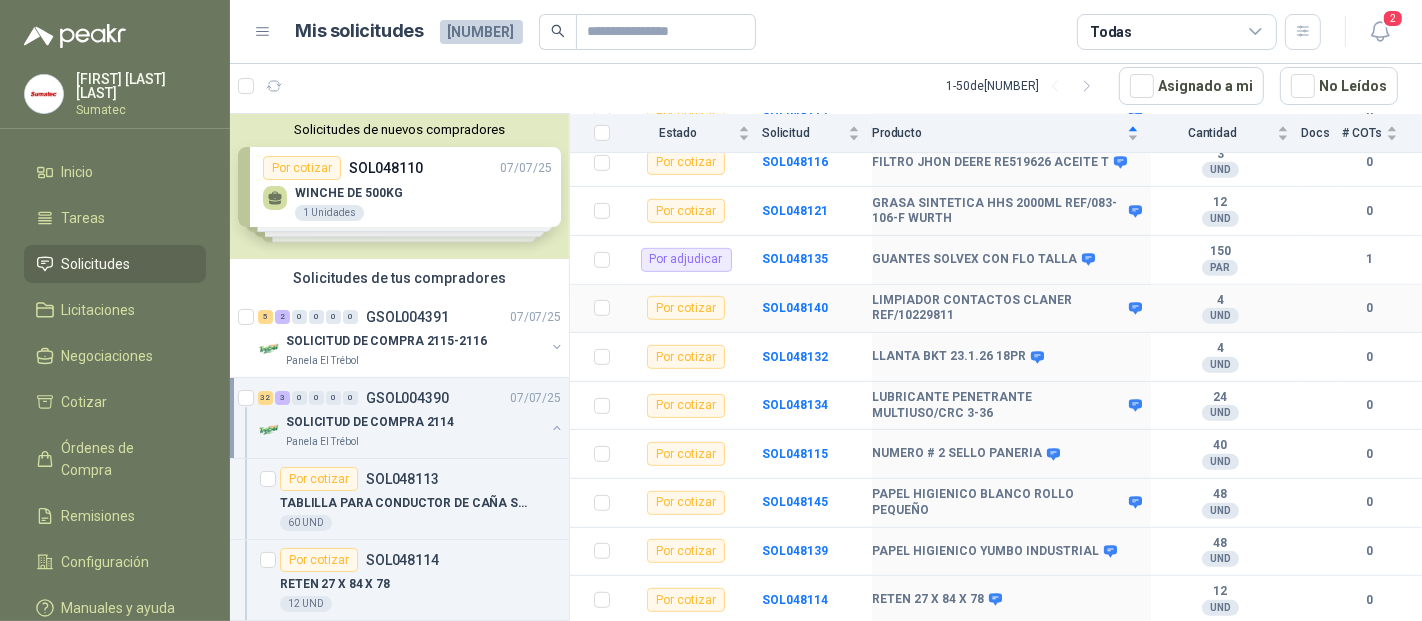 click on "LIMPIADOR CONTACTOS CLANER REF/10229811" at bounding box center [998, 308] 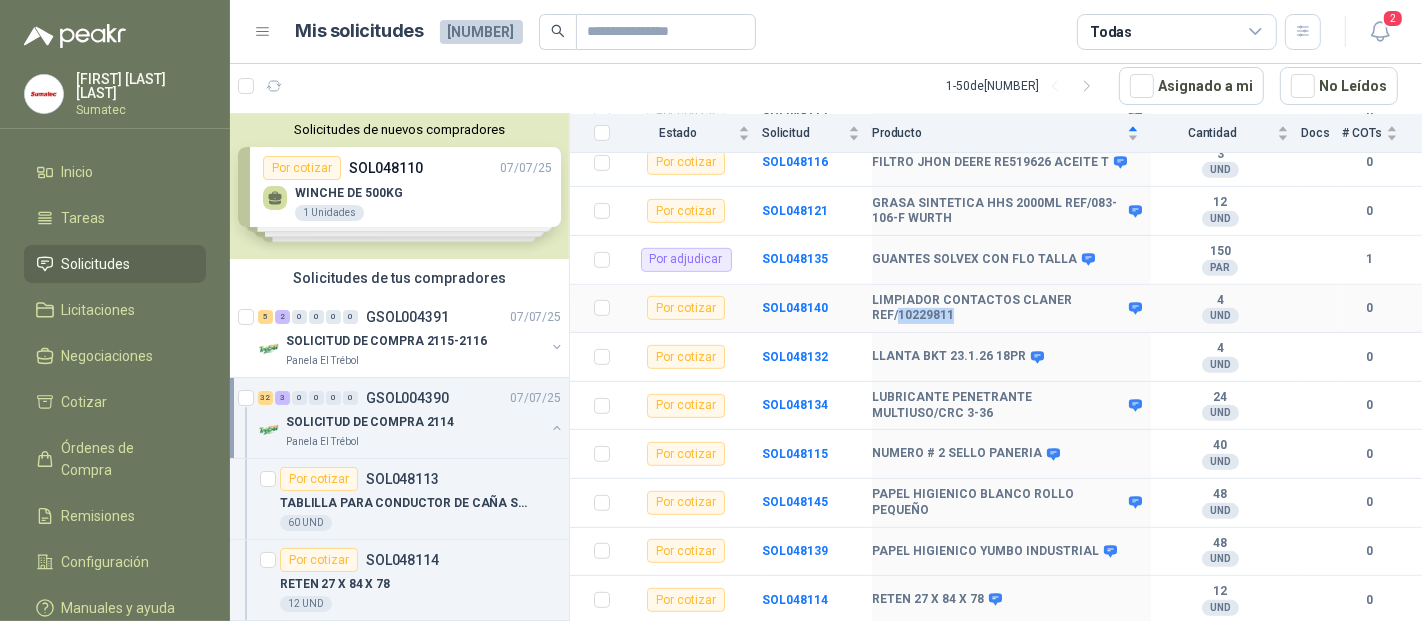 click on "LIMPIADOR CONTACTOS CLANER REF/10229811" at bounding box center [998, 308] 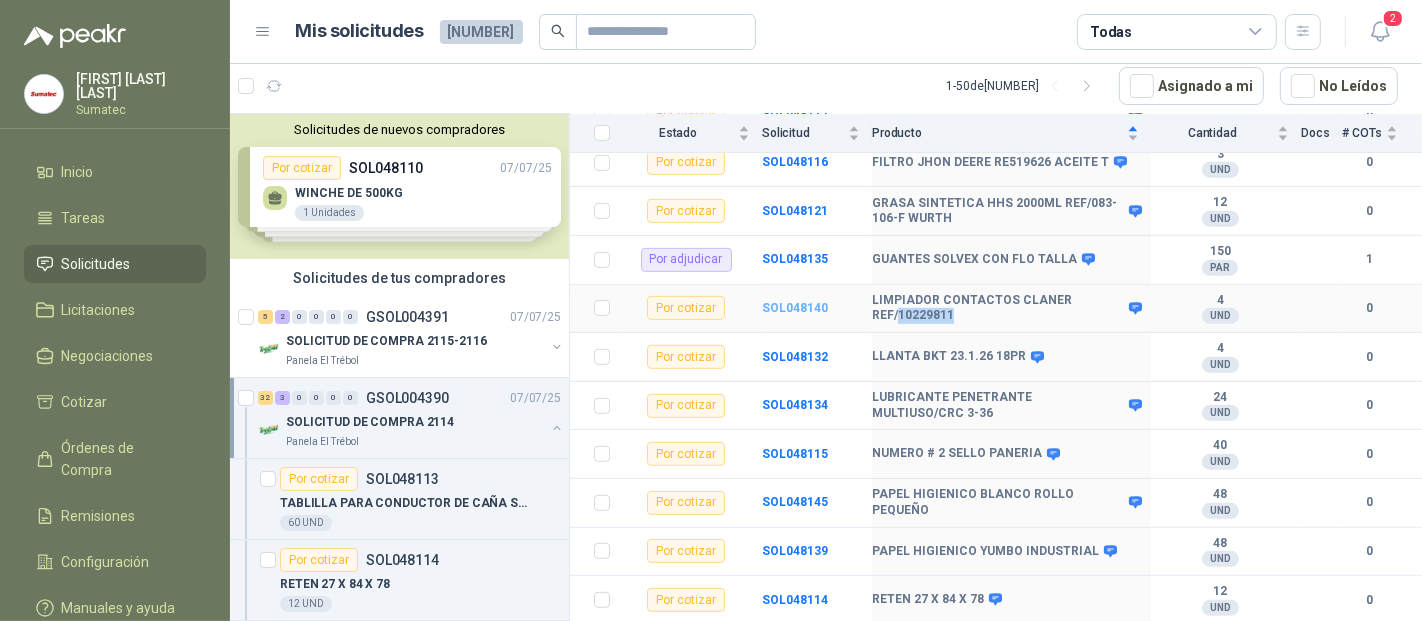 click on "SOL048140" at bounding box center (795, 308) 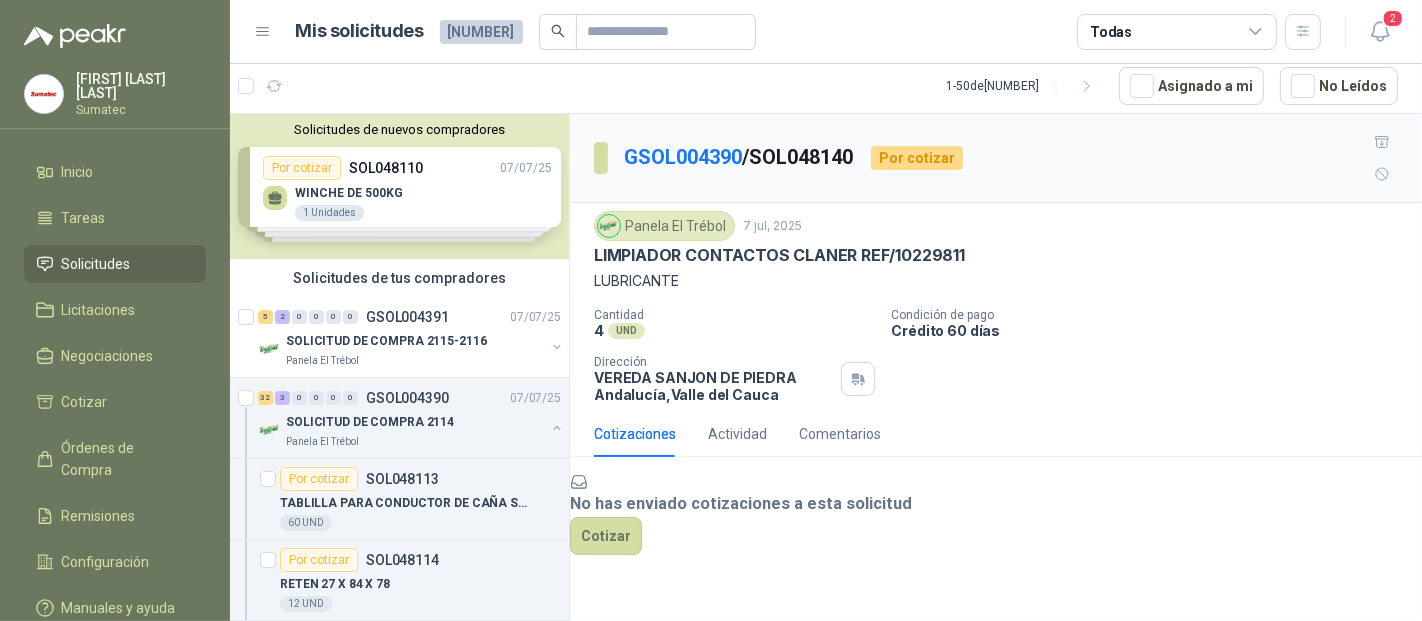 scroll, scrollTop: 71, scrollLeft: 0, axis: vertical 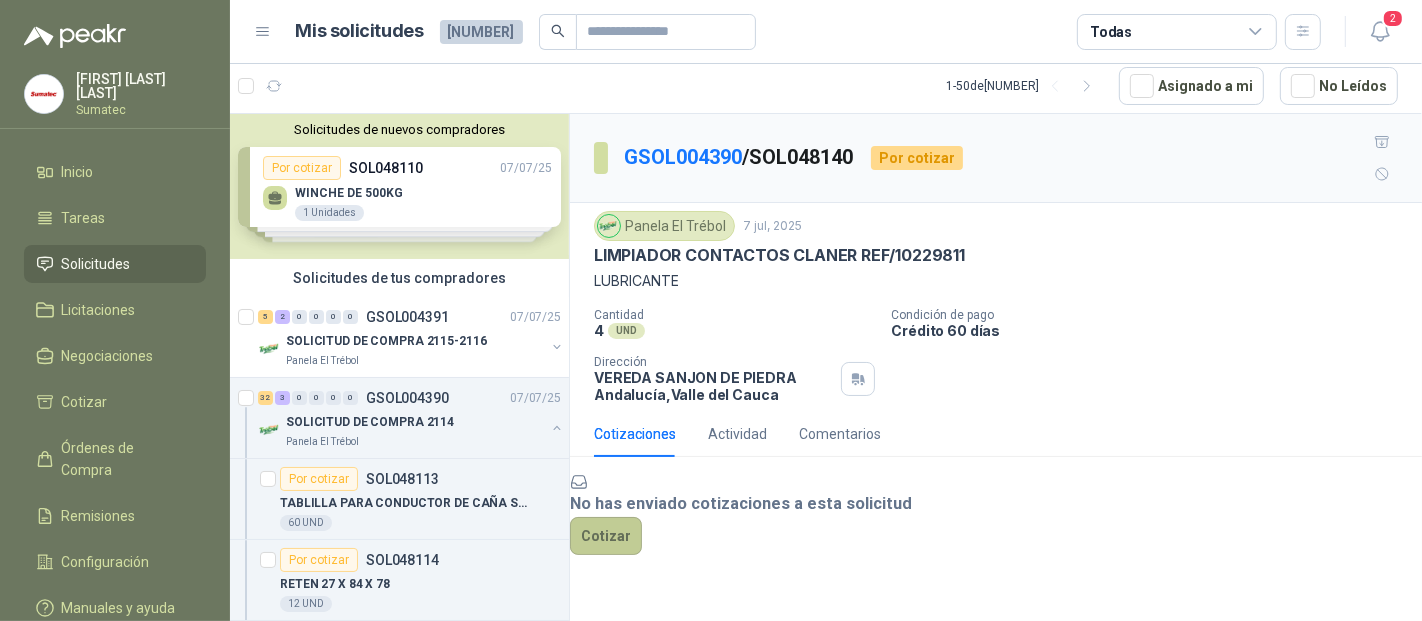 click on "Cotizar" at bounding box center [606, 536] 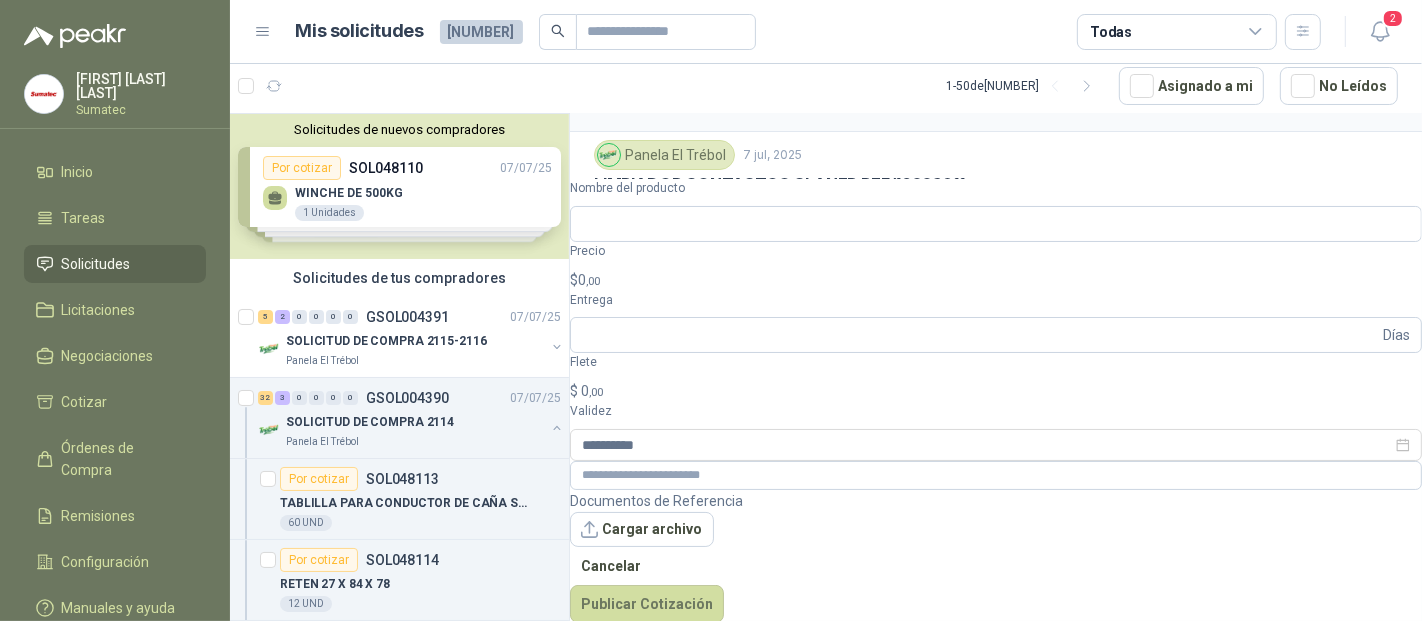 scroll, scrollTop: 58, scrollLeft: 0, axis: vertical 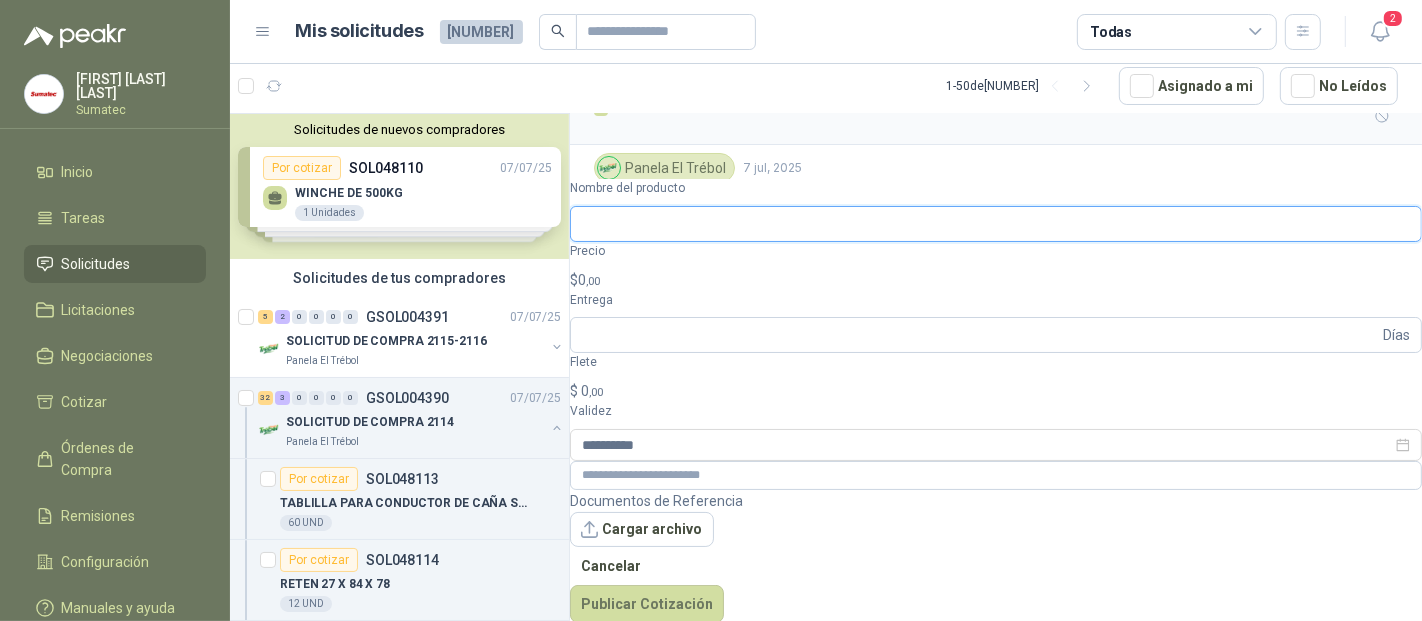click on "Nombre del producto" at bounding box center (996, 224) 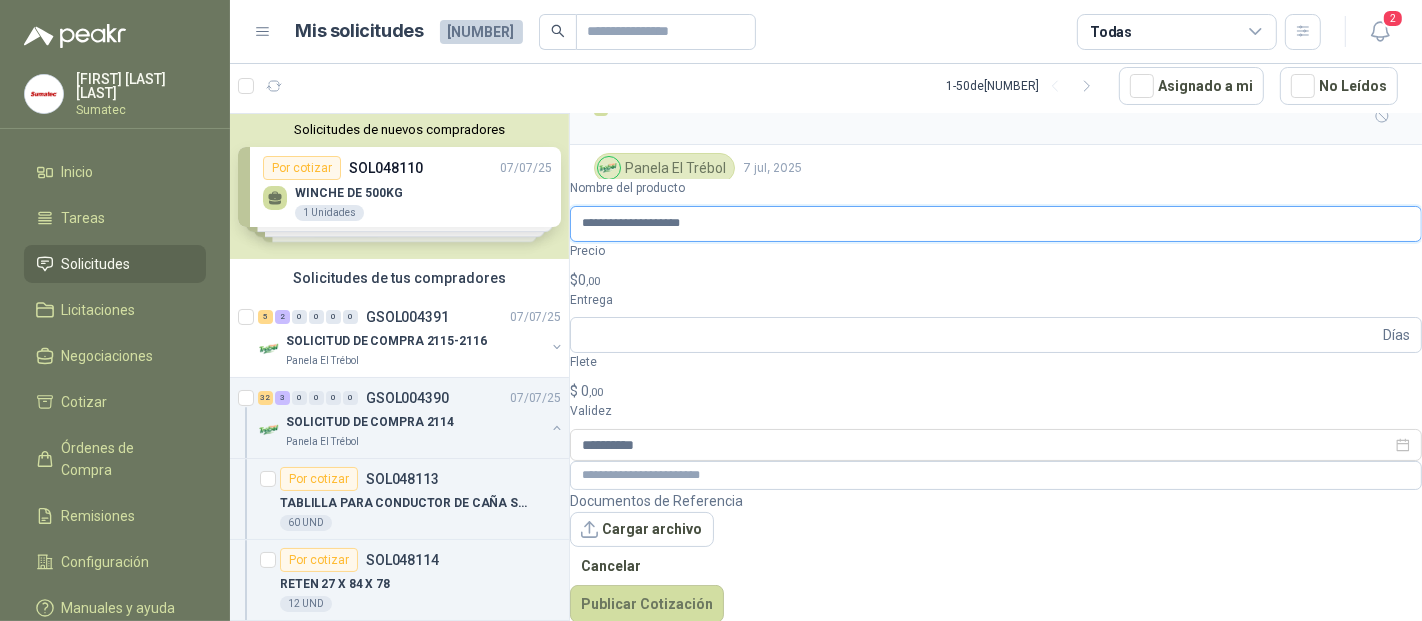 type on "**********" 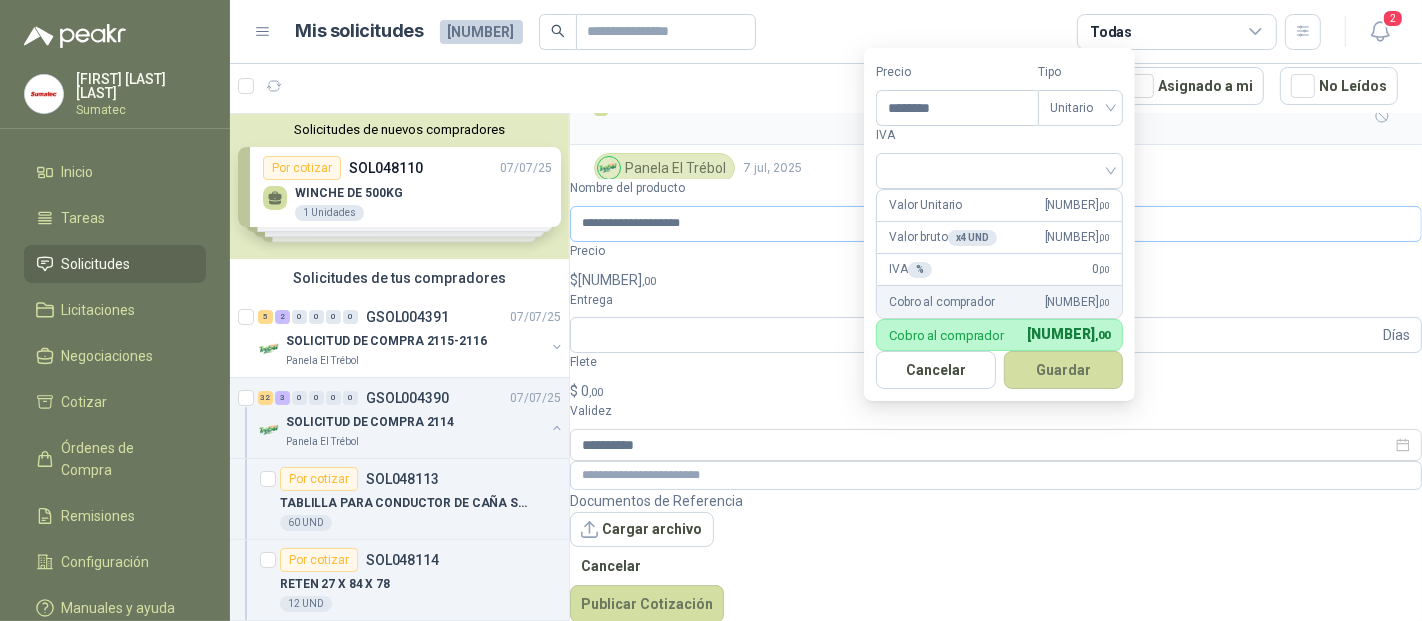 type on "********" 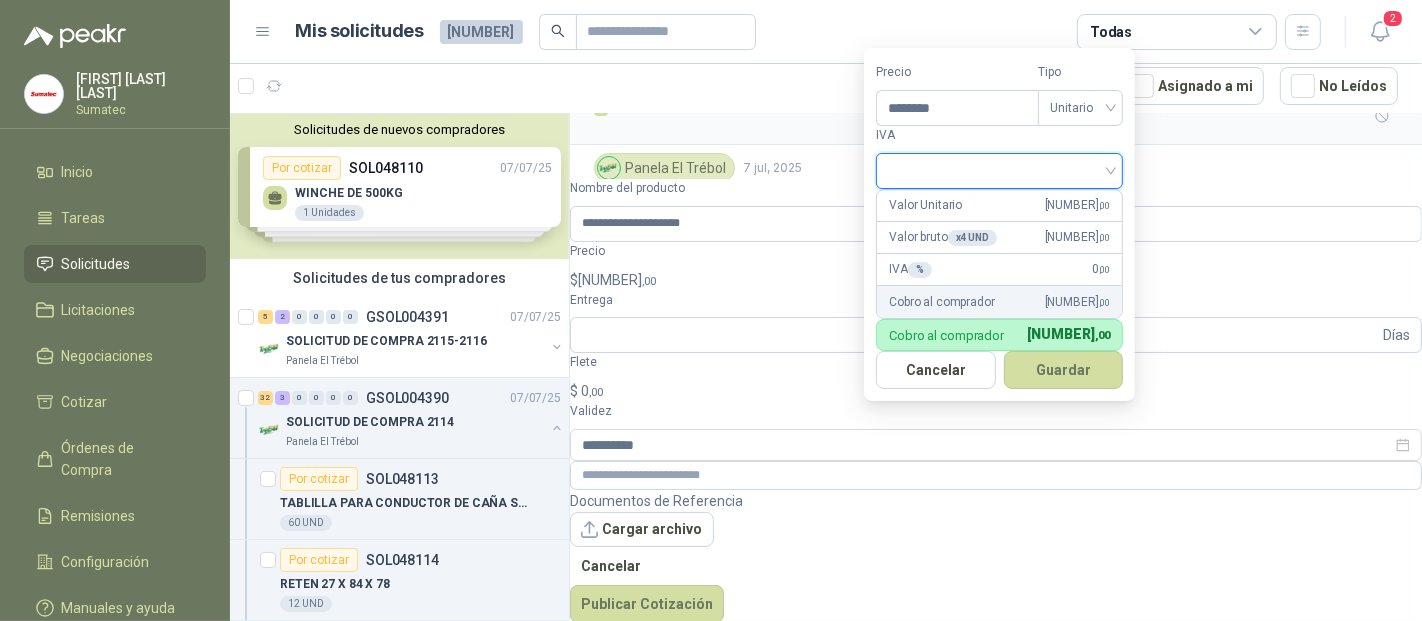 click at bounding box center (999, 169) 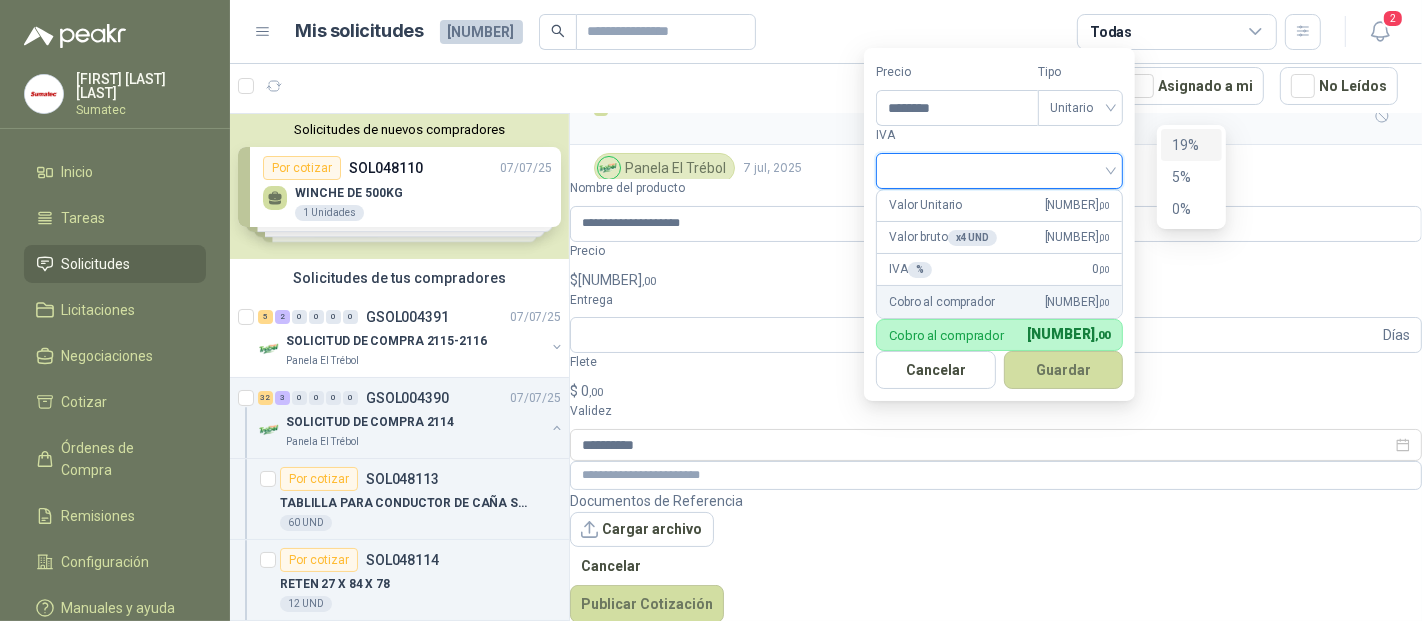 click on "19%" at bounding box center (1191, 145) 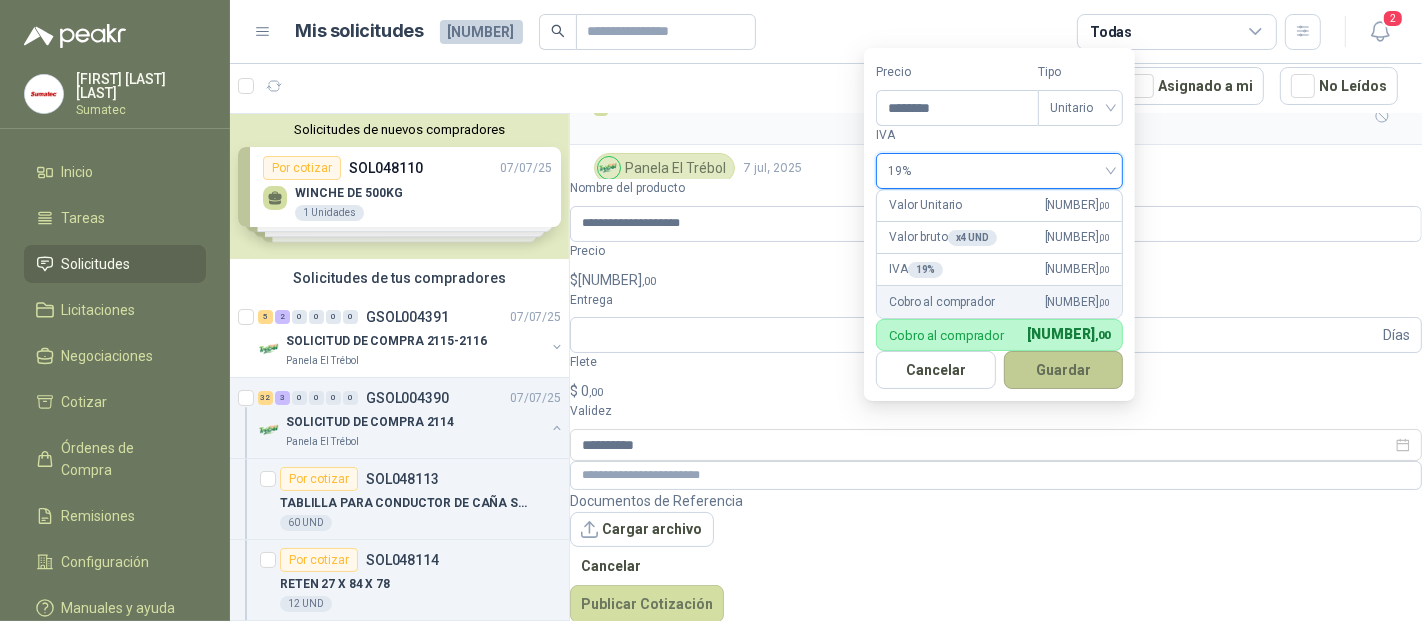 click on "Guardar" at bounding box center (1064, 370) 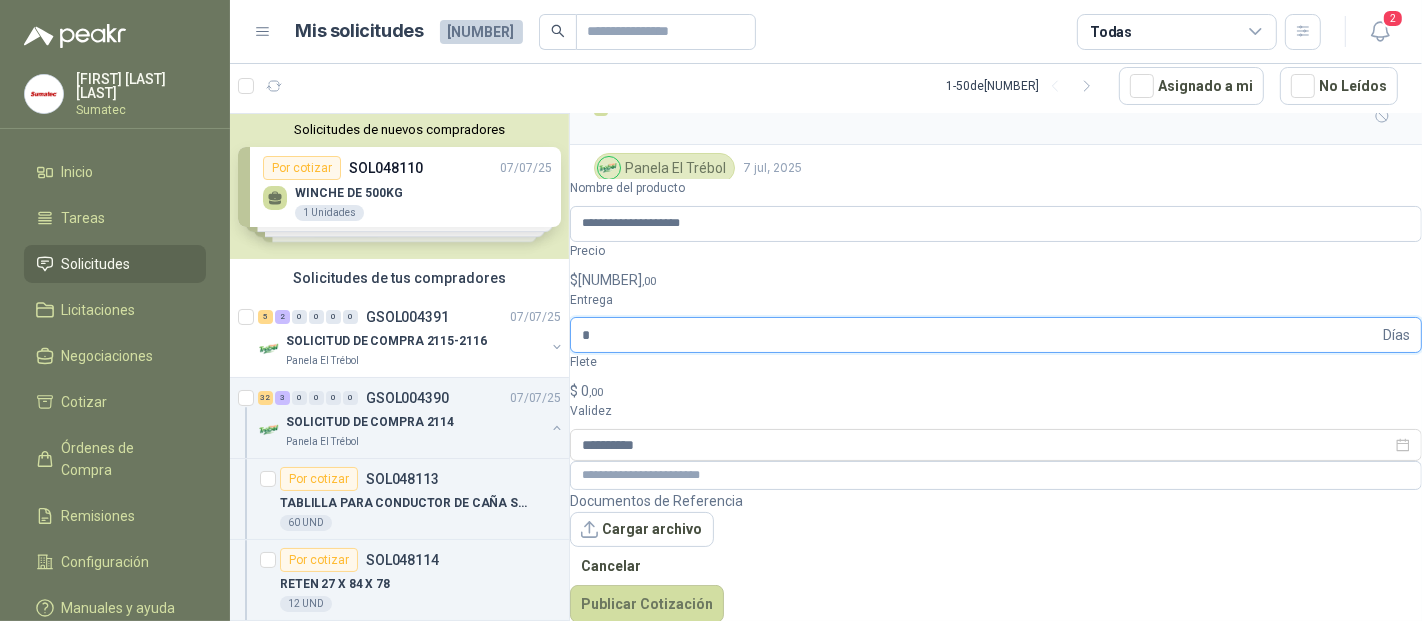 type on "*" 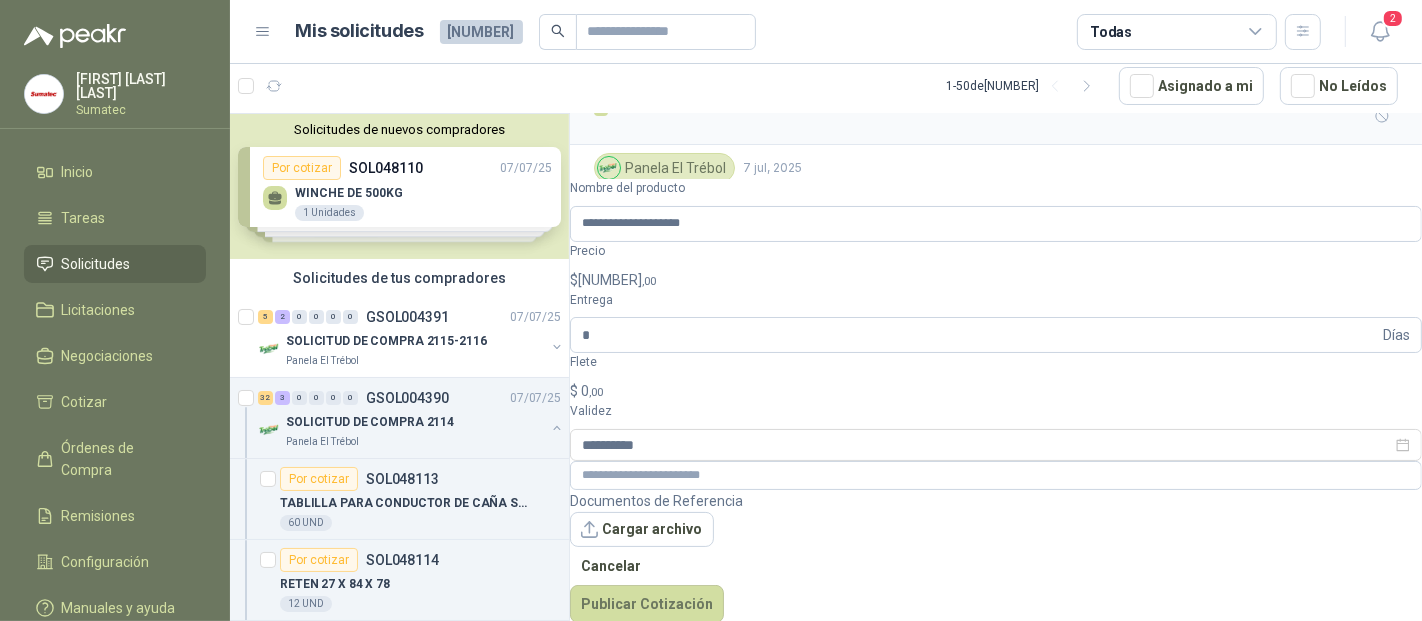 click on "$    0 ,00" at bounding box center [996, 391] 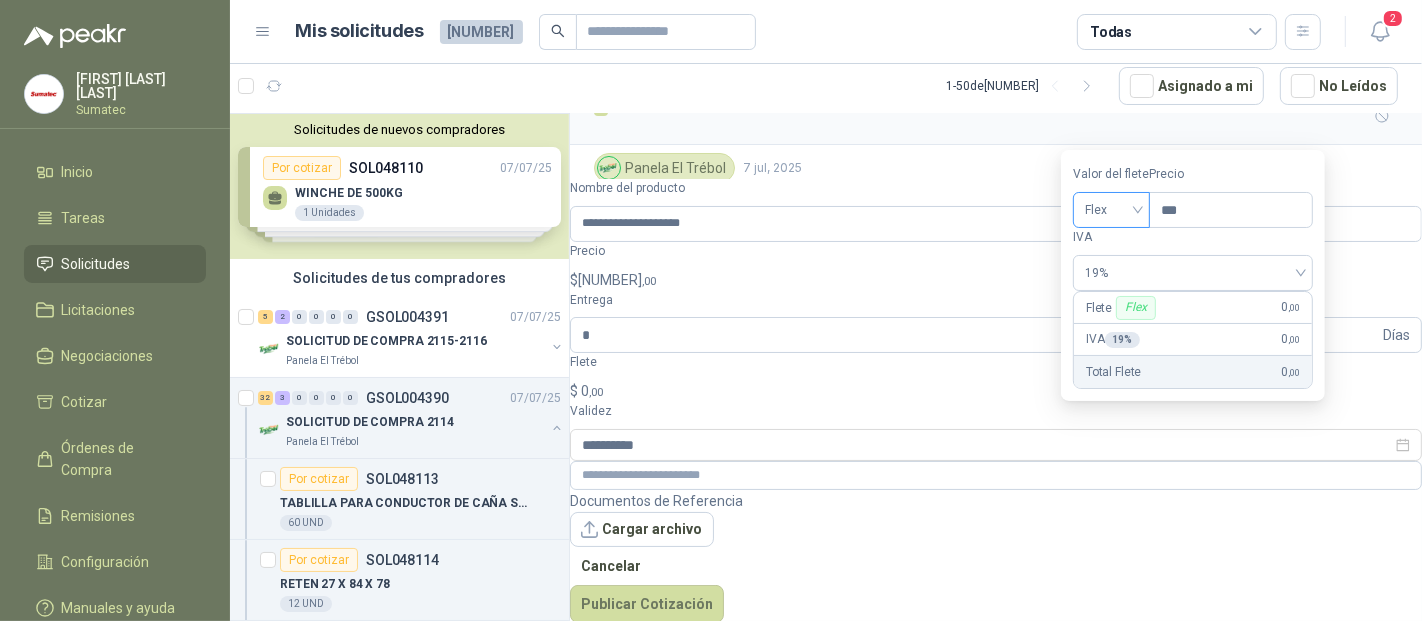 click on "Flex" at bounding box center (1111, 210) 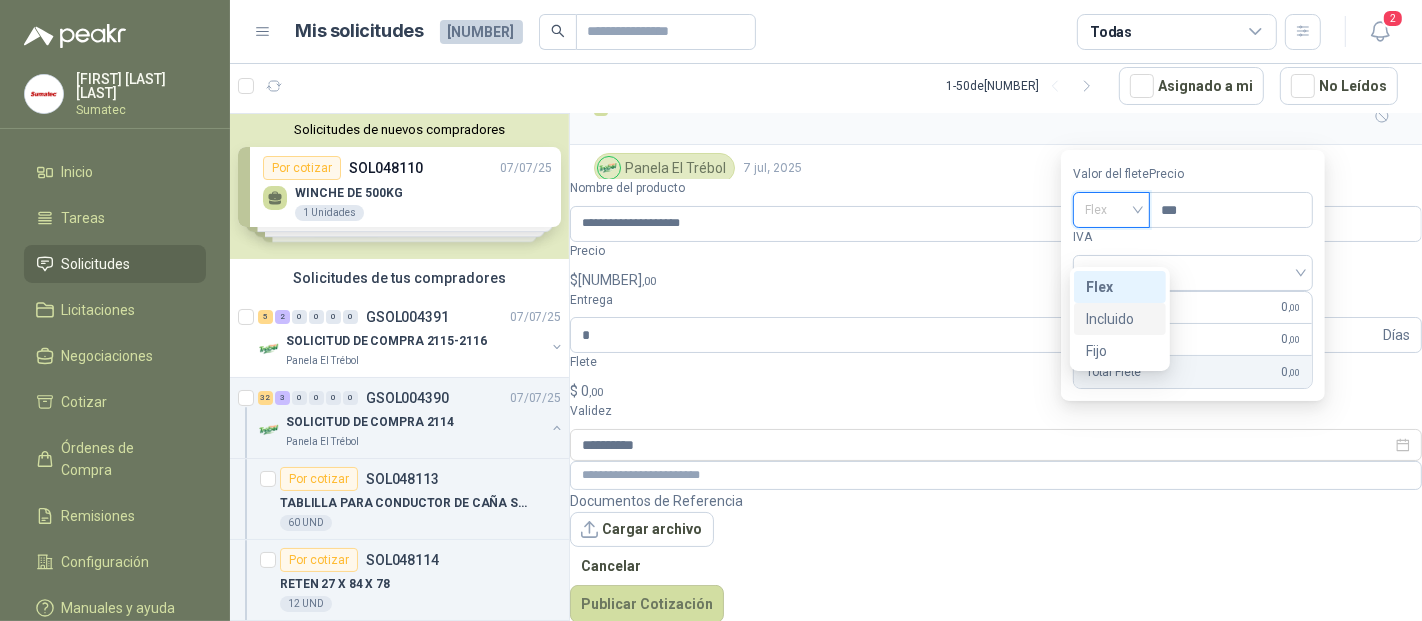 click on "Incluido" at bounding box center (0, 0) 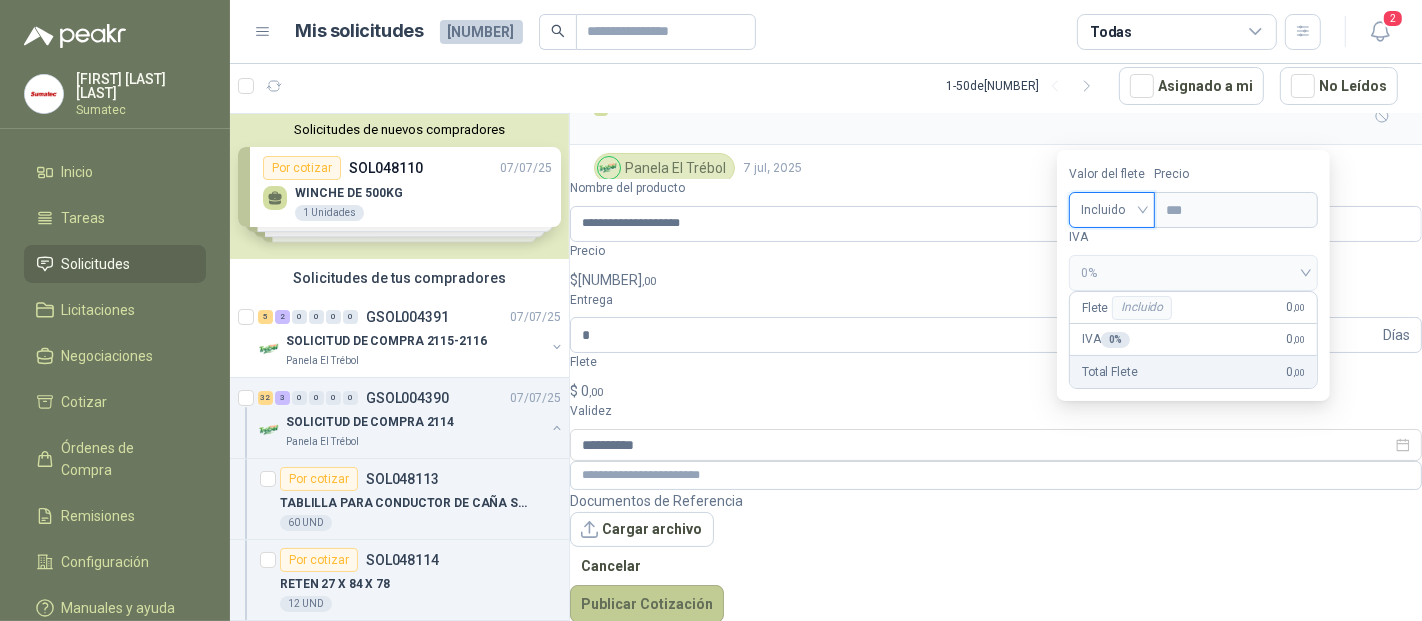 click on "Publicar Cotización" at bounding box center (647, 604) 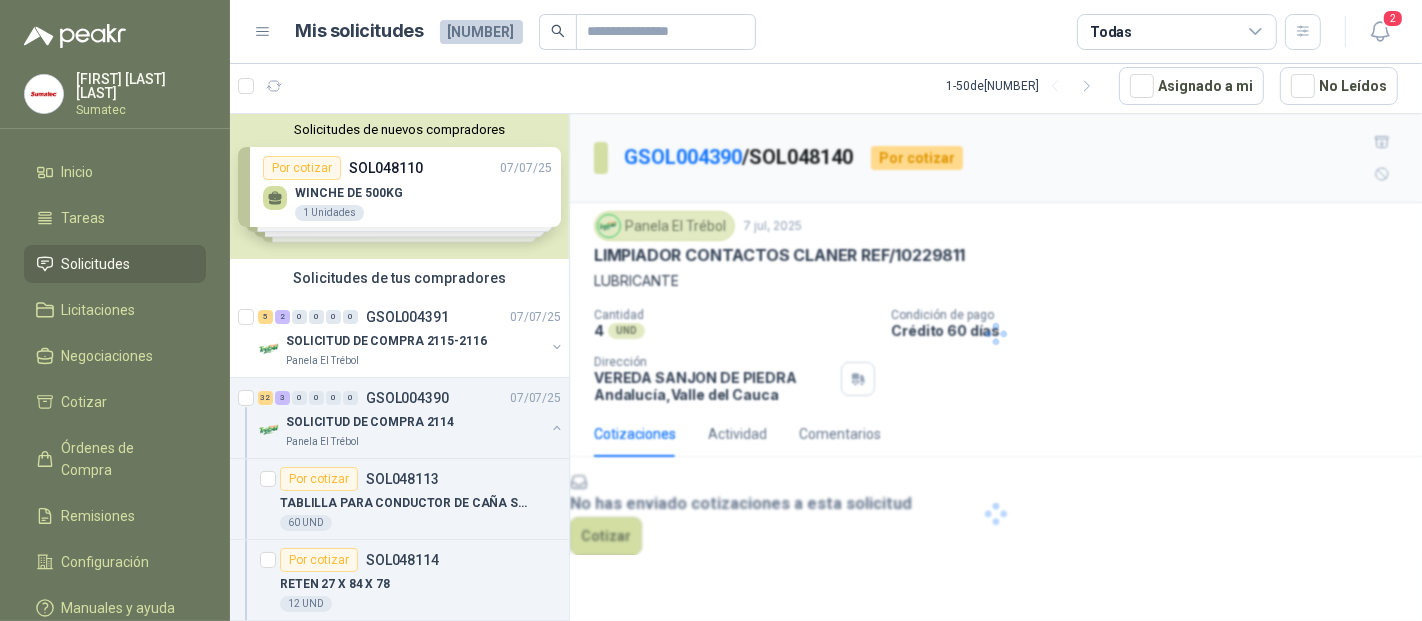 scroll, scrollTop: 0, scrollLeft: 0, axis: both 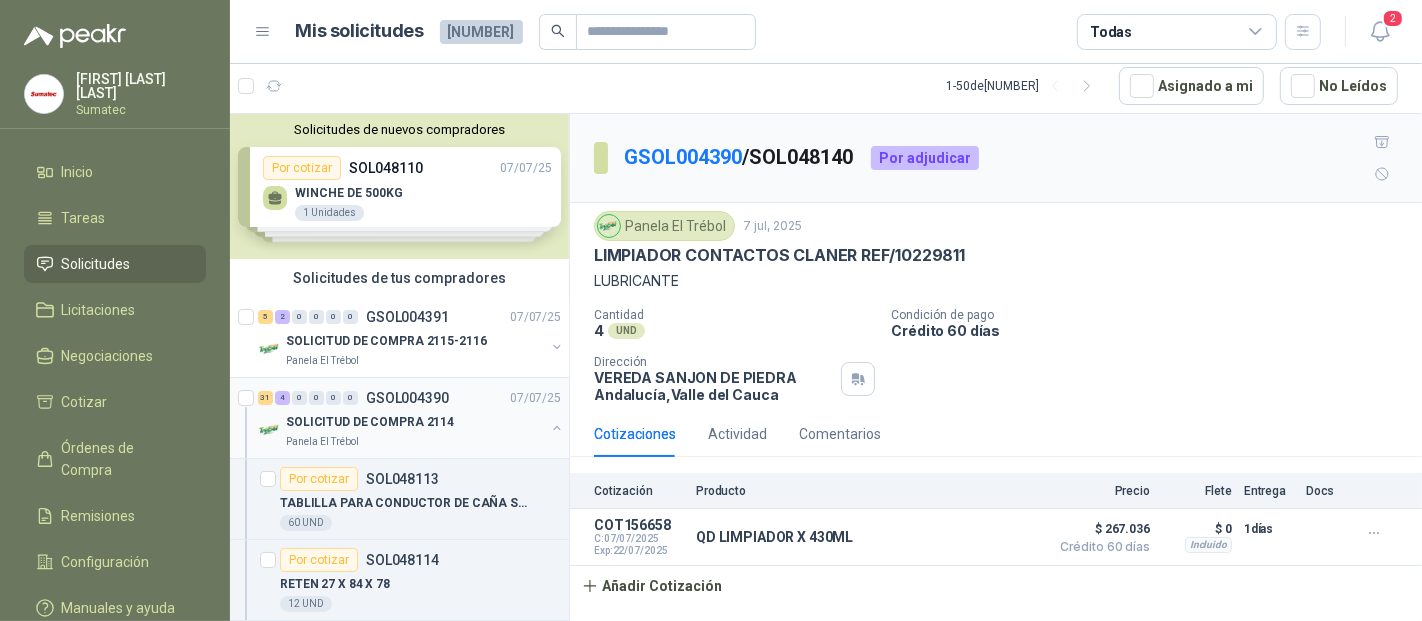 click on "SOLICITUD DE COMPRA 2114" at bounding box center (370, 422) 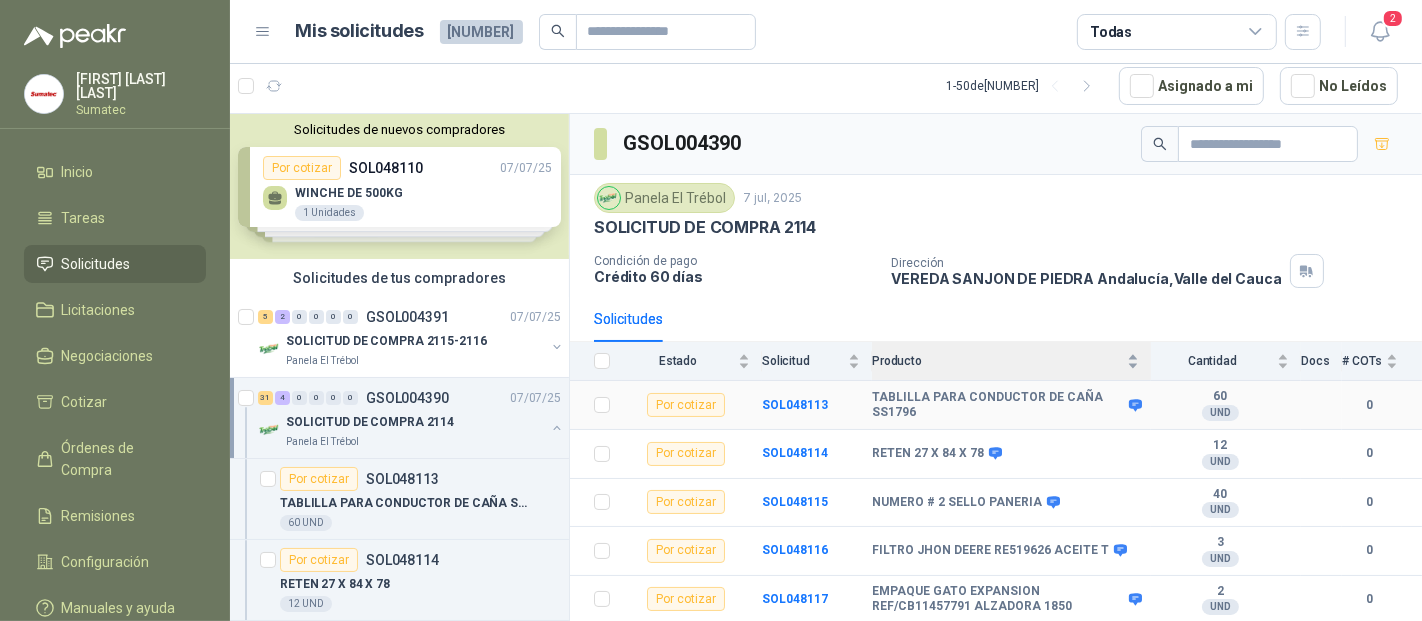 click on "Producto" at bounding box center (997, 361) 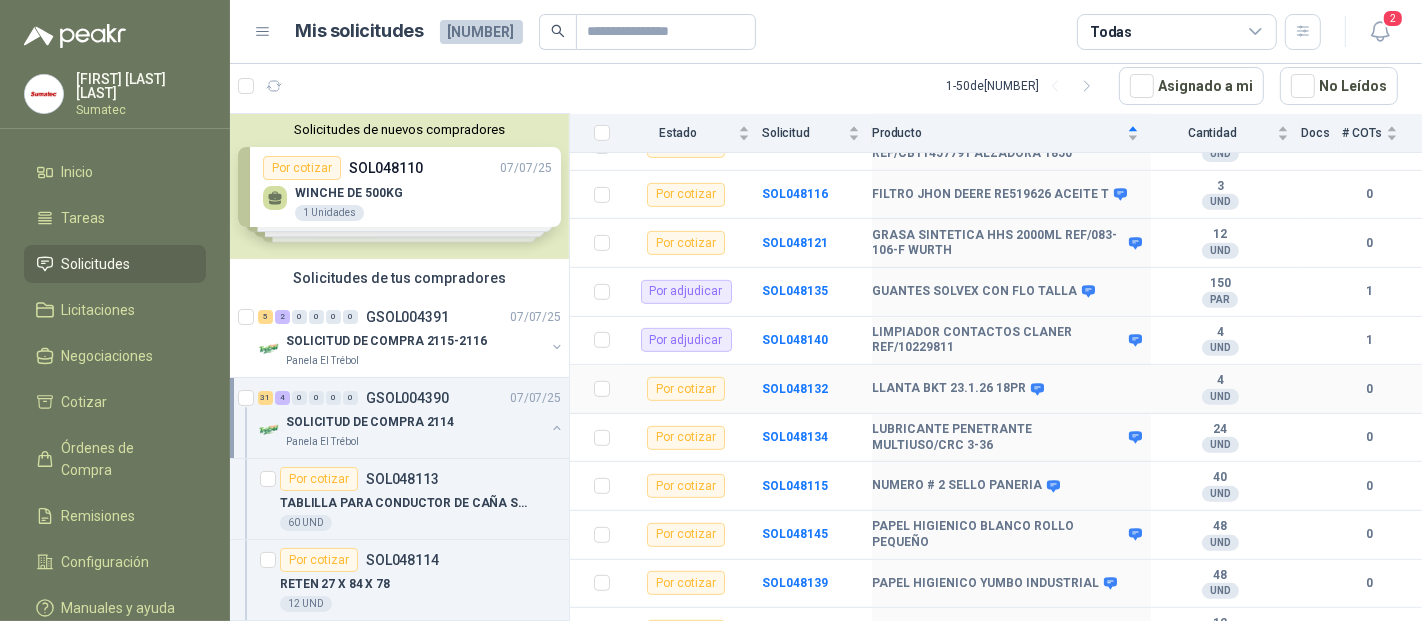 scroll, scrollTop: 777, scrollLeft: 0, axis: vertical 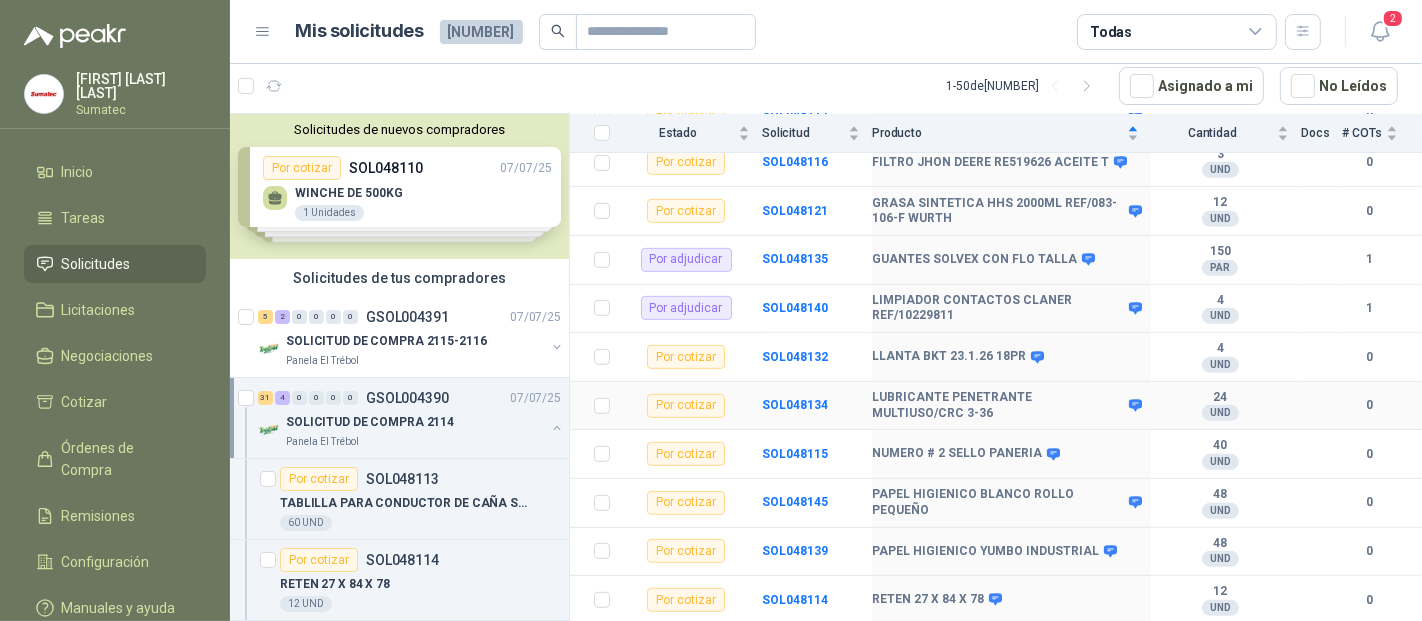 click on "SOL048134" at bounding box center (817, 406) 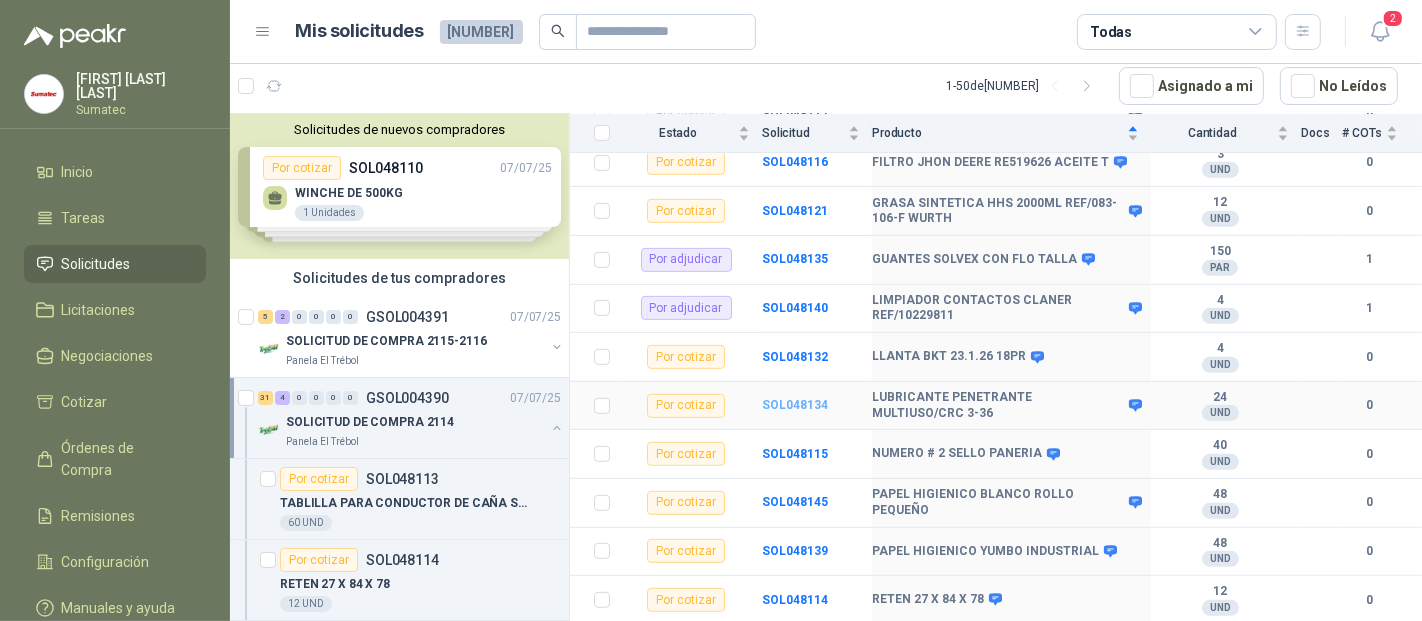 click on "SOL048134" at bounding box center (795, 405) 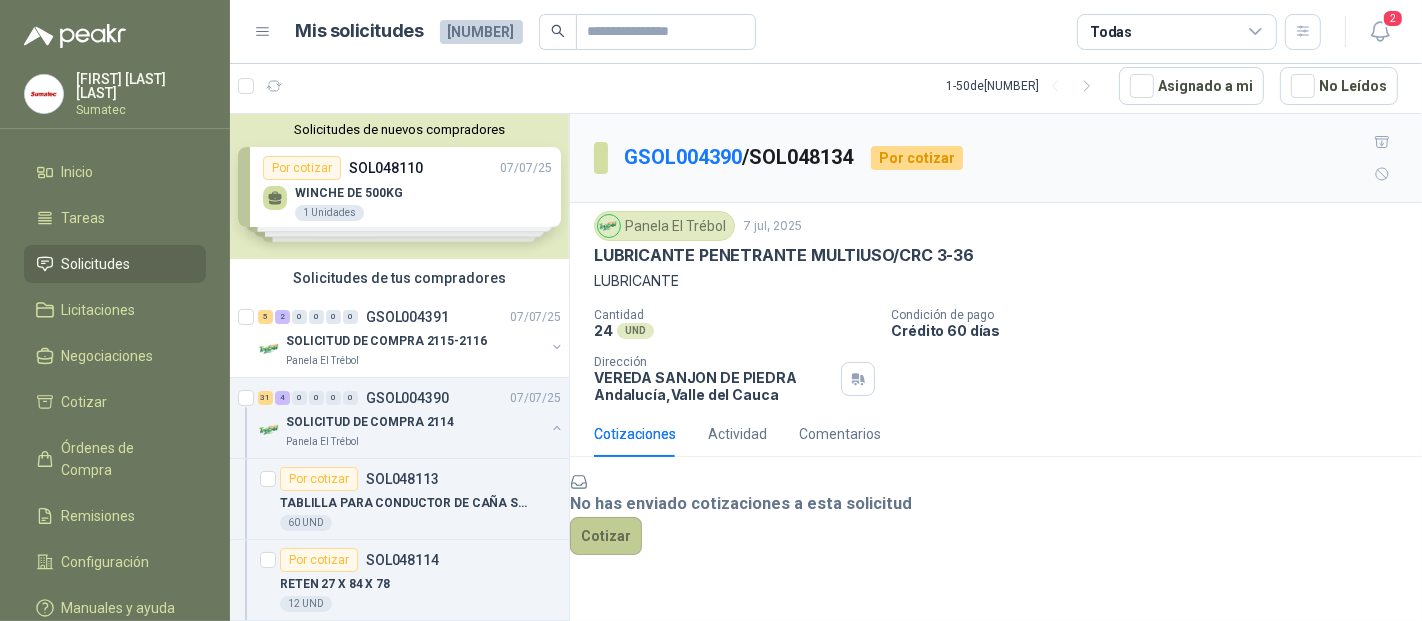 click on "Cotizar" at bounding box center [606, 536] 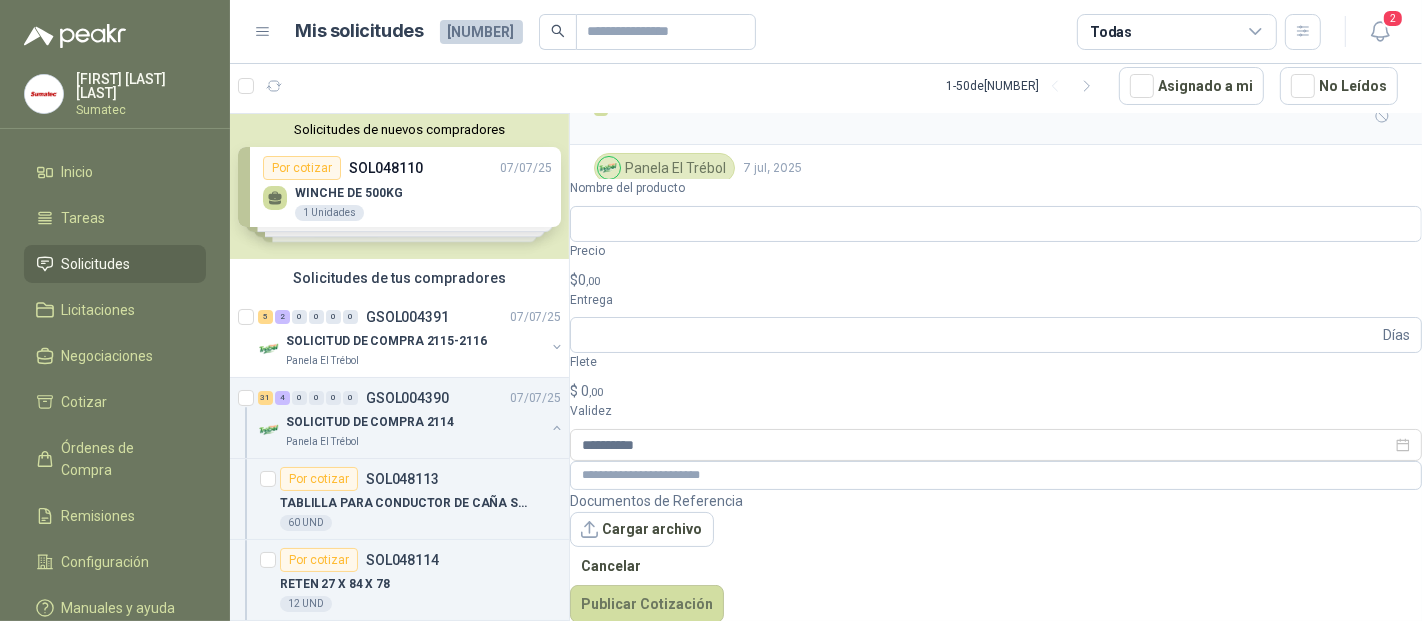 click on "Documentos de Referencia Cargar archivo Cancelar Publicar Cotización" at bounding box center (996, 557) 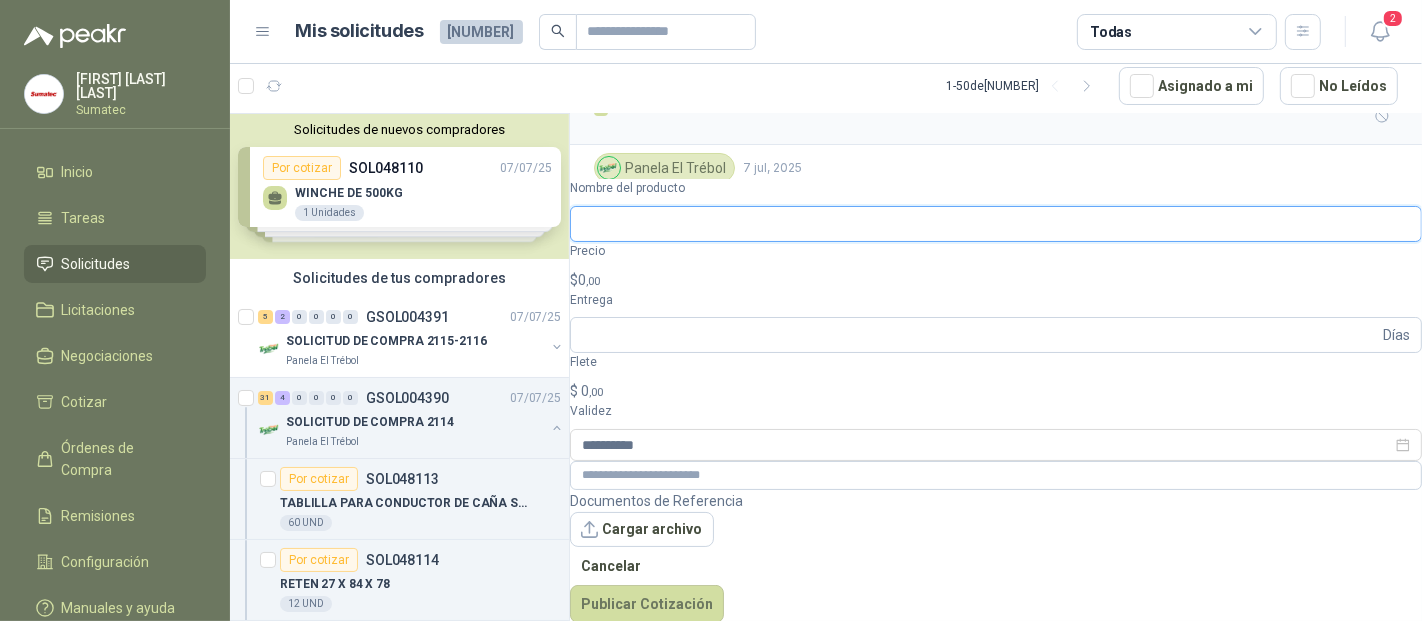 click on "Nombre del producto" at bounding box center [996, 224] 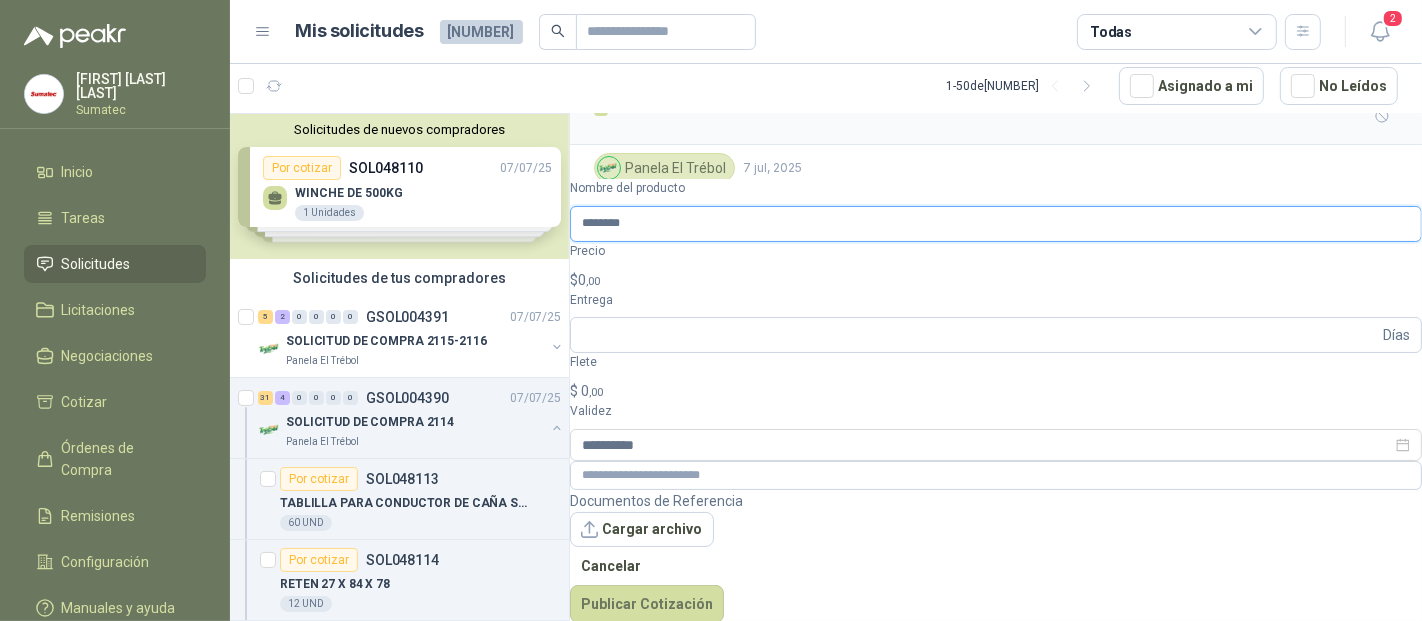 type on "********" 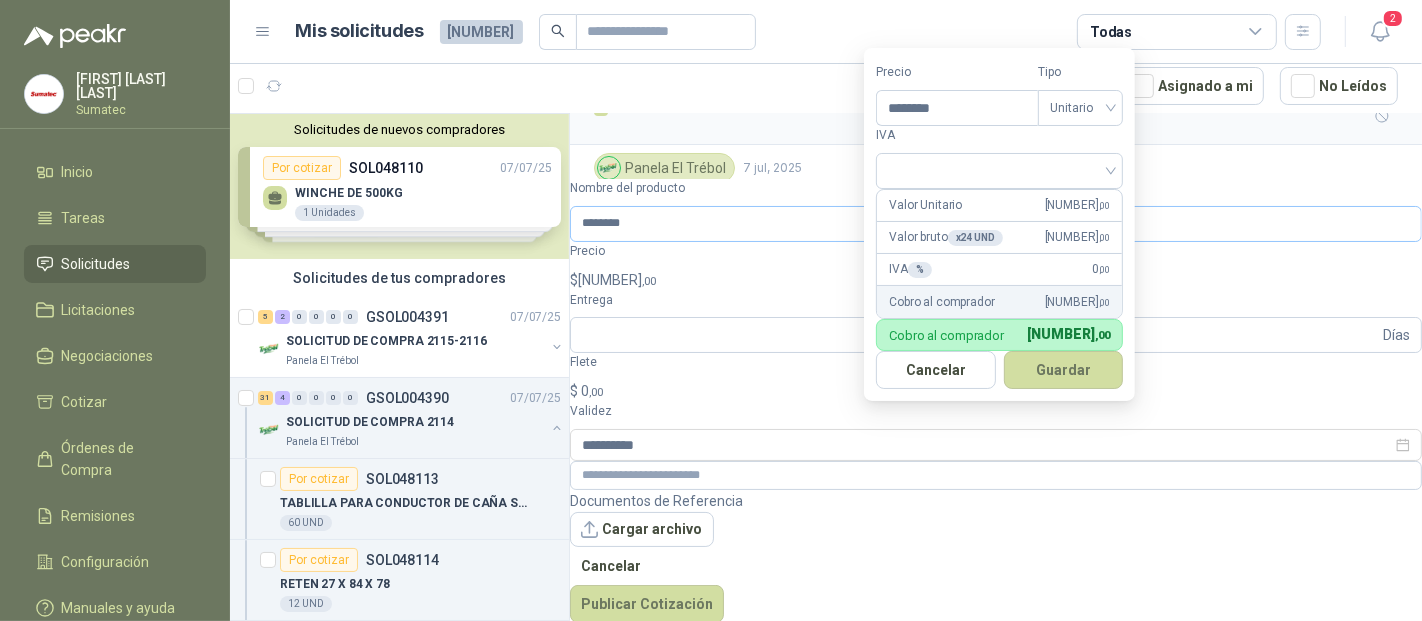 type on "********" 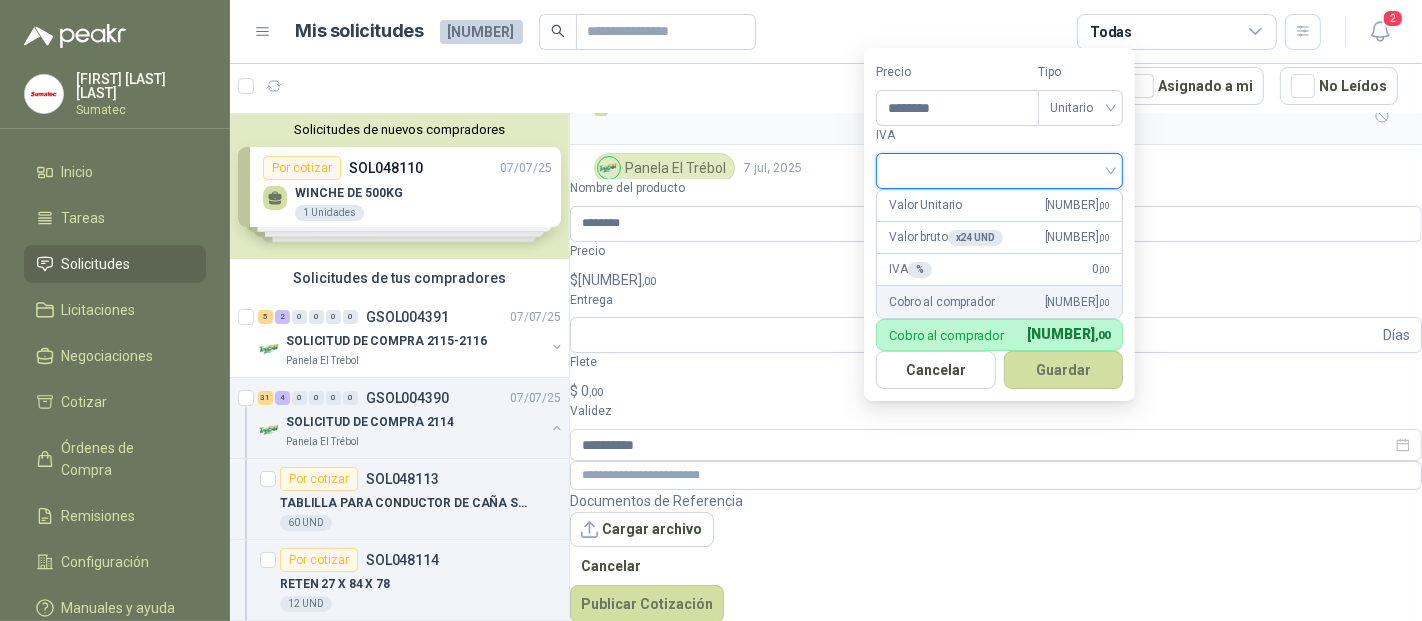 click at bounding box center (999, 169) 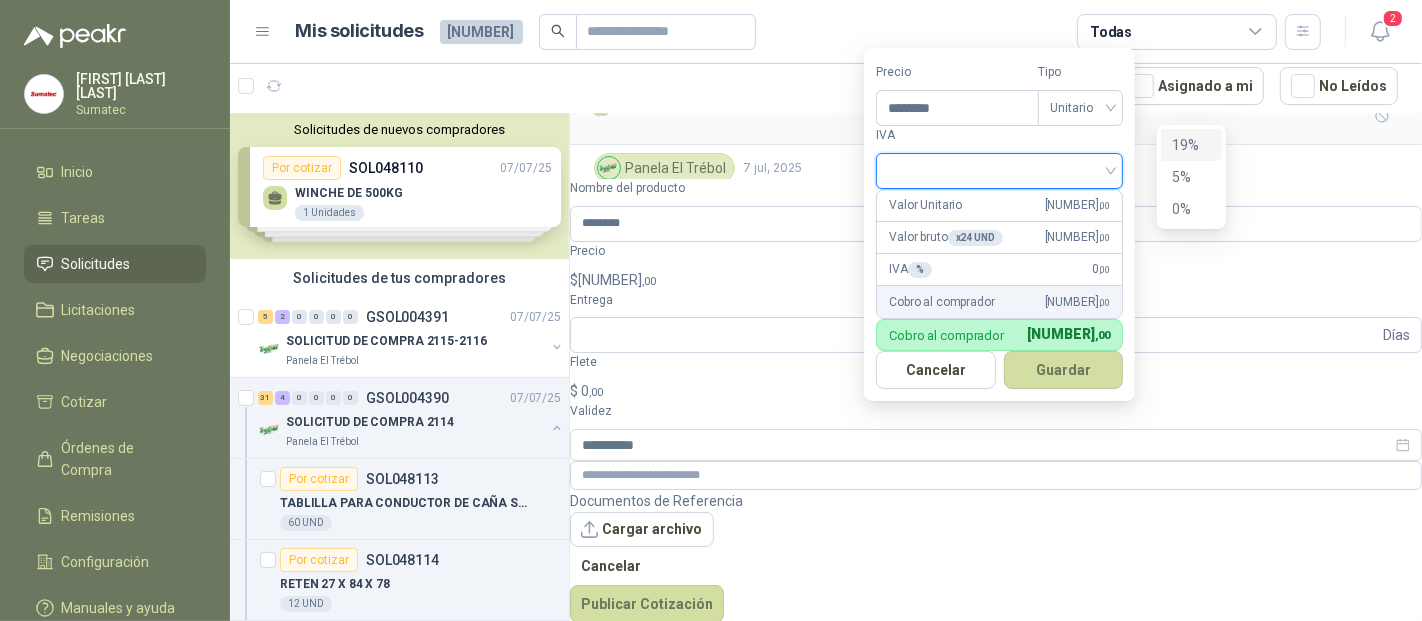 click on "19%" at bounding box center (1191, 145) 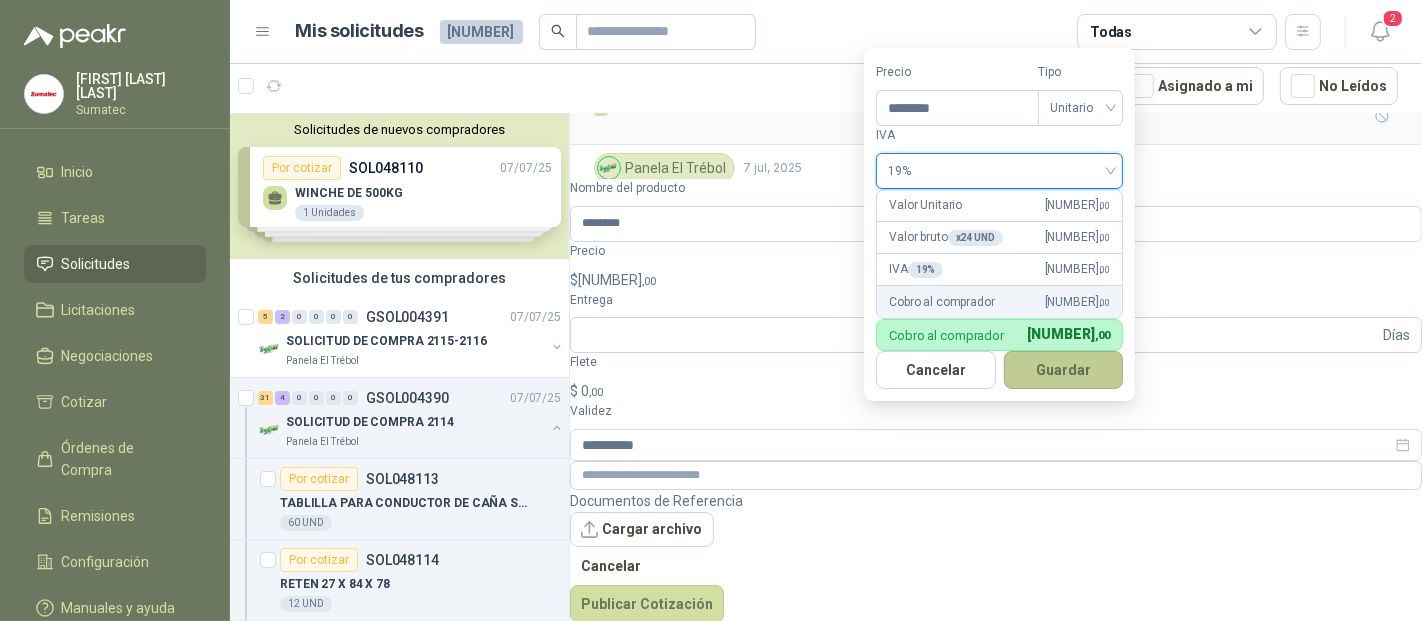 click on "Guardar" at bounding box center [1064, 370] 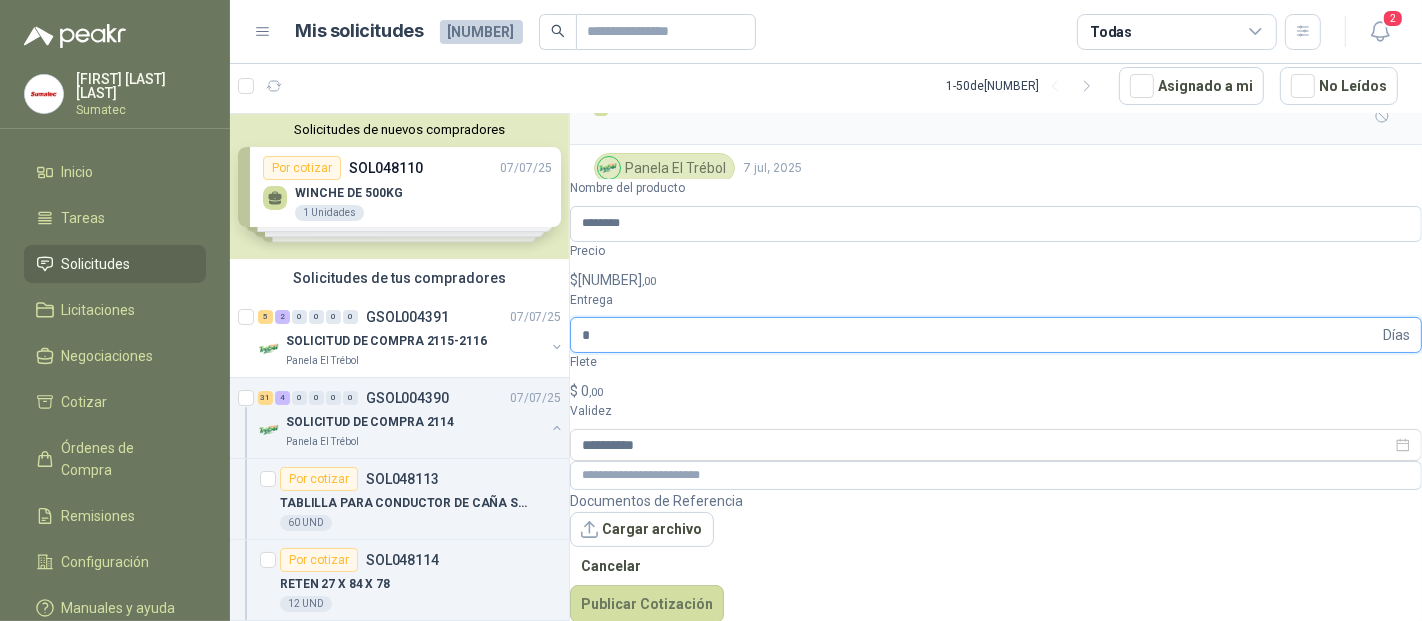 type on "*" 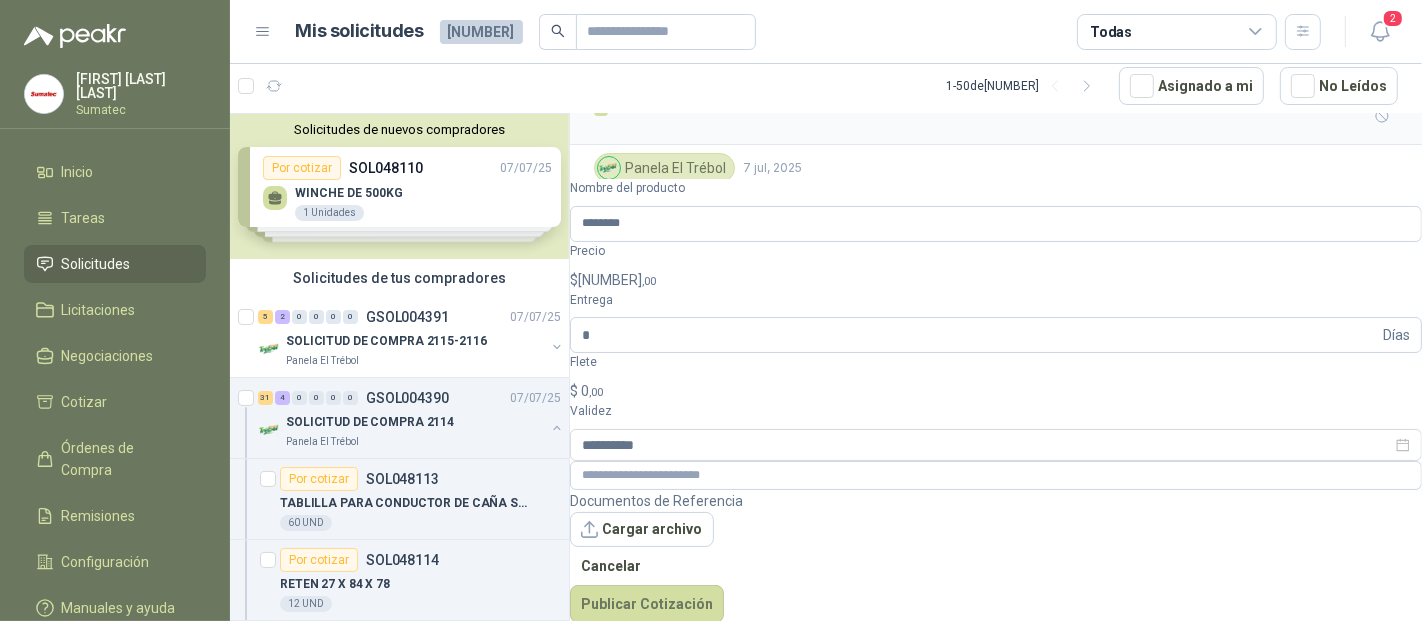 click on "$    0 ,00" at bounding box center (996, 391) 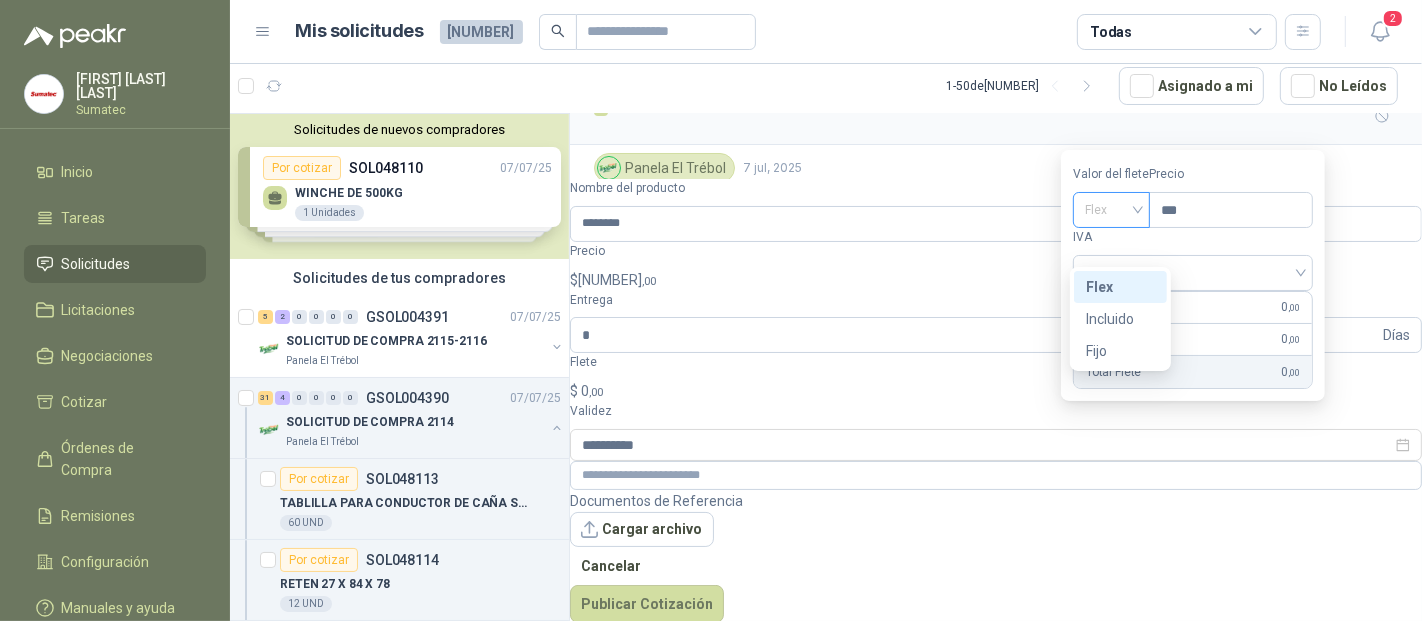 click on "Flex" at bounding box center [1111, 210] 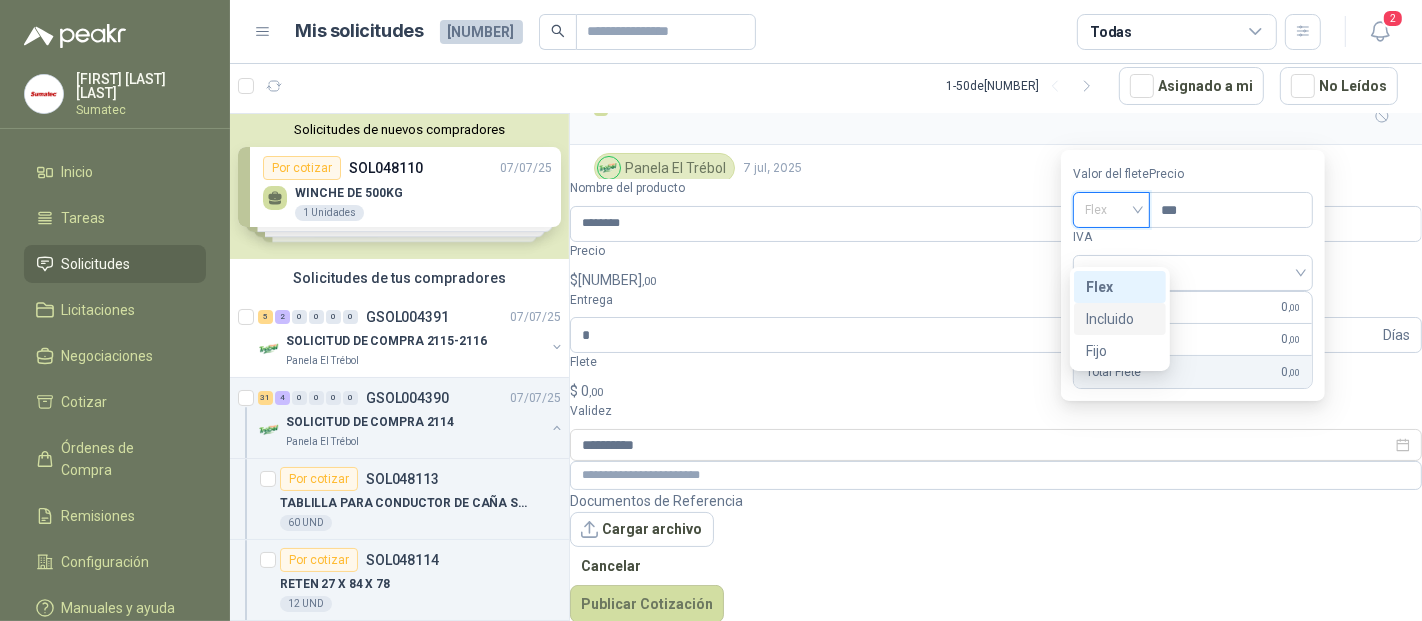 click on "Incluido" at bounding box center (0, 0) 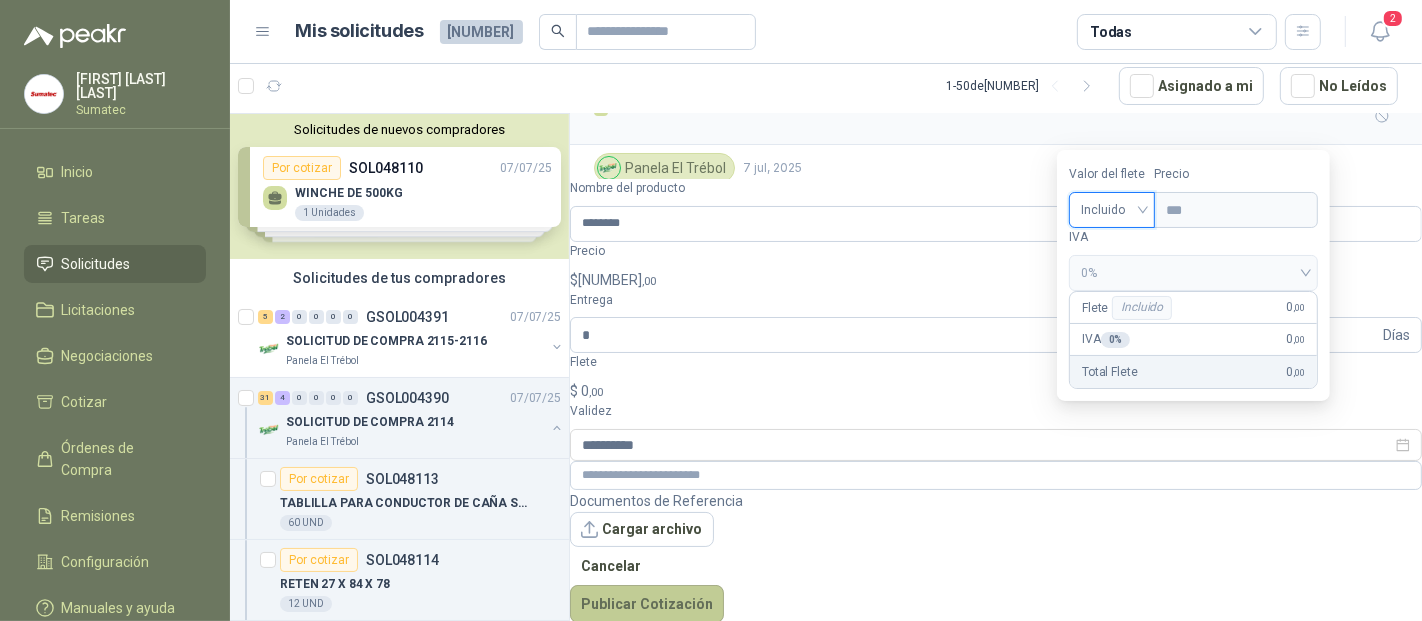 click on "Publicar Cotización" at bounding box center [647, 604] 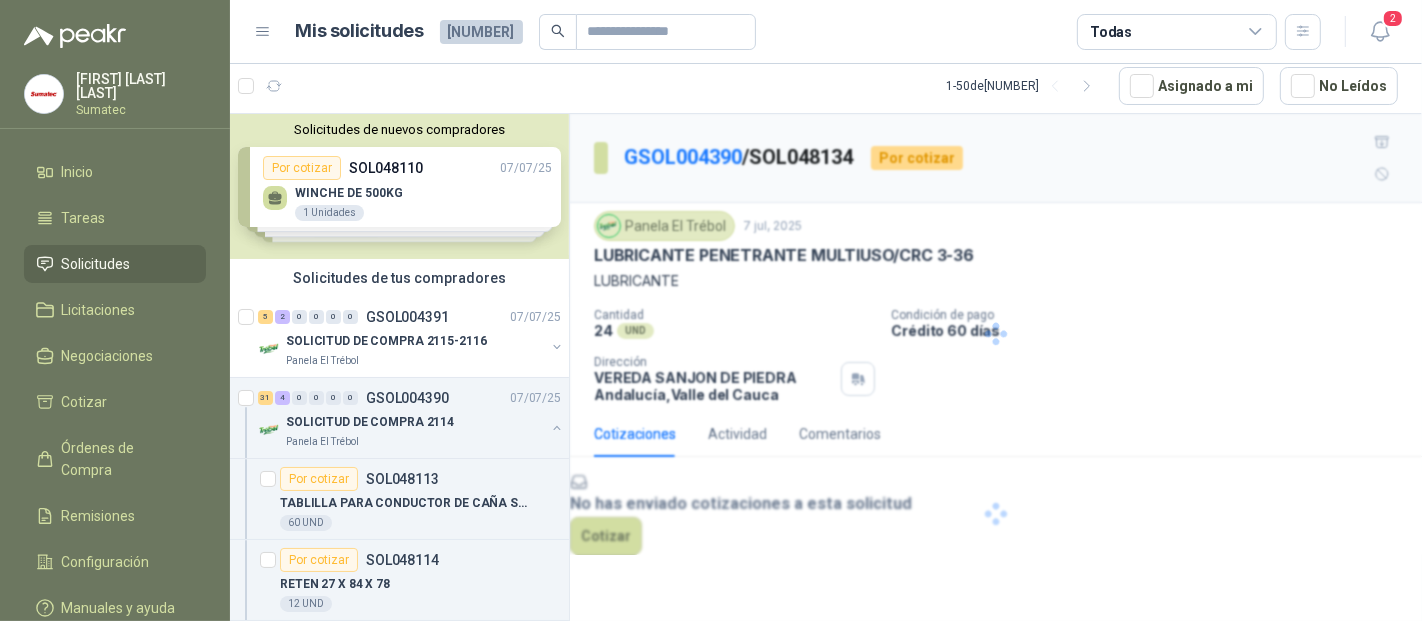 scroll, scrollTop: 0, scrollLeft: 0, axis: both 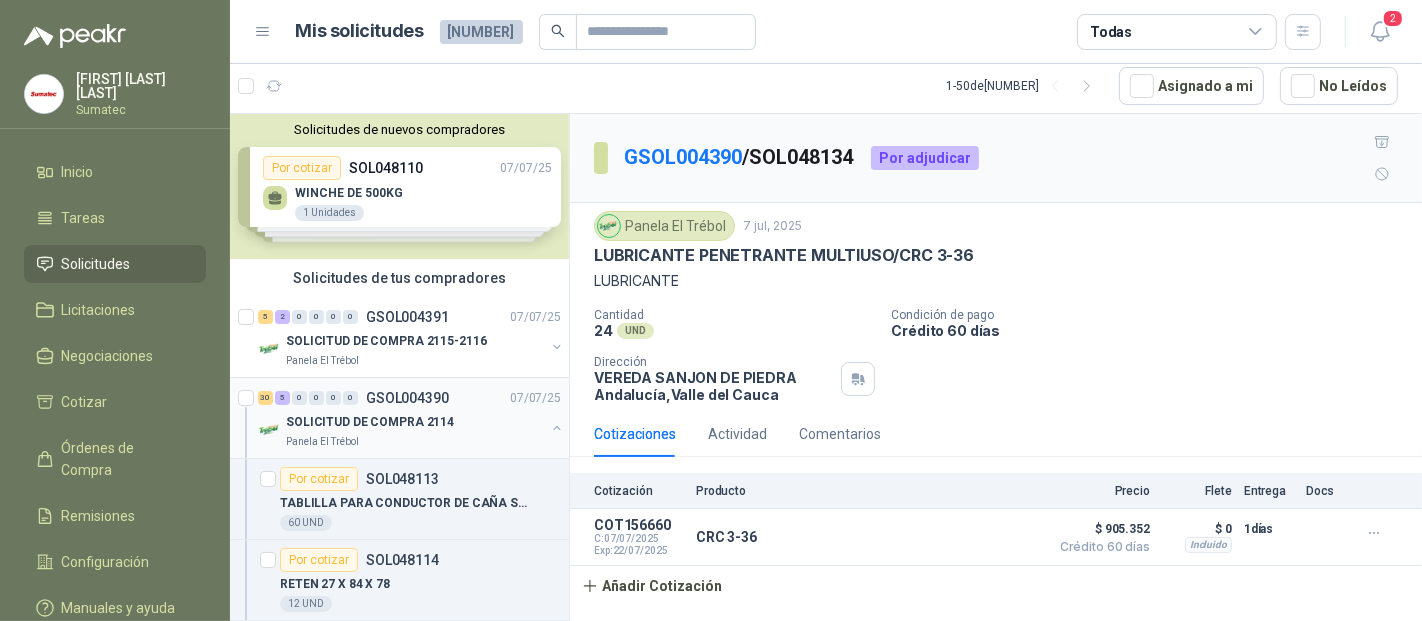 click on "Panela El Trébol" at bounding box center (415, 442) 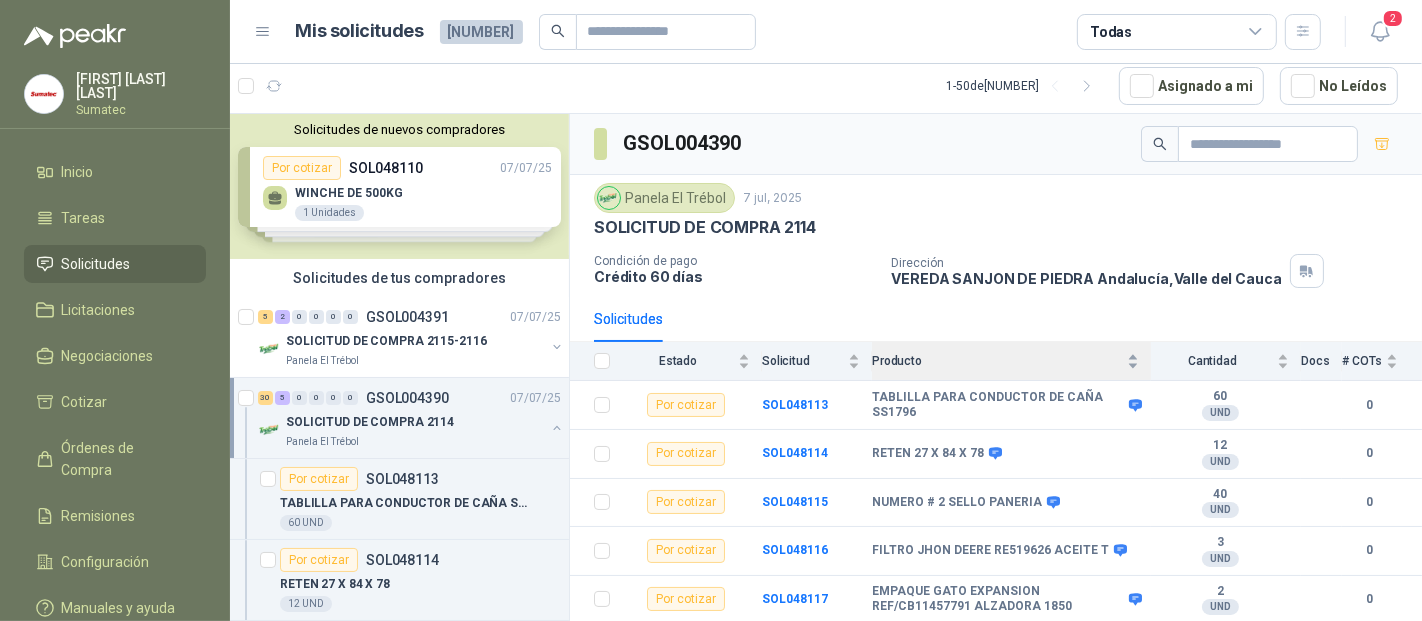 click on "Producto" at bounding box center (1005, 361) 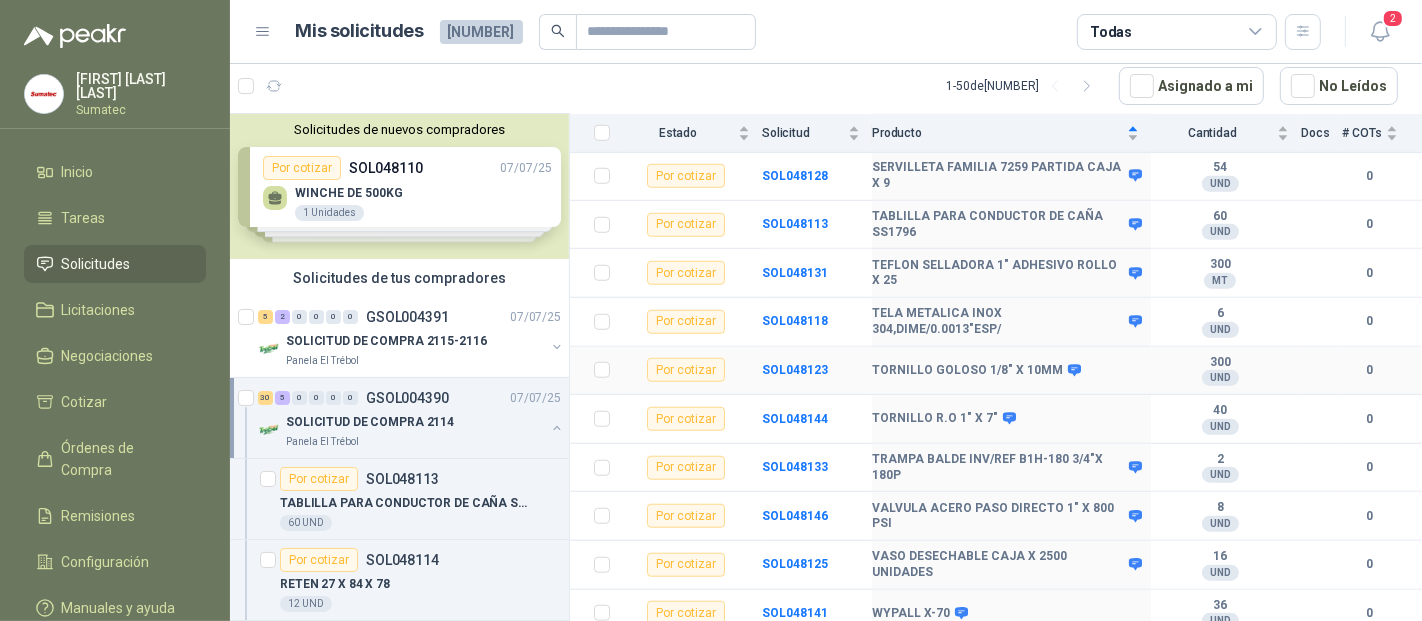 scroll, scrollTop: 1471, scrollLeft: 0, axis: vertical 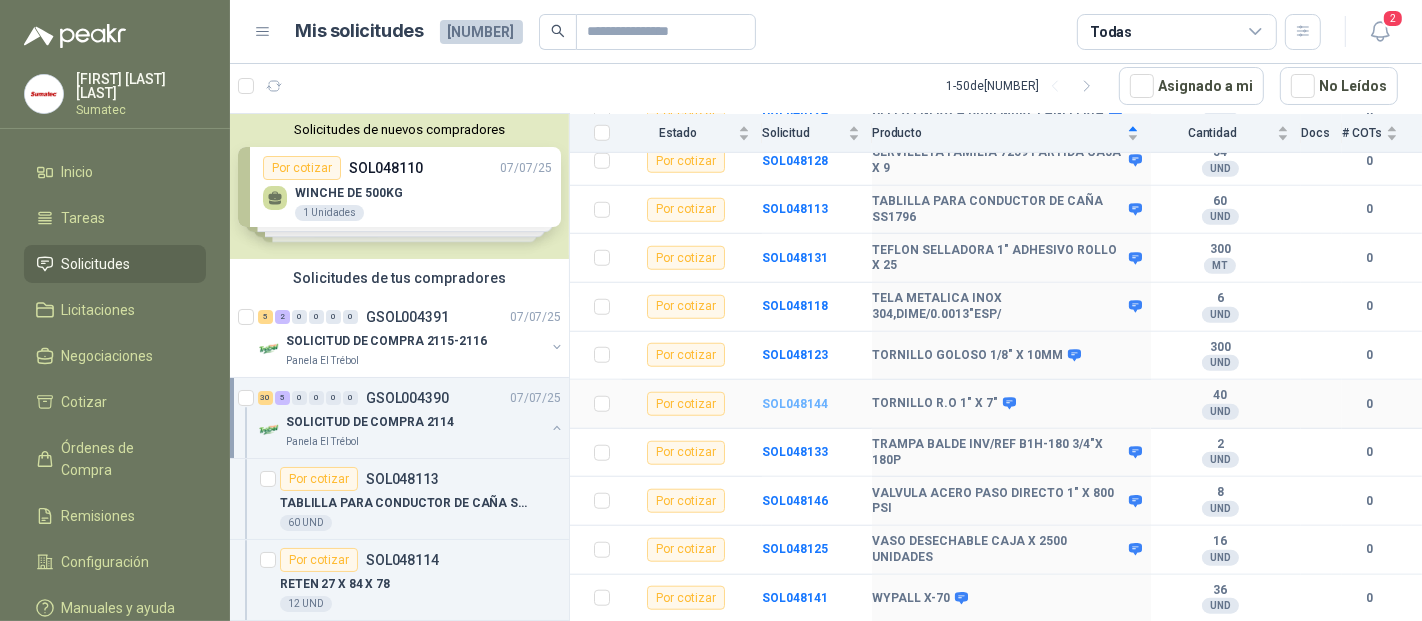 click on "SOL048144" at bounding box center (795, 404) 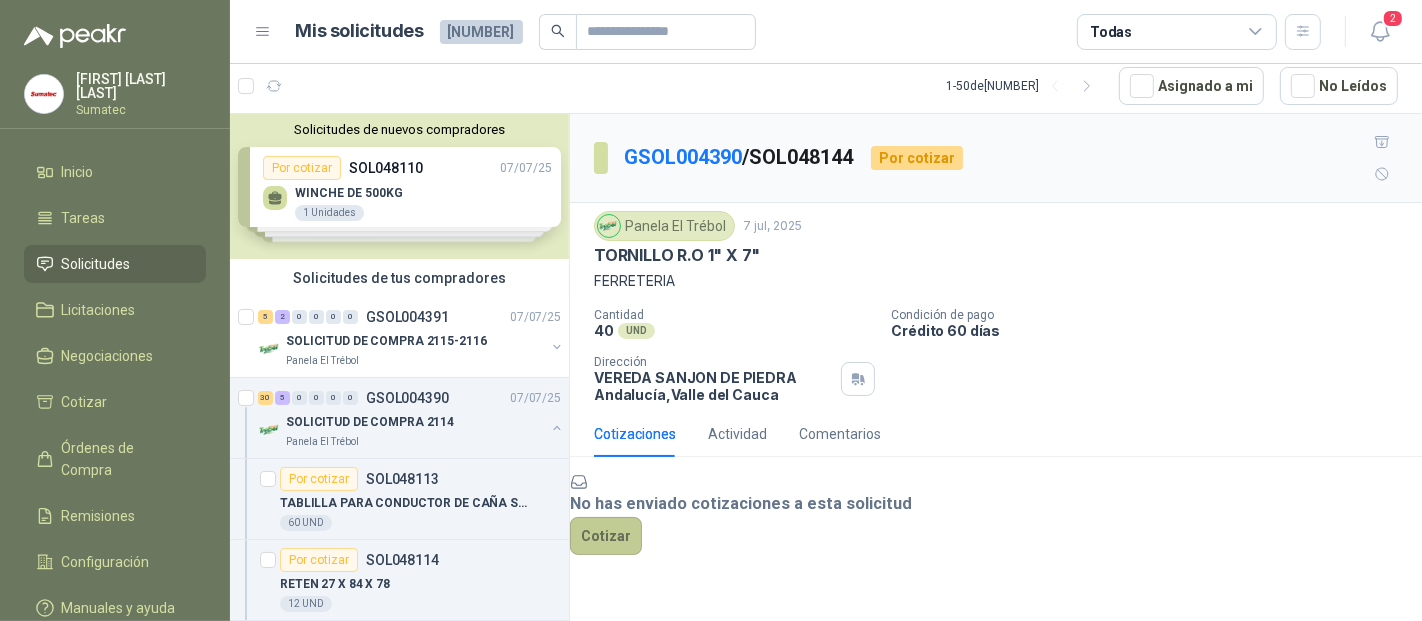 click on "Cotizar" at bounding box center (606, 536) 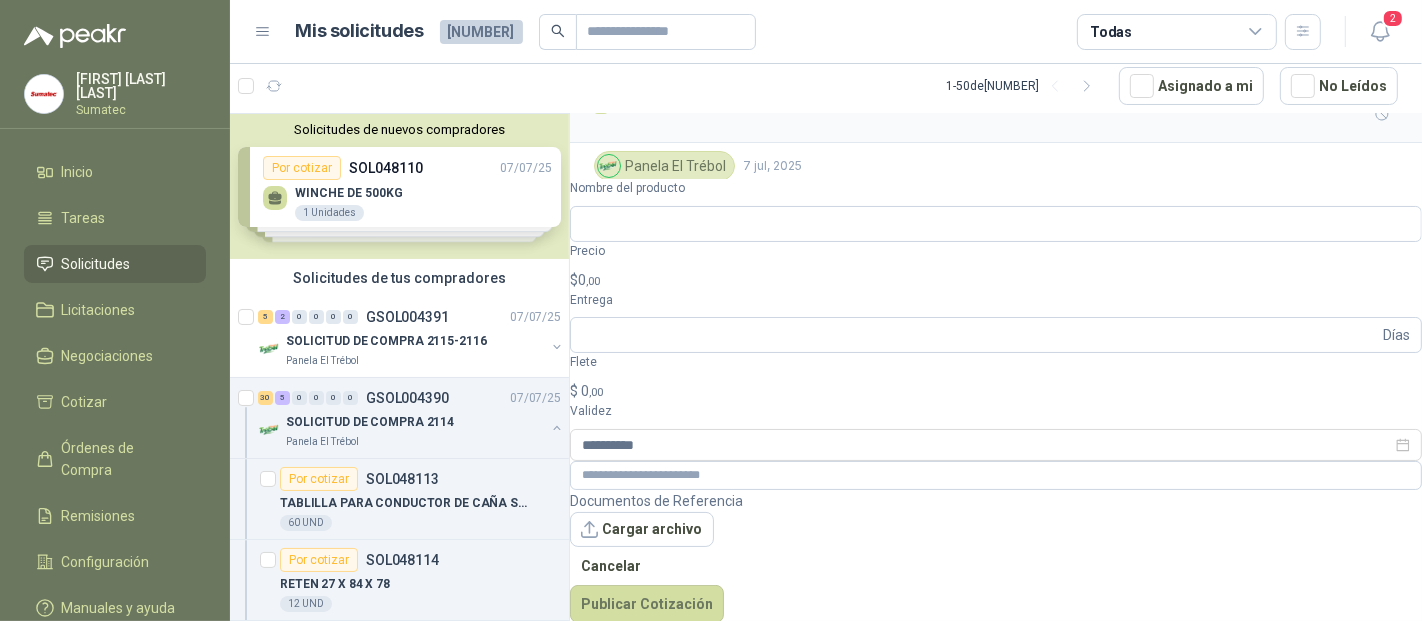 scroll, scrollTop: 58, scrollLeft: 0, axis: vertical 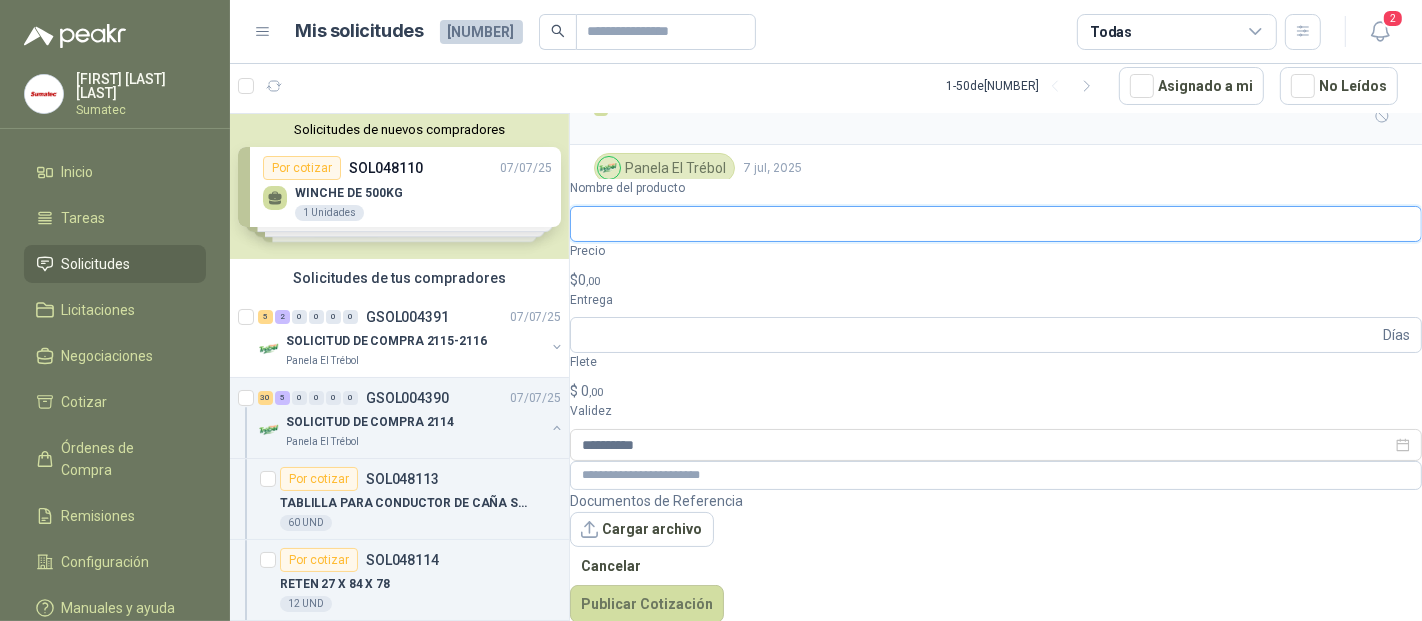 click on "Nombre del producto" at bounding box center (996, 224) 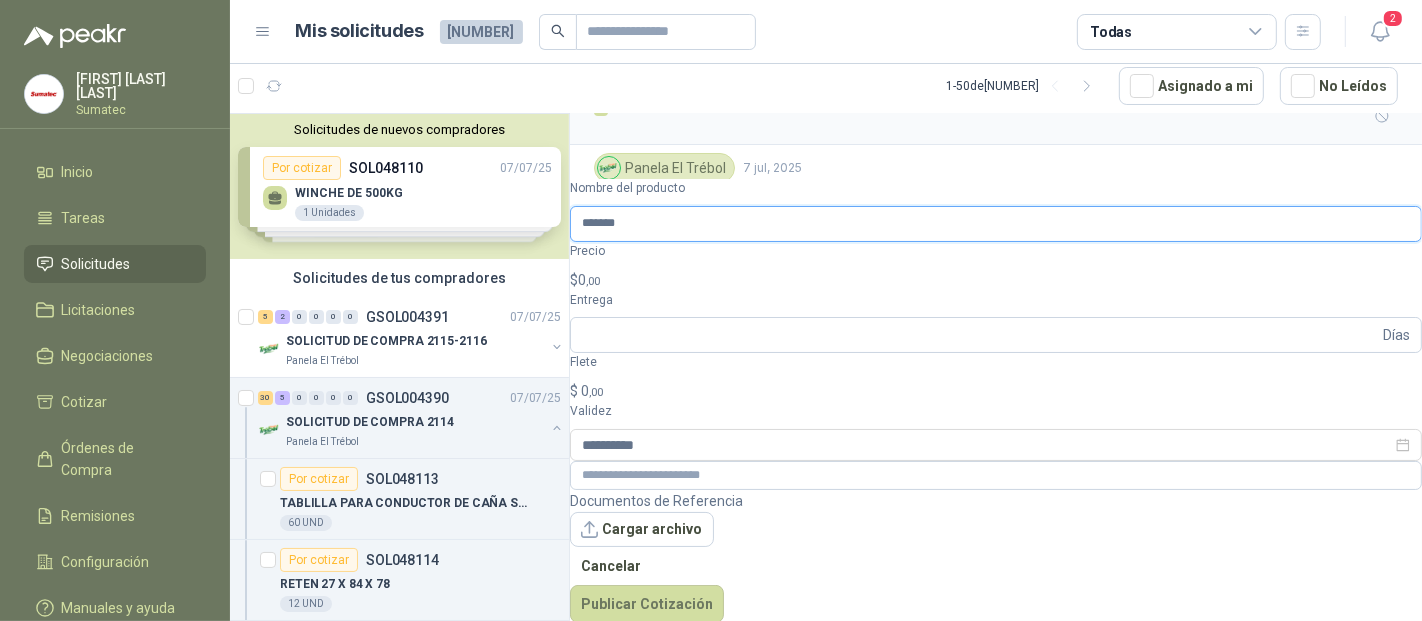 type on "*******" 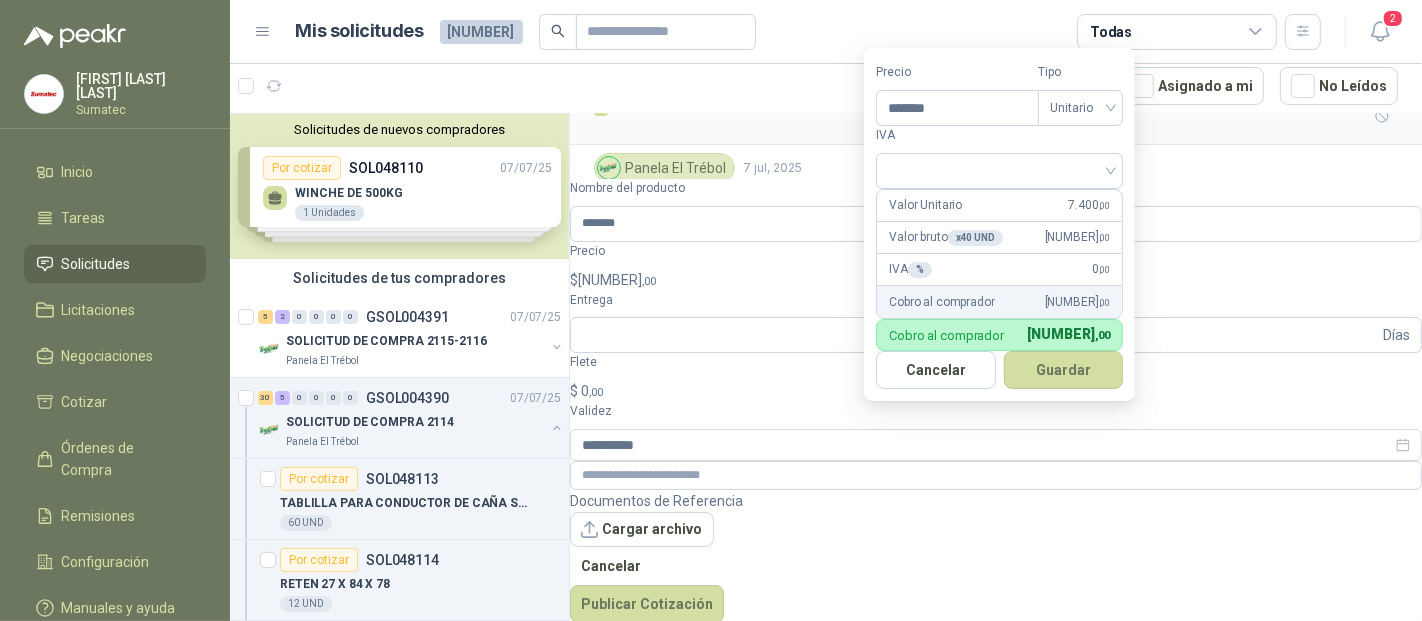 type on "*******" 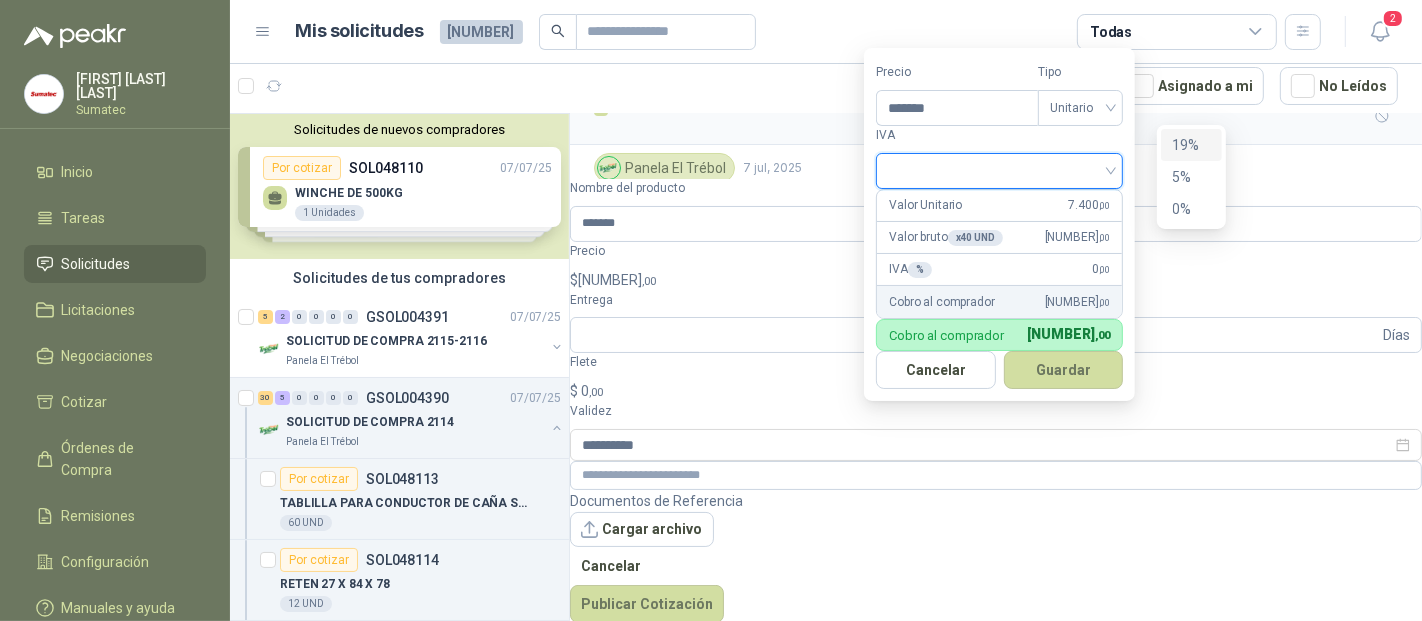 click on "19%" at bounding box center (1191, 145) 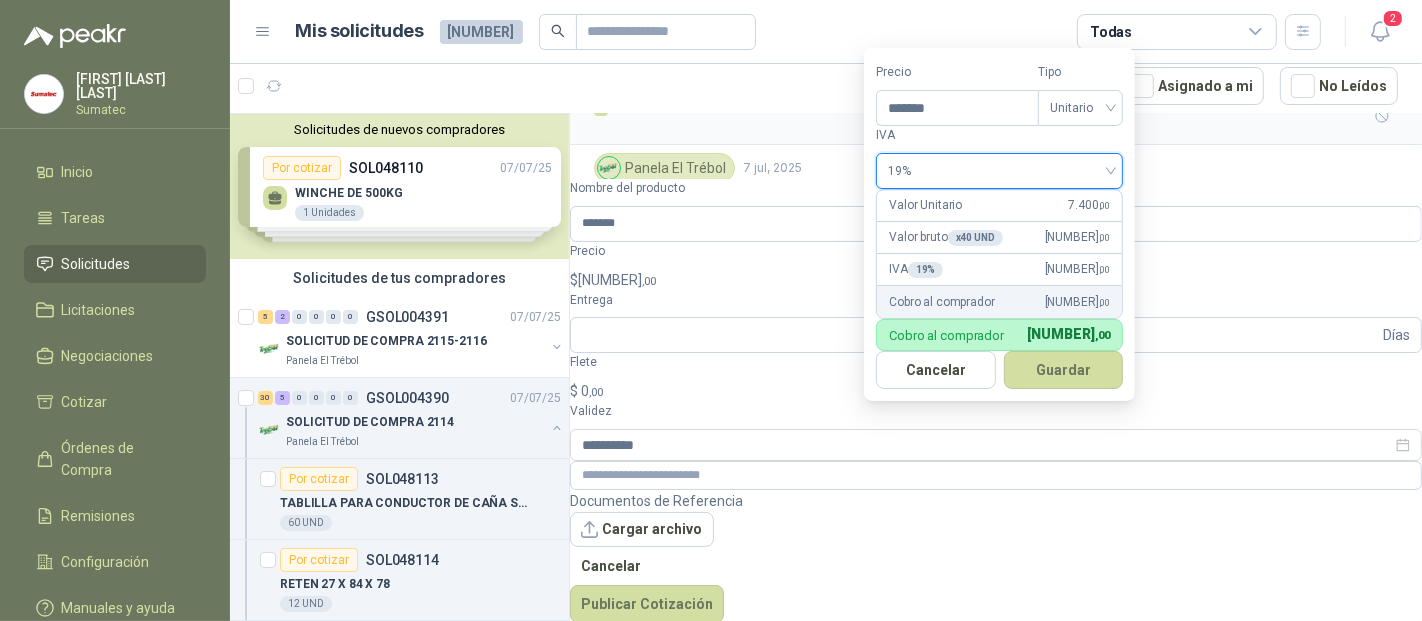 drag, startPoint x: 1149, startPoint y: 341, endPoint x: 1143, endPoint y: 355, distance: 15.231546 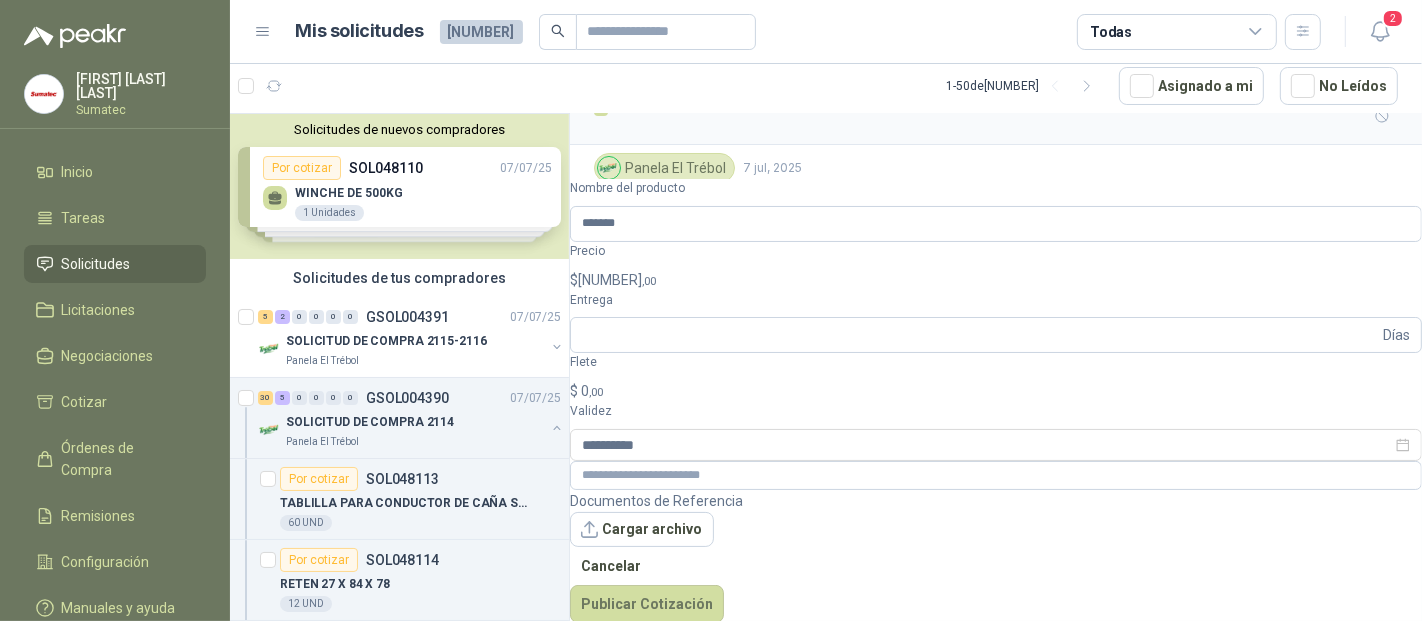 click on "Cotizaciones Actividad Comentarios" at bounding box center (996, 376) 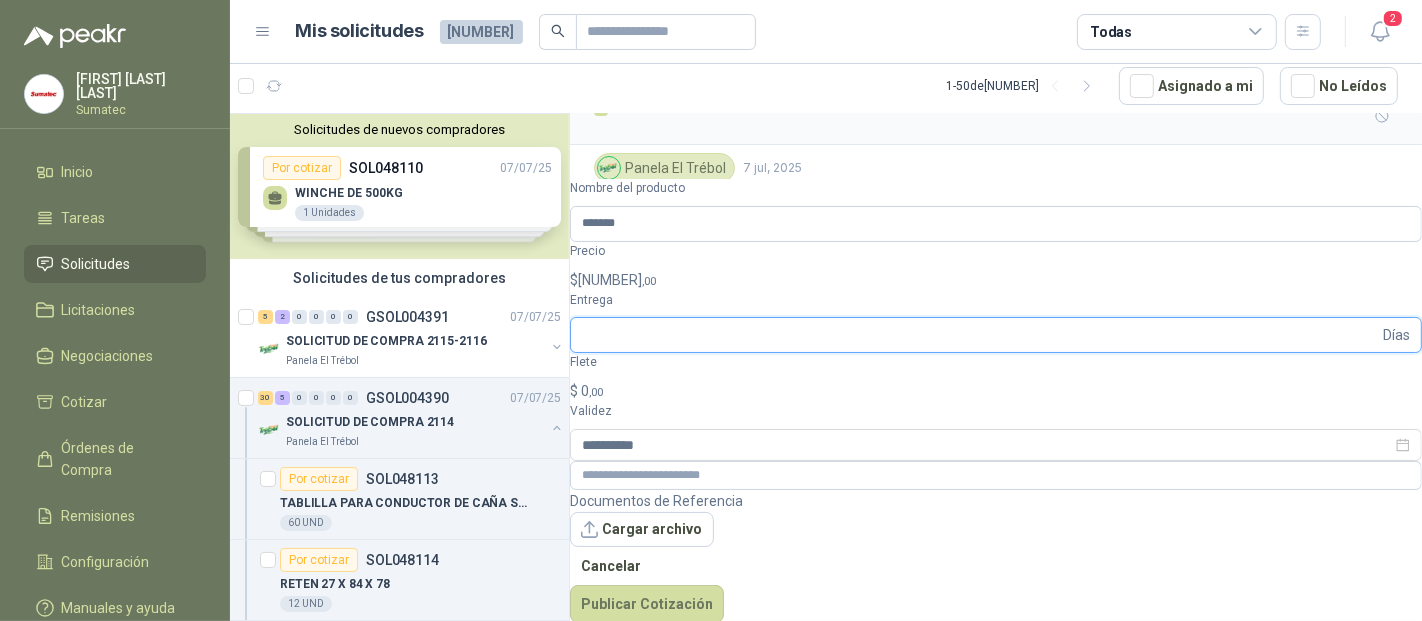 click on "Entrega" at bounding box center [980, 335] 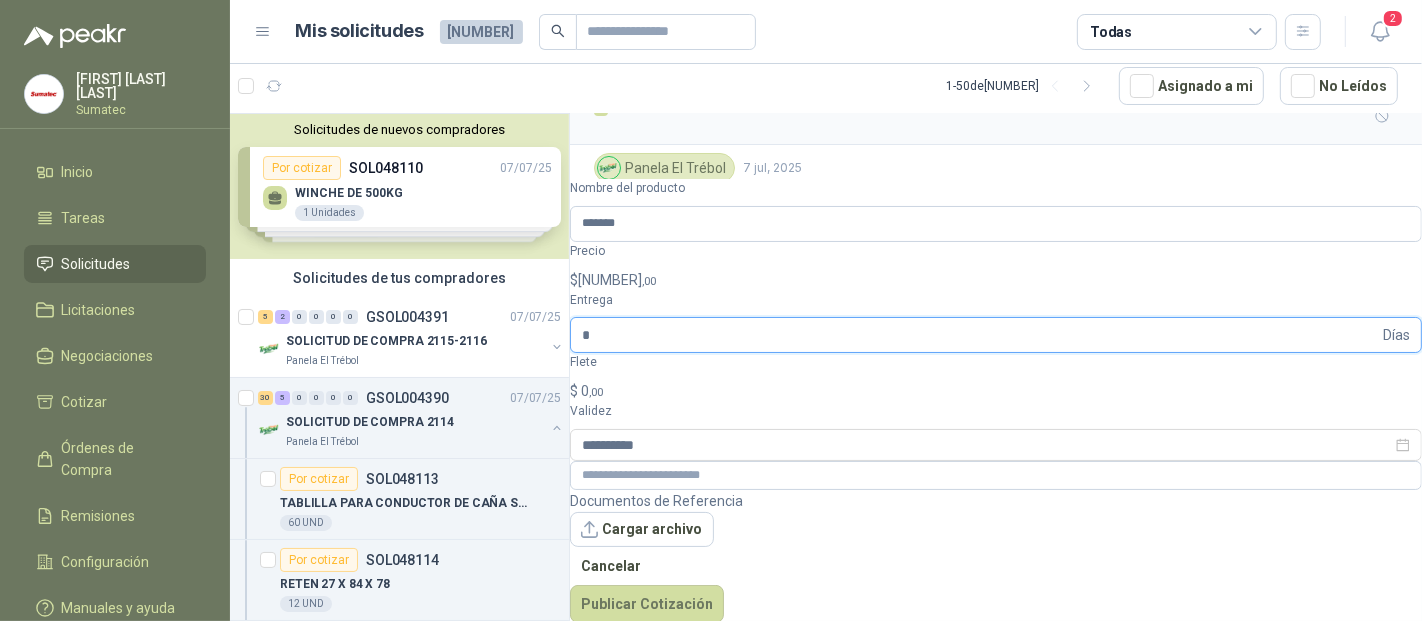 type on "*" 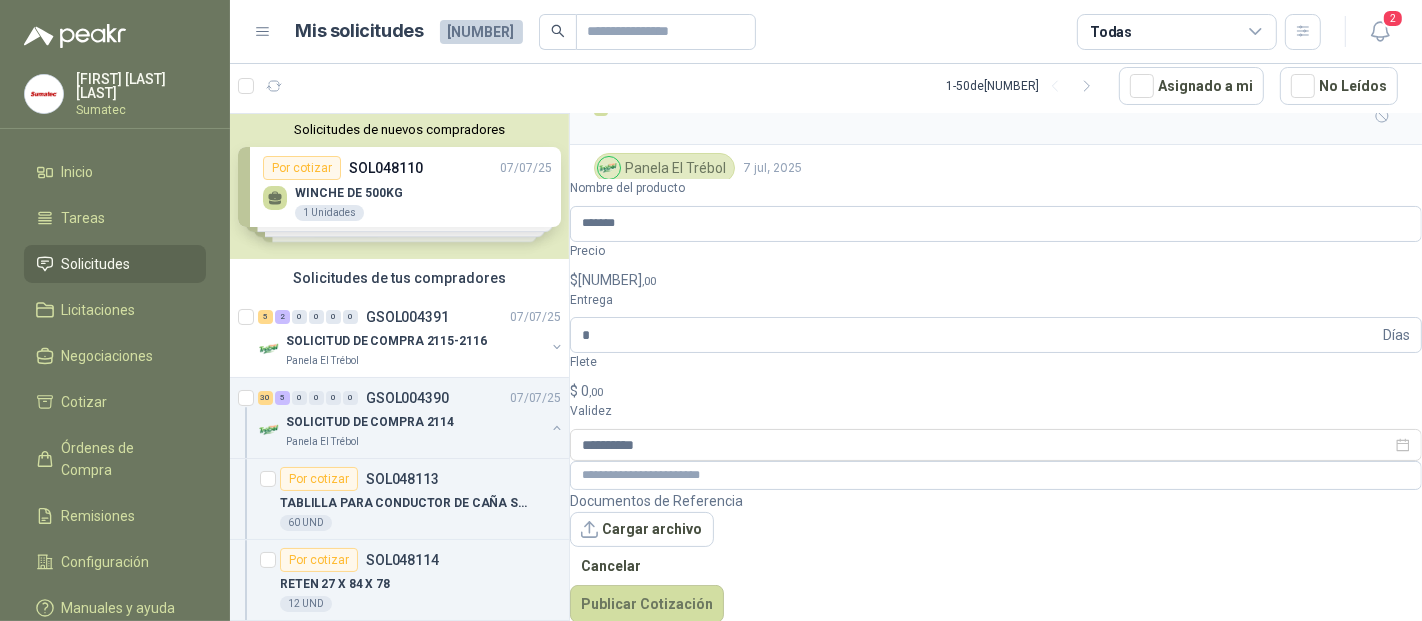 click on "$    0 ,00" at bounding box center (996, 391) 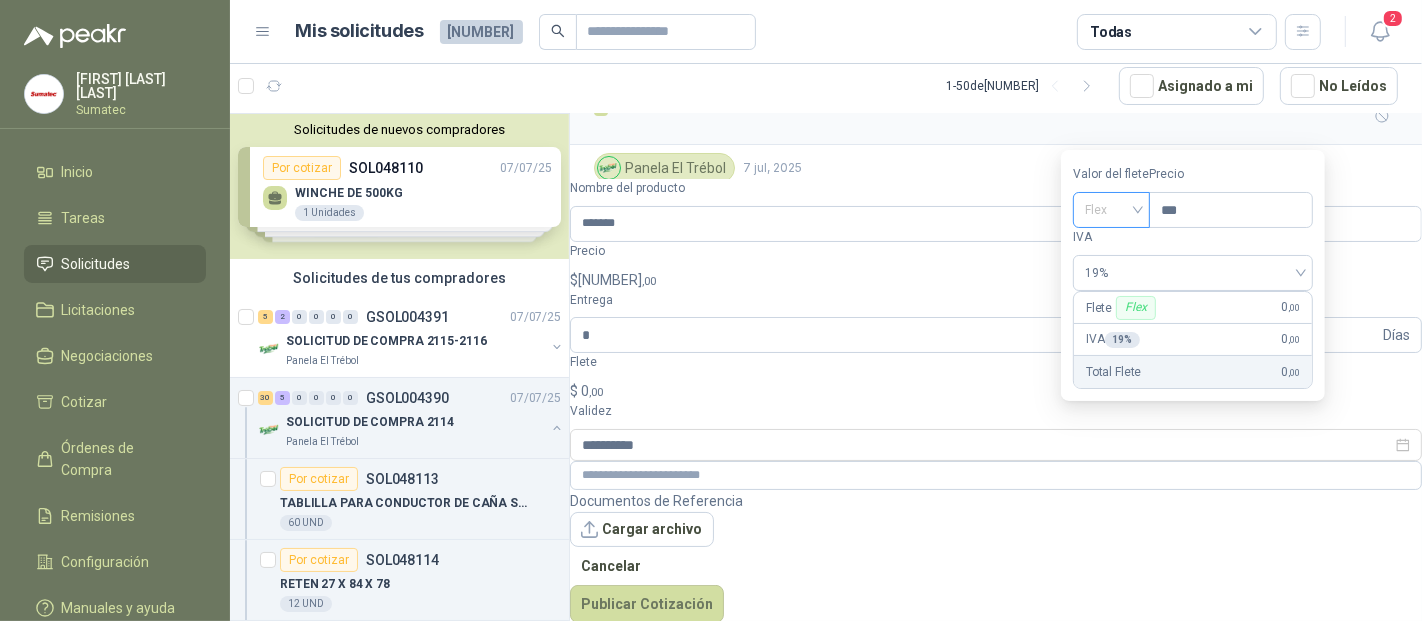 click on "Flex" at bounding box center [1111, 210] 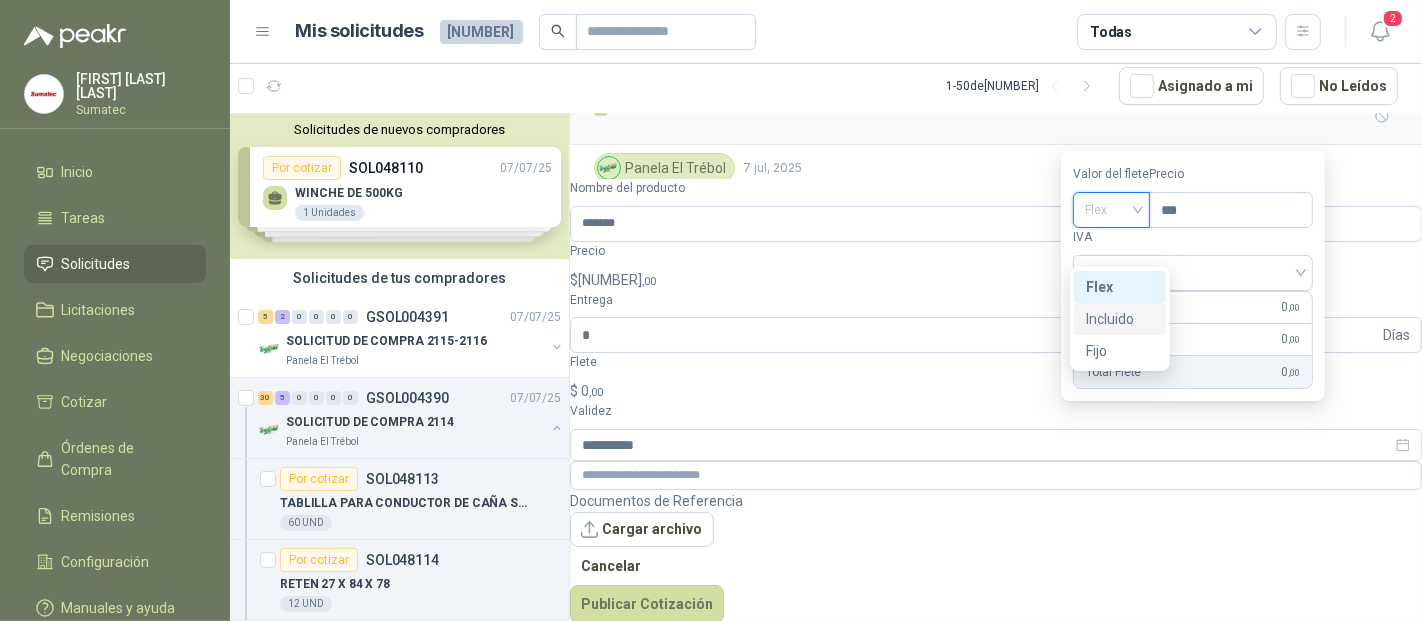 click on "Incluido" at bounding box center (0, 0) 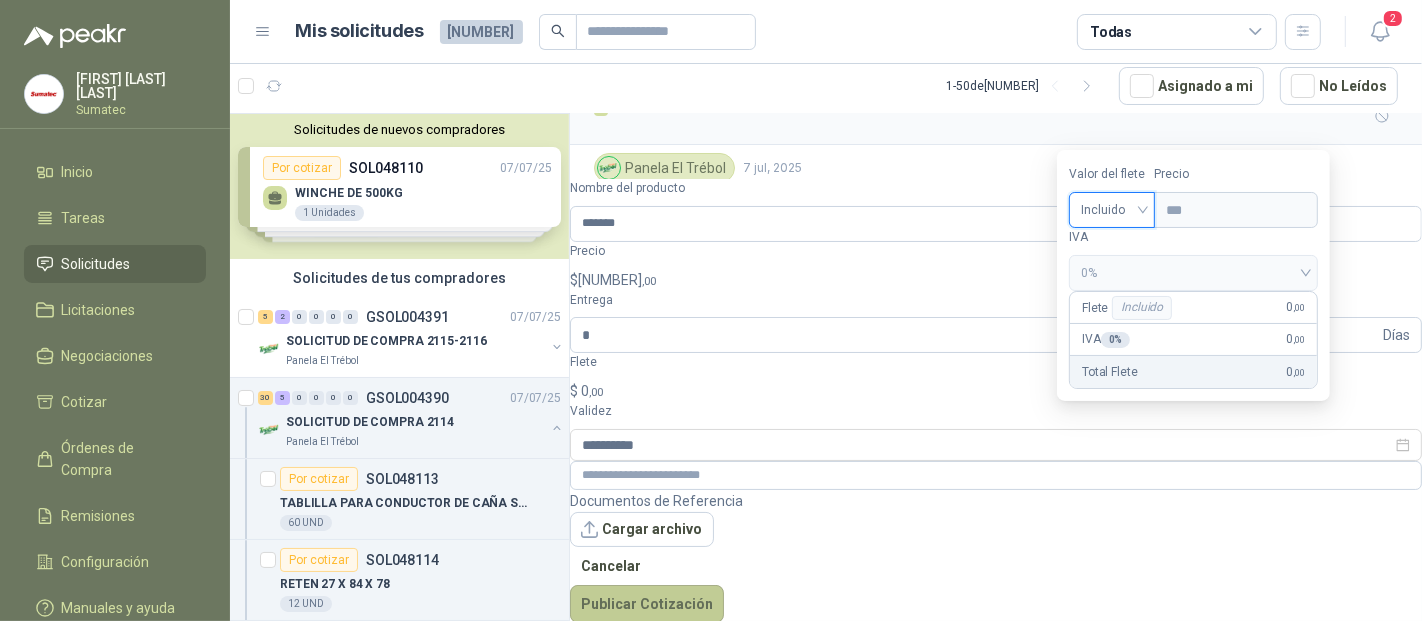 click on "Publicar Cotización" at bounding box center [647, 604] 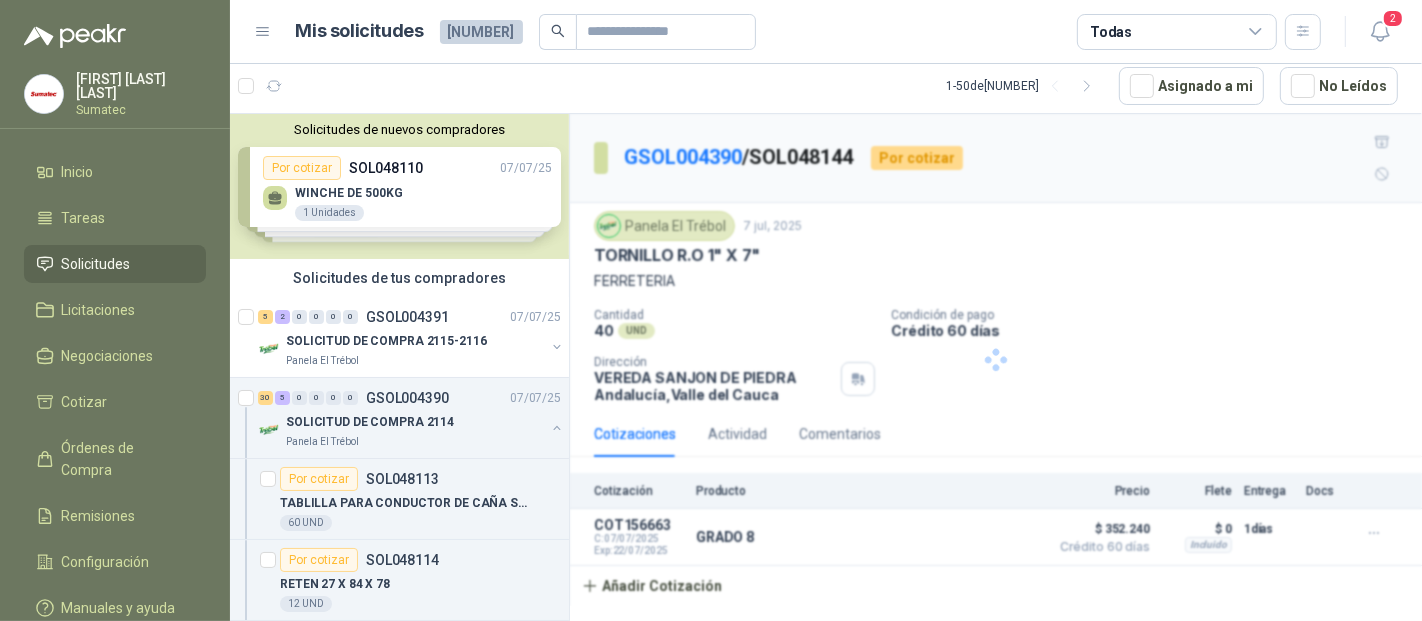 scroll, scrollTop: 0, scrollLeft: 0, axis: both 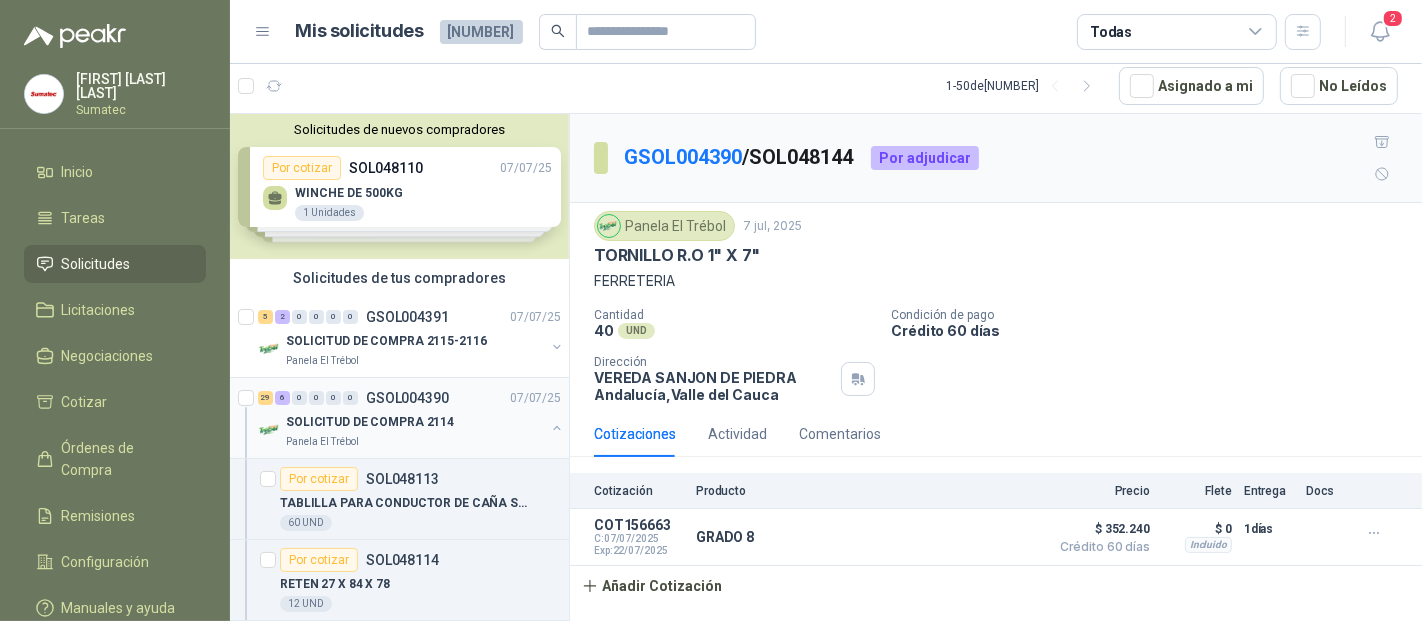 click on "Panela El Trébol" at bounding box center (415, 442) 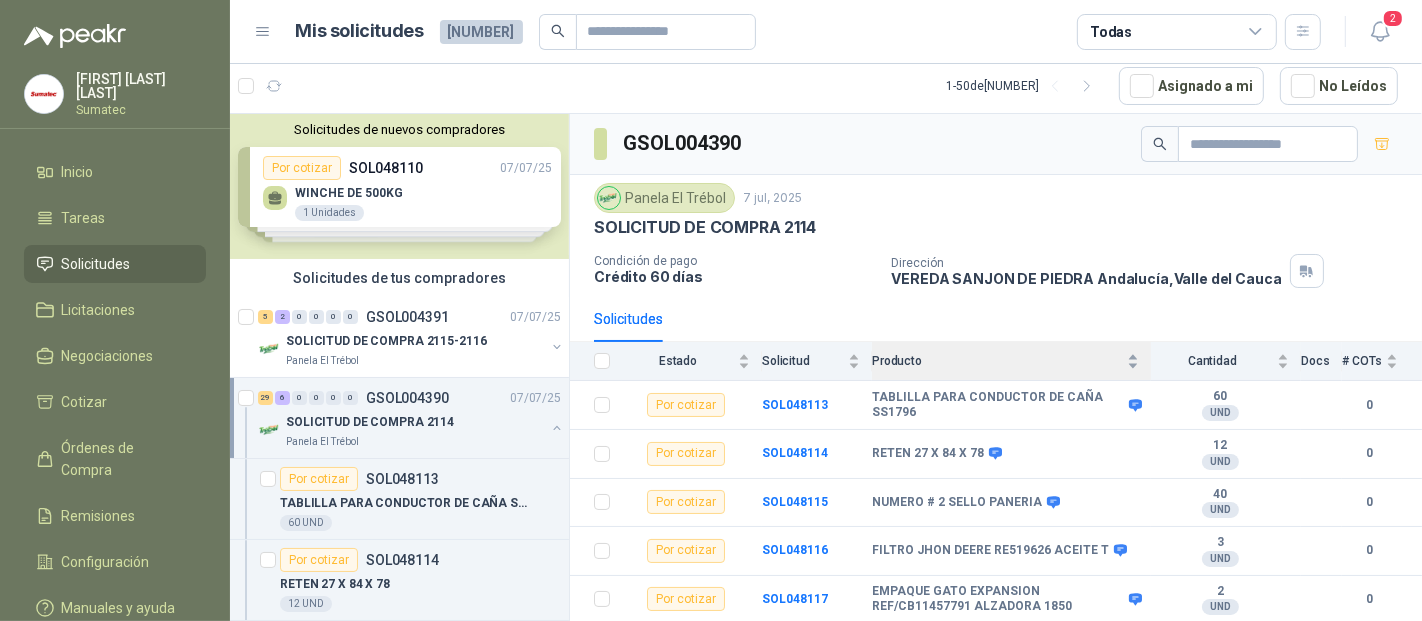 click on "Producto" at bounding box center [1005, 361] 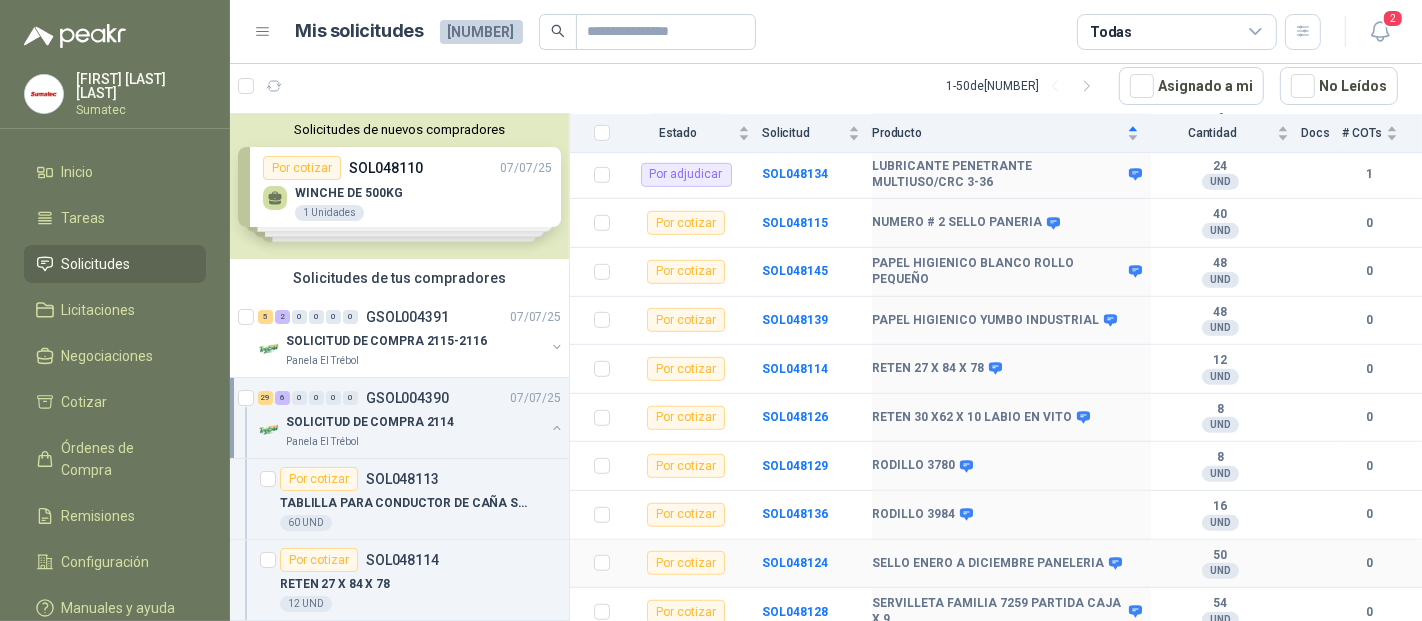 scroll, scrollTop: 1471, scrollLeft: 0, axis: vertical 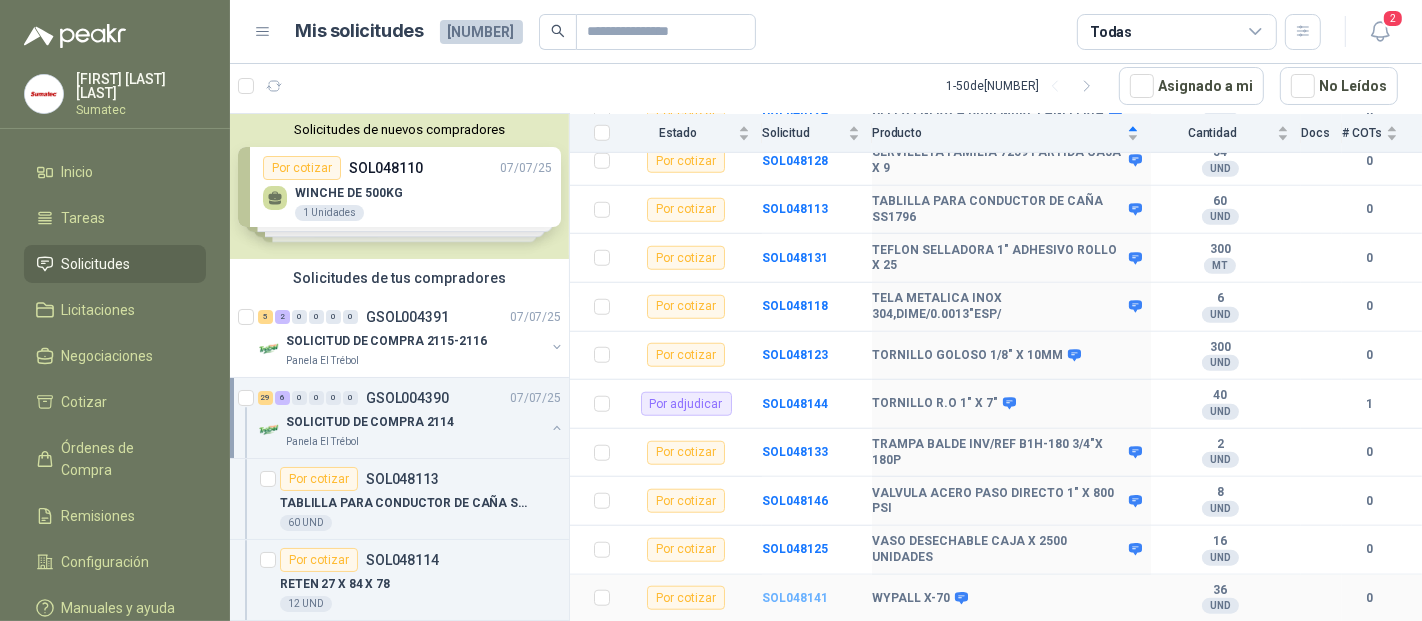 click on "SOL048141" at bounding box center [795, 598] 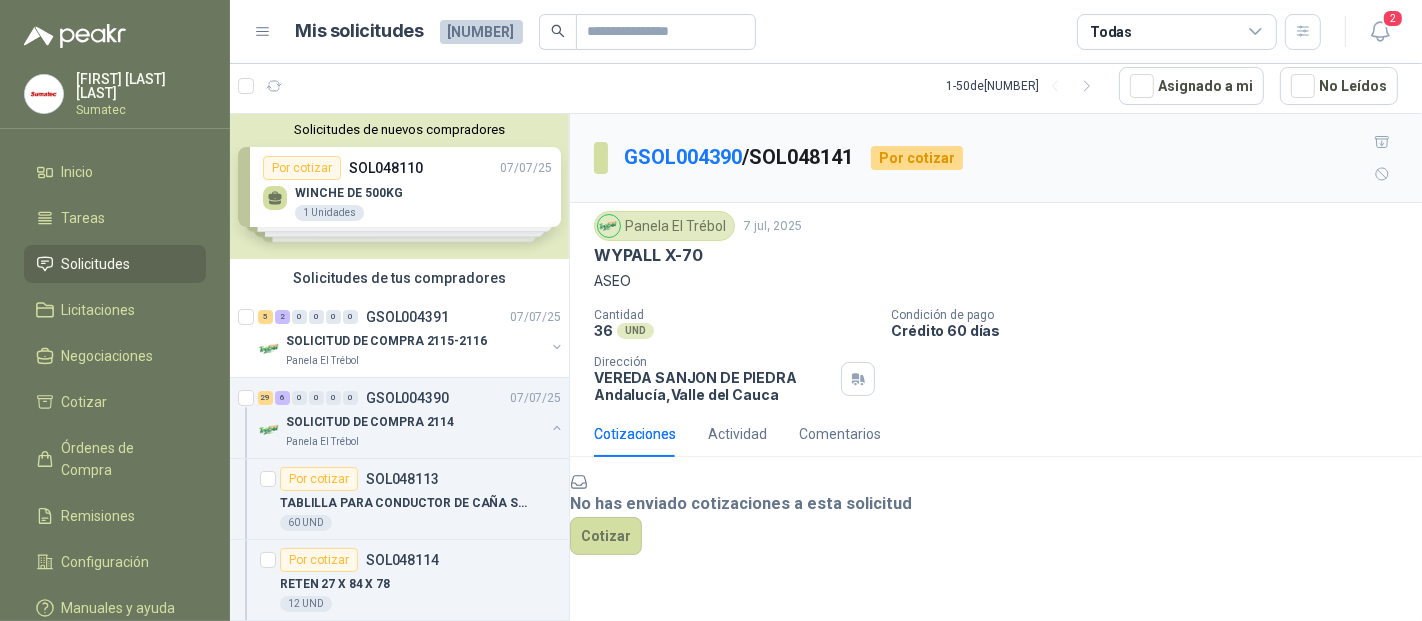 scroll, scrollTop: 71, scrollLeft: 0, axis: vertical 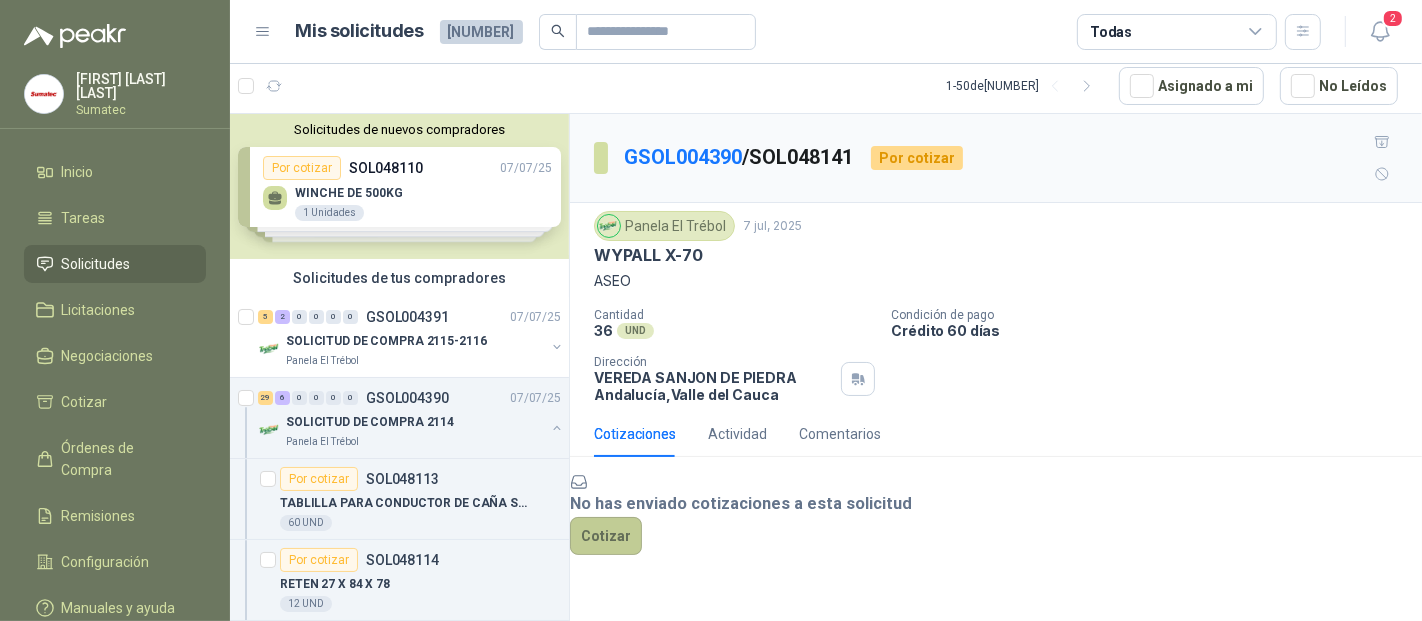 click on "Cotizar" at bounding box center [606, 536] 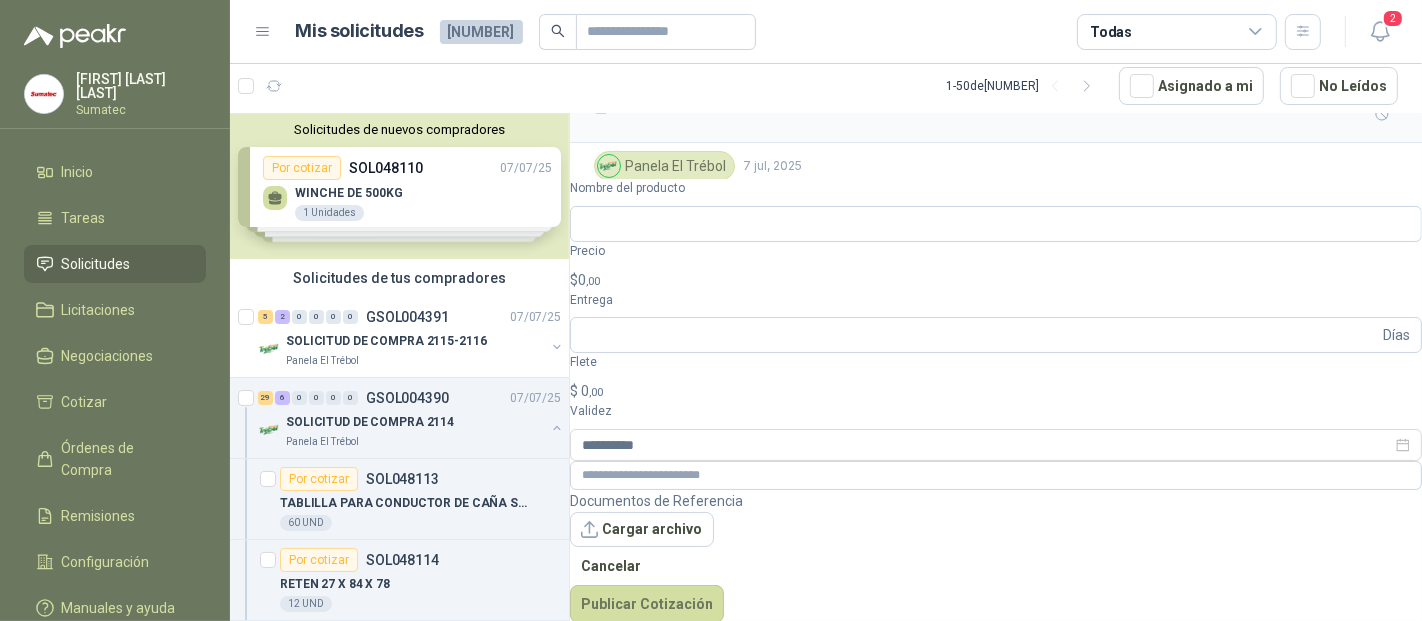 scroll, scrollTop: 58, scrollLeft: 0, axis: vertical 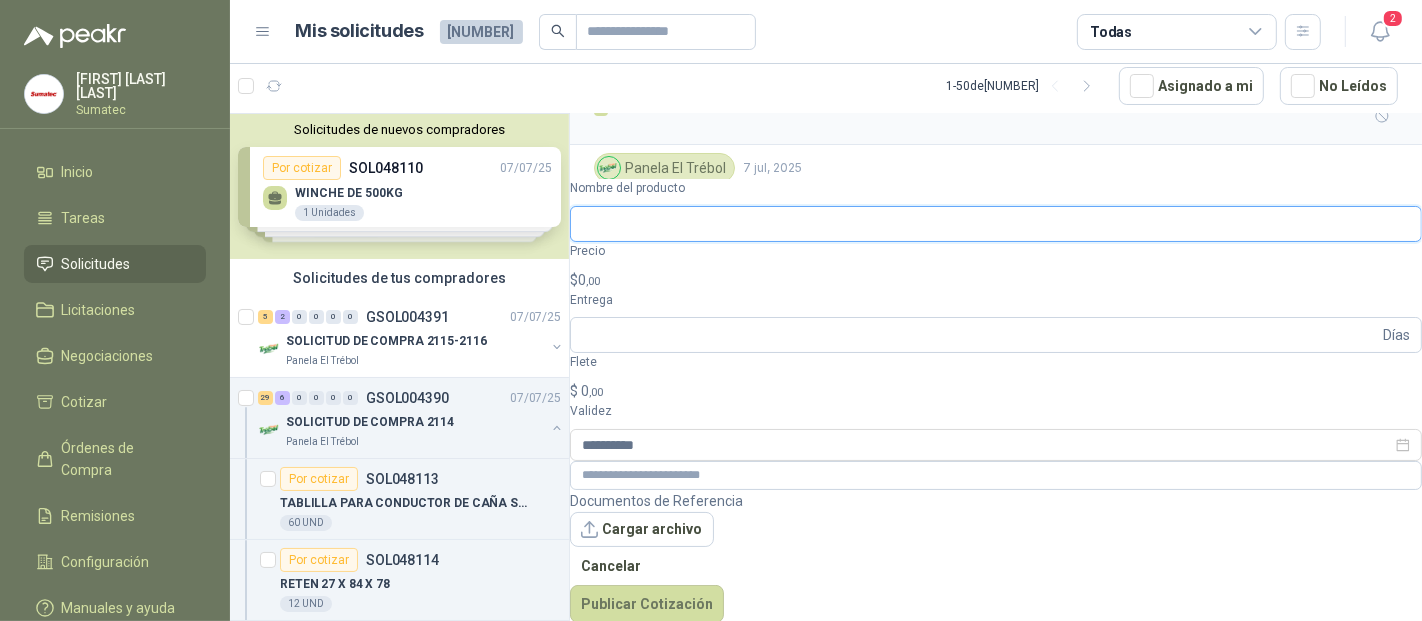 click on "Nombre del producto" at bounding box center [996, 224] 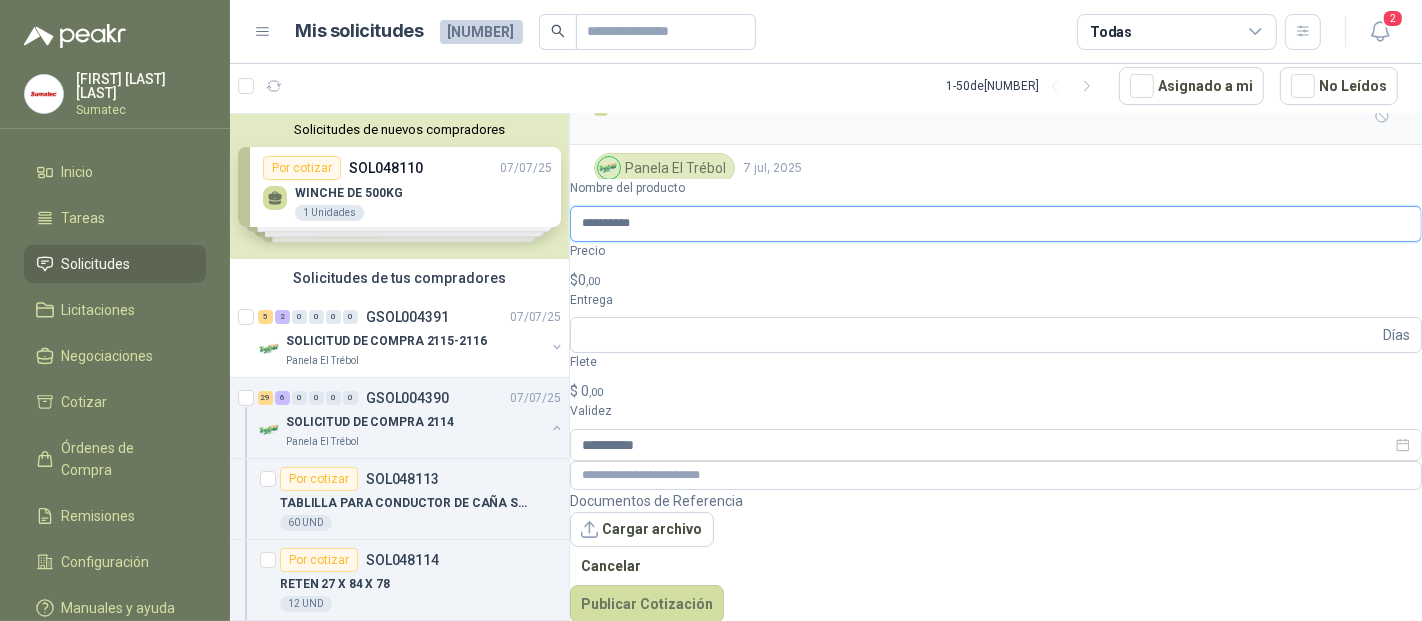 type on "**********" 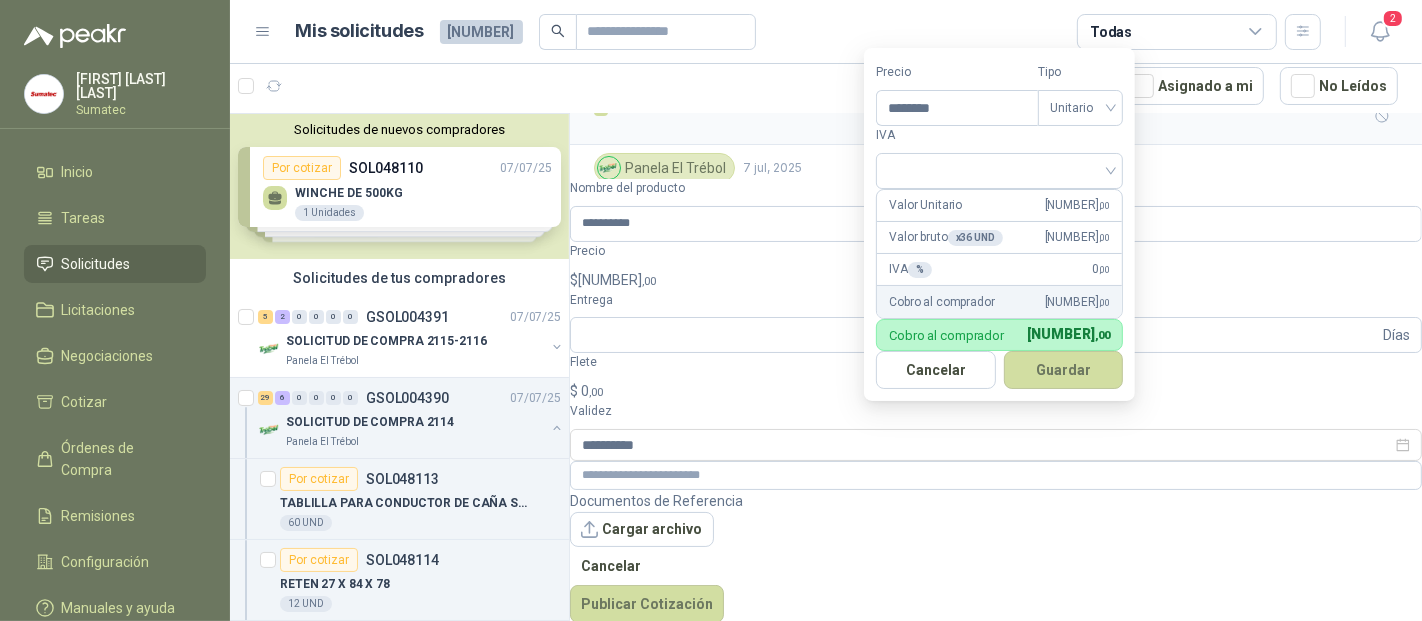 type on "********" 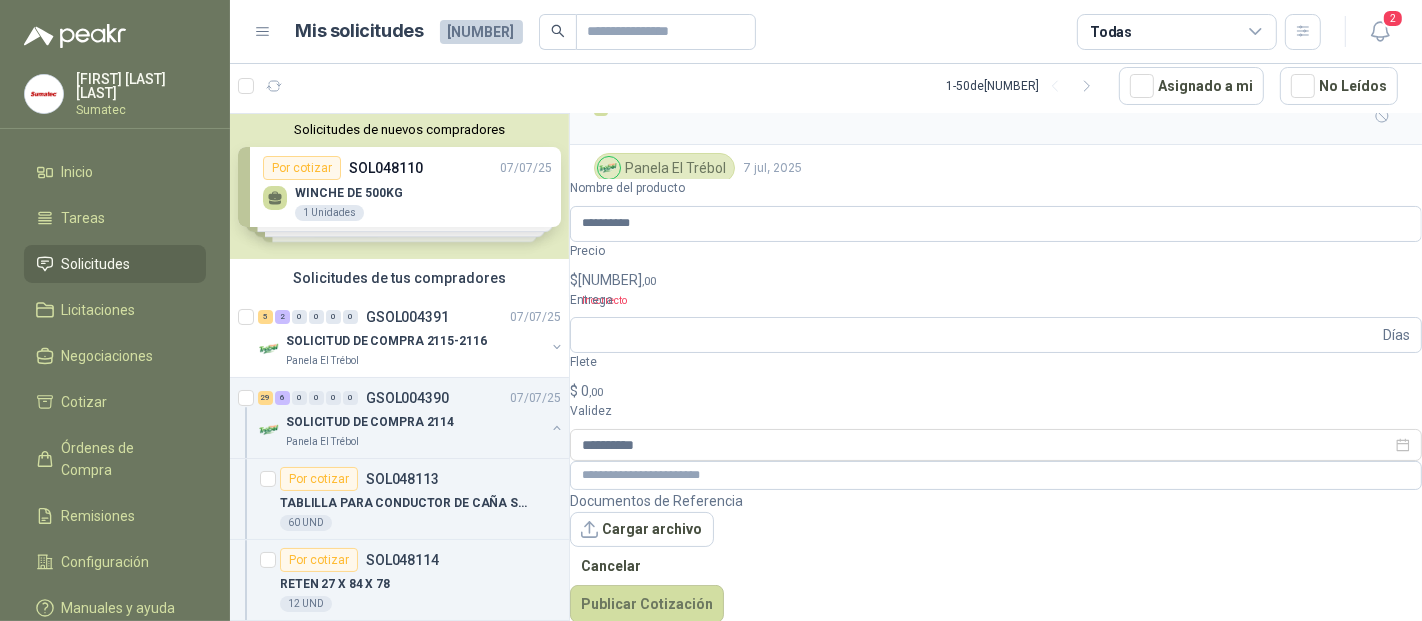 click on "Solicitudes de nuevos compradores Por cotizar SOL048110 [DATE]   WINCHE DE 500KG [NUMBER]   Unidades Por cotizar SOL048106 [DATE]   GOOGLE CHROMECAST 4TA GEN  [NUMBER]   Unidades Por cotizar SOL048100 [DATE]   SIKA TOP 121 [NUMBER]   Bultos Por cotizar SOL048104 [DATE]   SIKA PLUS 101 [NUMBER]   Kilogramos ¿Quieres recibir  cientos de solicitudes de compra  como estas todos los días? Agenda una reunión Solicitudes de tus compradores [NUMBER]   [NUMBER]   [NUMBER]   [NUMBER]   [NUMBER]   [NUMBER]   GSOL004391 [DATE]   SOLICITUD DE COMPRA [NUMBER]-[NUMBER] Panela El Trébol   [NUMBER]   [NUMBER]   [NUMBER]   [NUMBER]   [NUMBER]   [NUMBER]   GSOL004390 [DATE]   SOLICITUD DE COMPRA [NUMBER] Panela El Trébol   Por cotizar SOL048113 TABLILLA PARA CONDUCTOR DE CAÑA SS1796 [NUMBER]   UND  Por cotizar SOL048114 RETEN  [NUMBER] X [NUMBER] X [NUMBER]                      [NUMBER]   UND  Por cotizar SOL048115 NUMERO # [NUMBER] SELLO PANERIA [NUMBER]   UND  Por cotizar SOL048116 FILTRO JHON DEERE RE519626 ACEITE T      [NUMBER]   UND  Por cotizar SOL048117 EMPAQUE GATO EXPANSION REF/CB11457791 ALZADORA [NUMBER]  [NUMBER]   UND  Por cotizar SOL048118 [NUMBER]   UND  Por cotizar [NUMBER]     [NUMBER]" at bounding box center [826, 368] 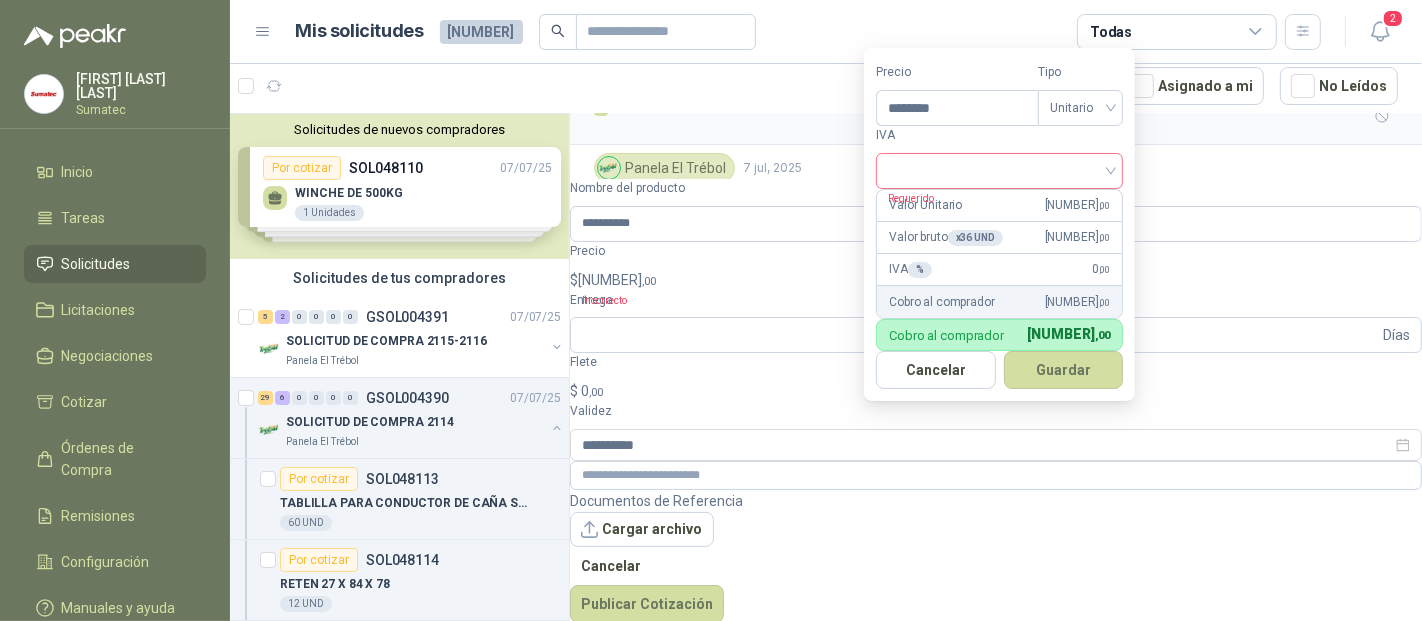 click at bounding box center [999, 169] 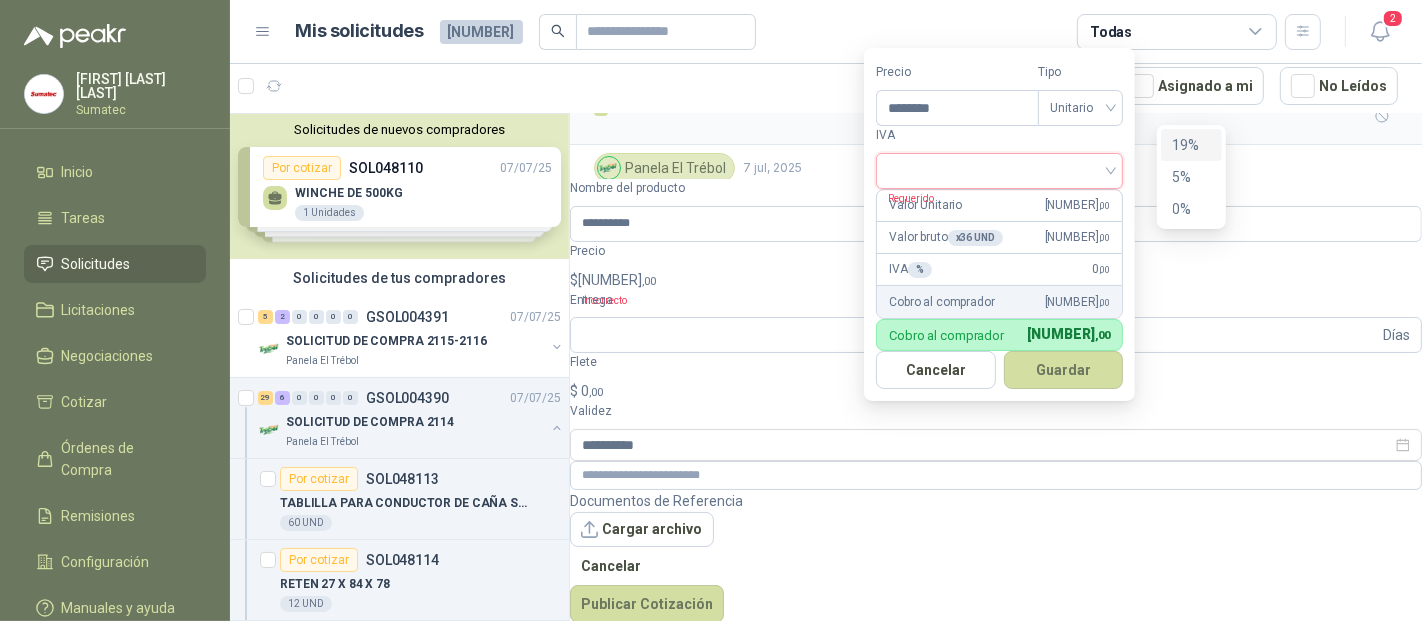 click on "19%" at bounding box center (1191, 145) 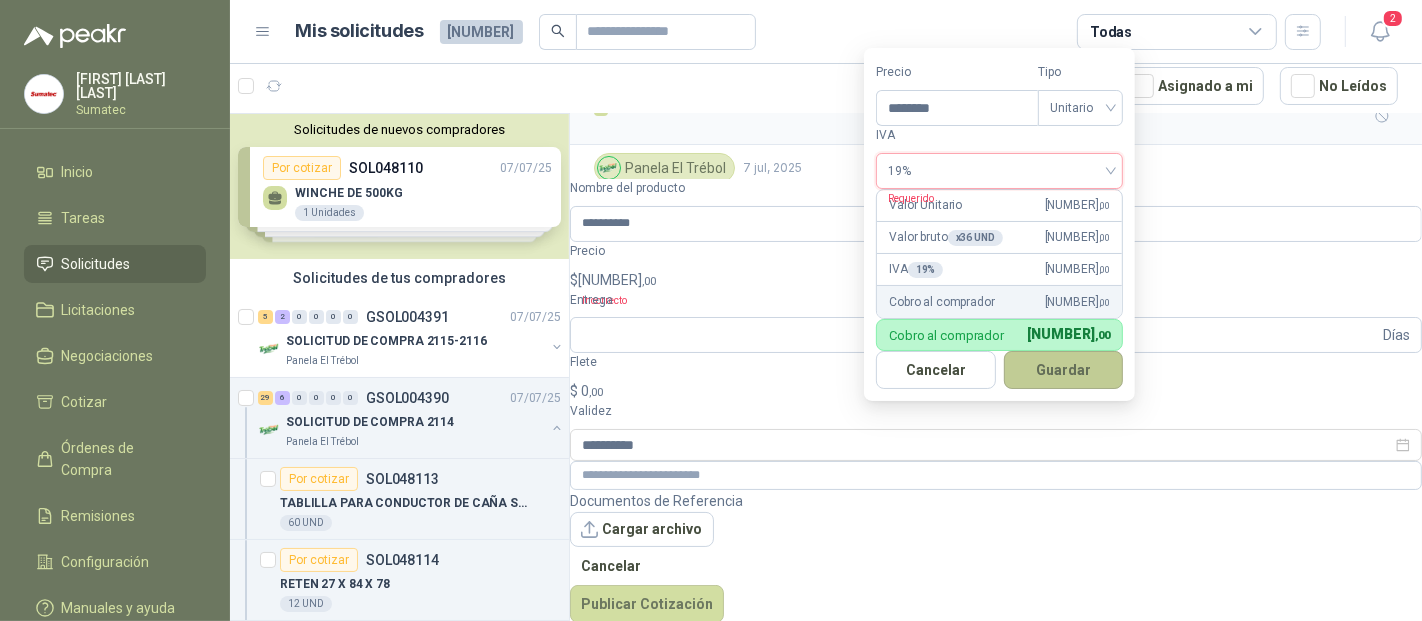 click on "Guardar" at bounding box center [1064, 370] 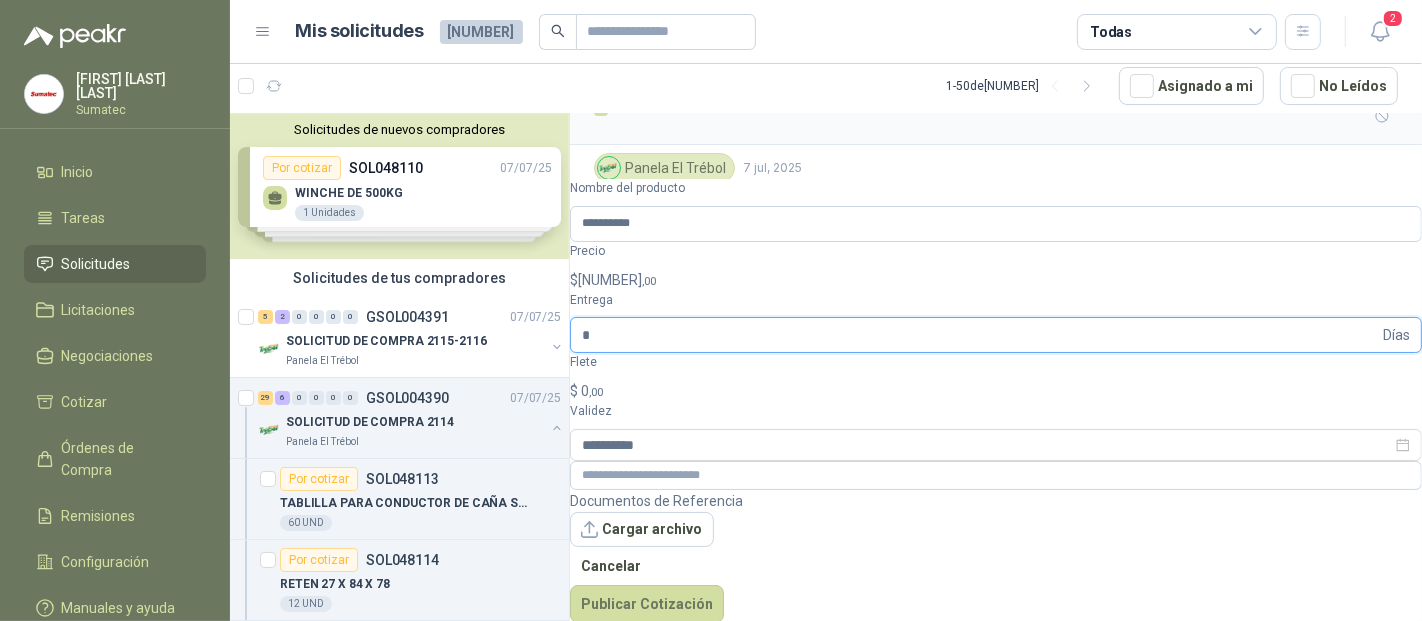 type on "*" 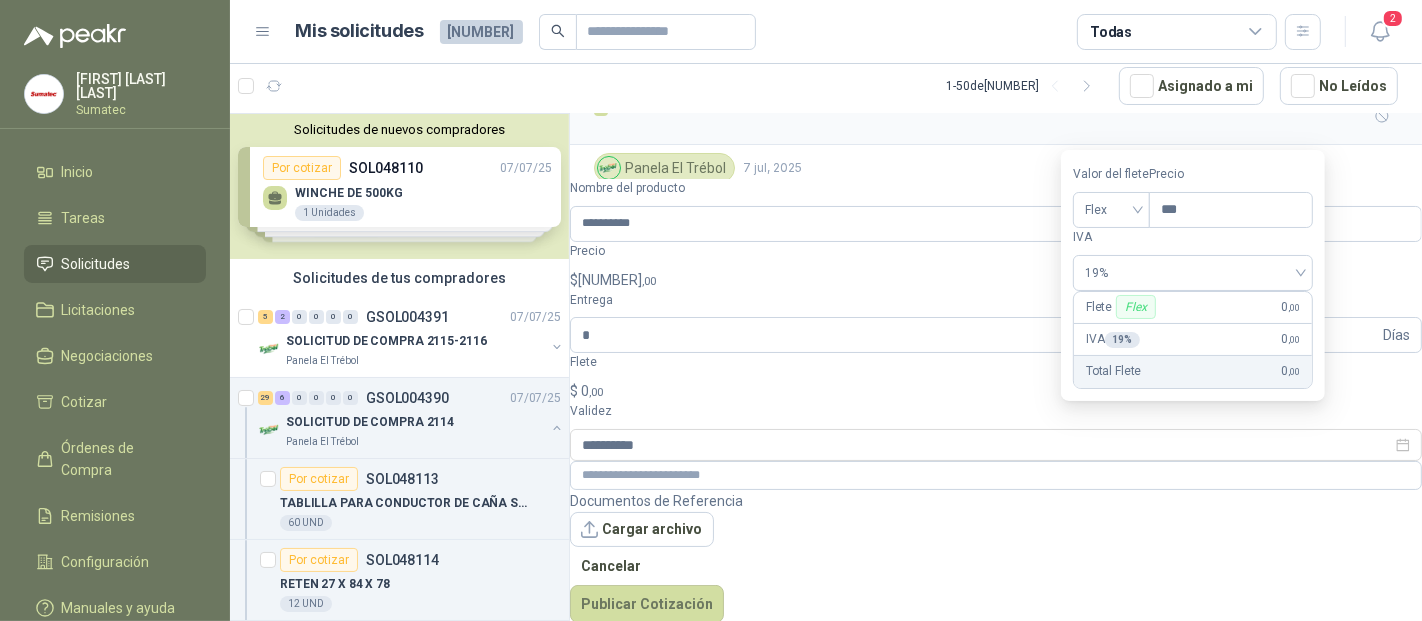 click on "$    0 ,00" at bounding box center [996, 391] 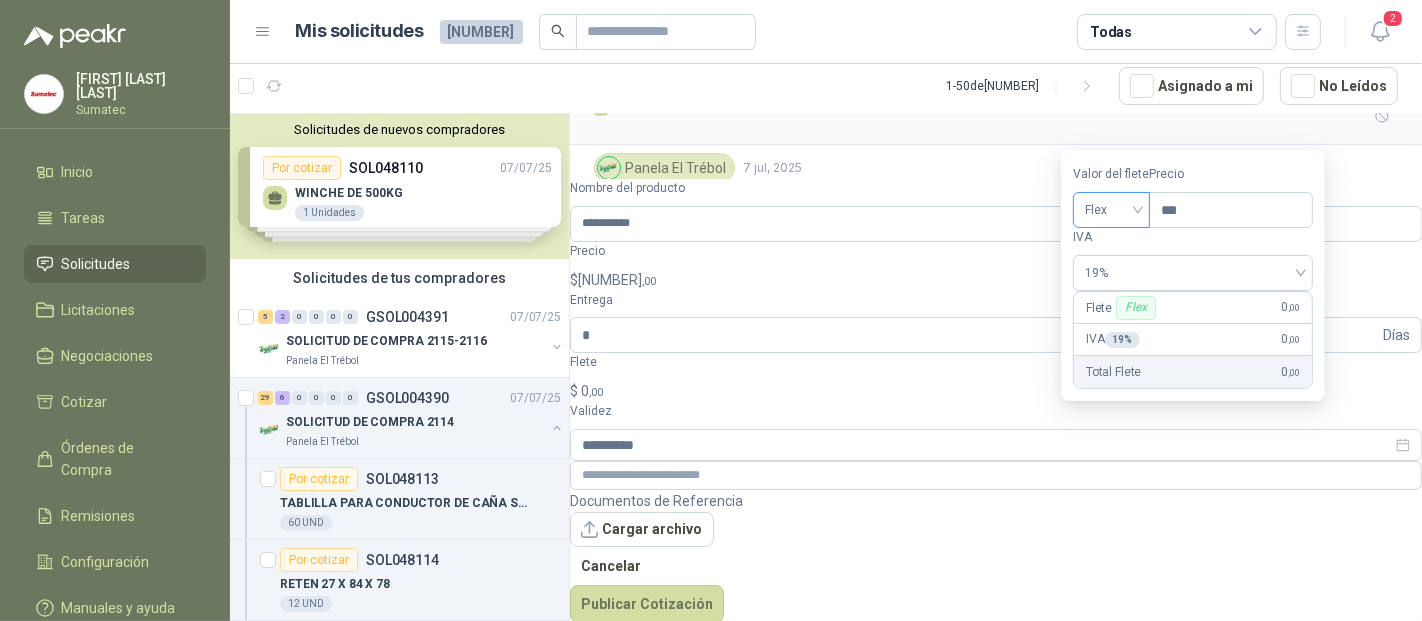 click on "Flex" at bounding box center [1111, 210] 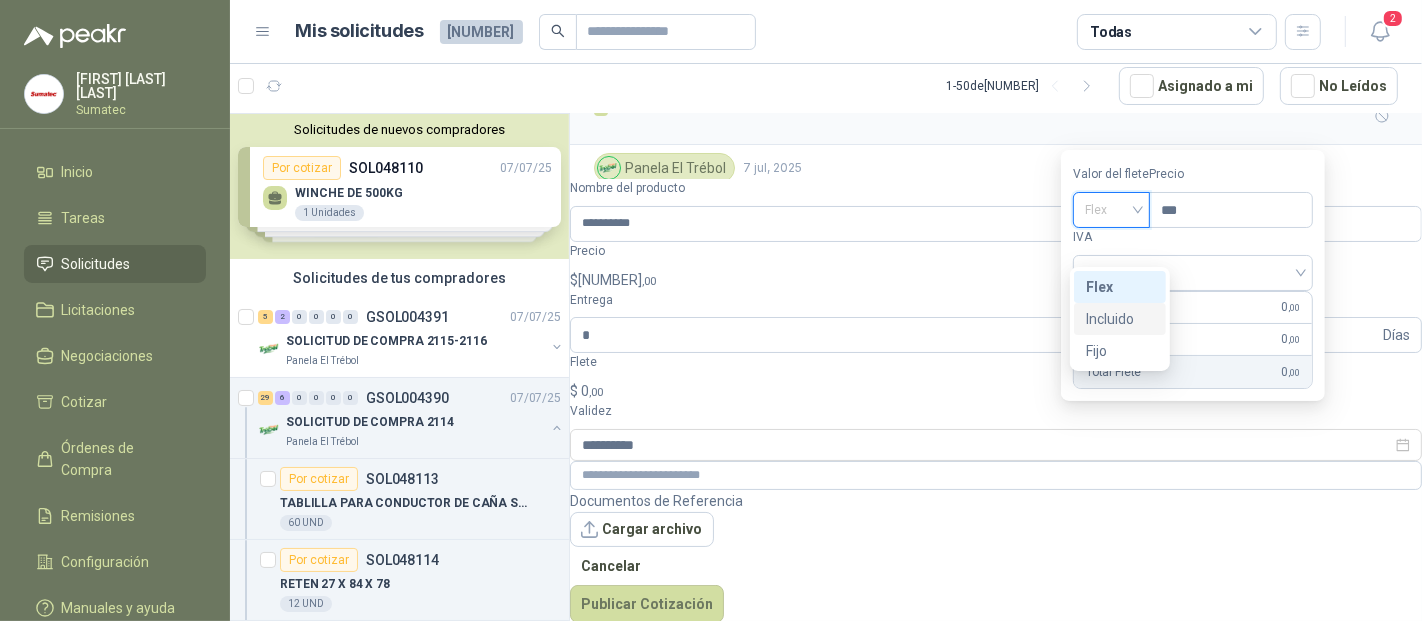 click on "Incluido" at bounding box center (0, 0) 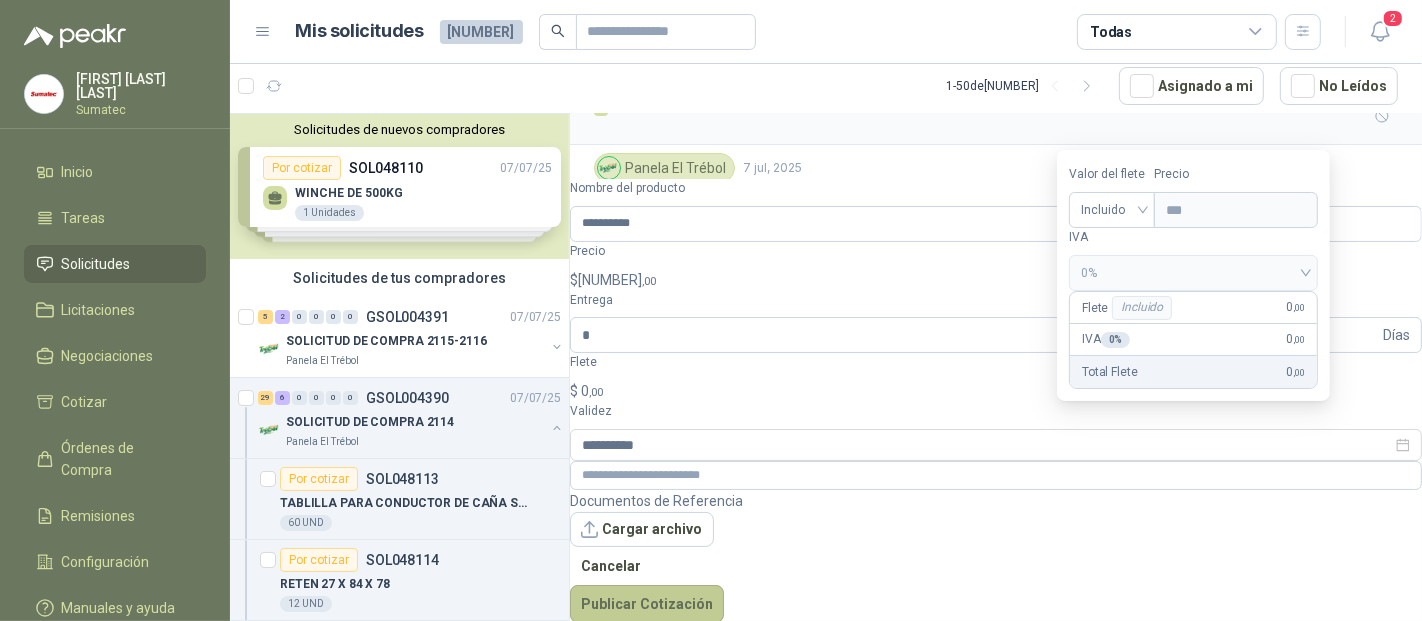 click on "Publicar Cotización" at bounding box center (647, 604) 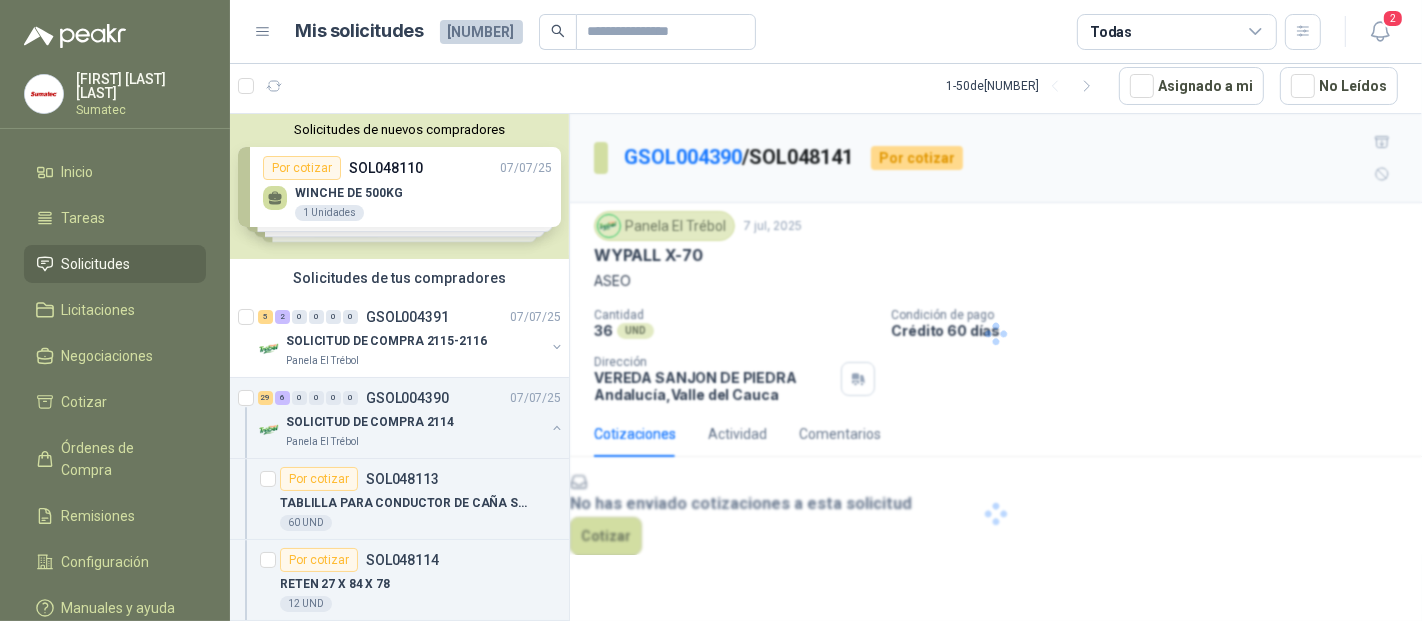 scroll, scrollTop: 0, scrollLeft: 0, axis: both 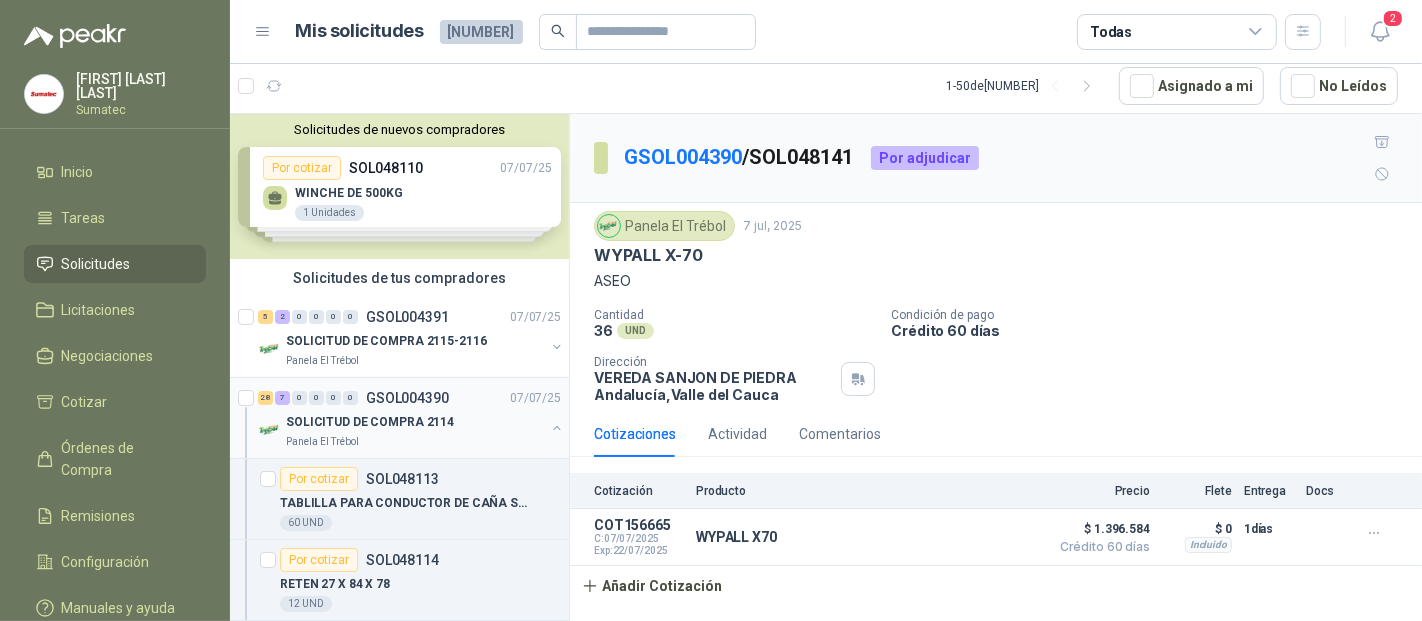 click on "SOLICITUD DE COMPRA 2114" at bounding box center [370, 422] 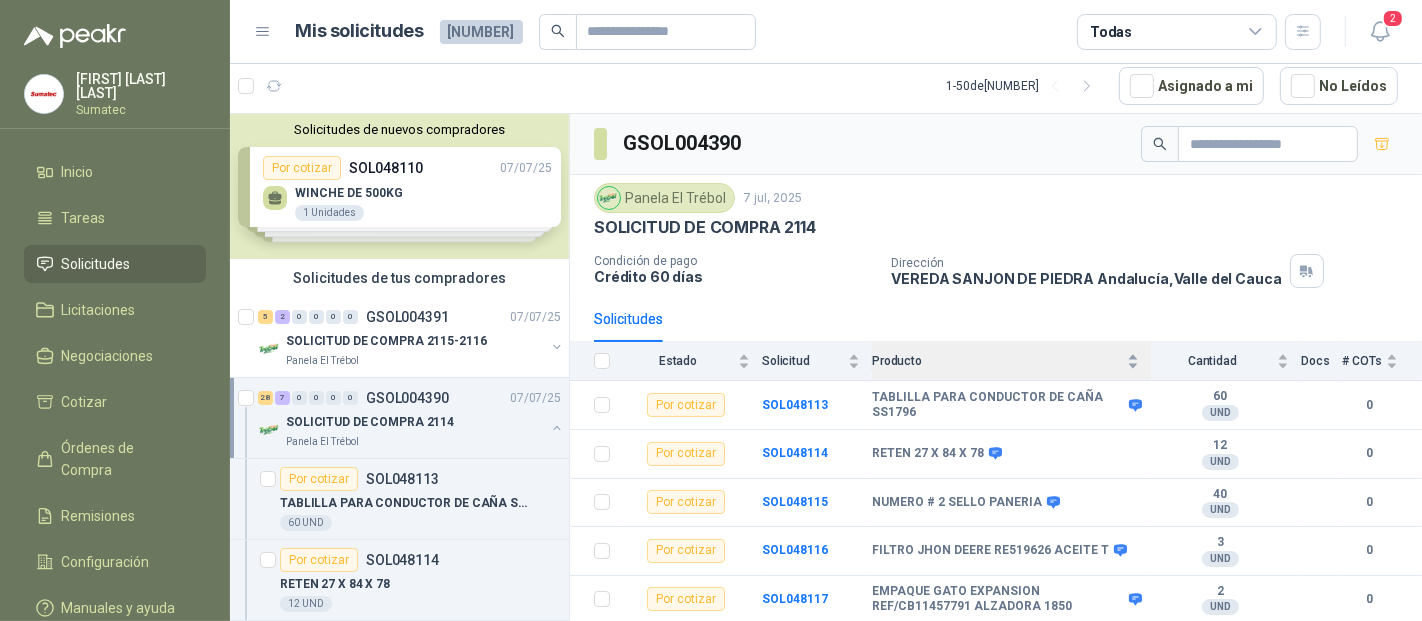 click on "Producto" at bounding box center [997, 361] 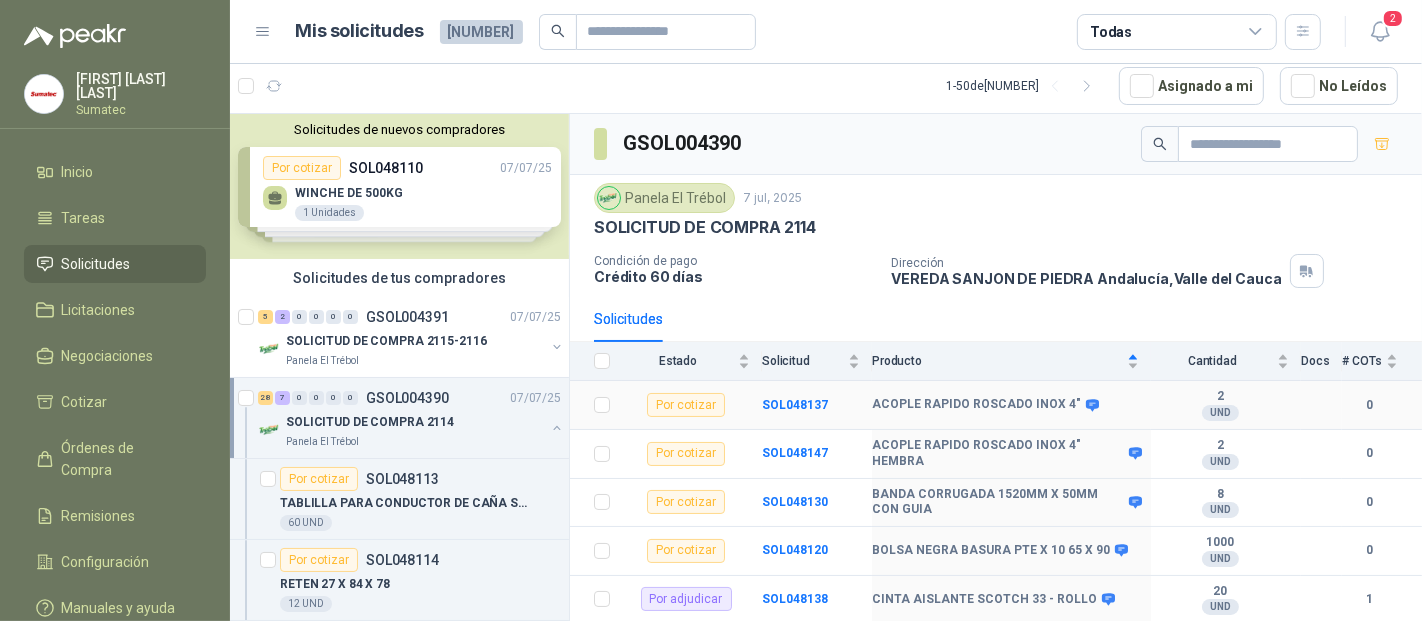 scroll, scrollTop: 444, scrollLeft: 0, axis: vertical 